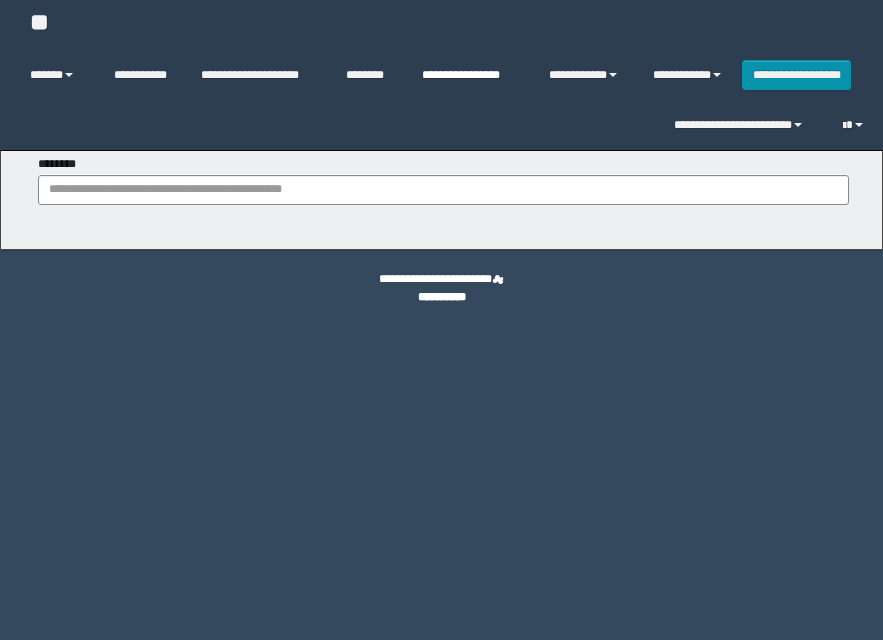 scroll, scrollTop: 0, scrollLeft: 0, axis: both 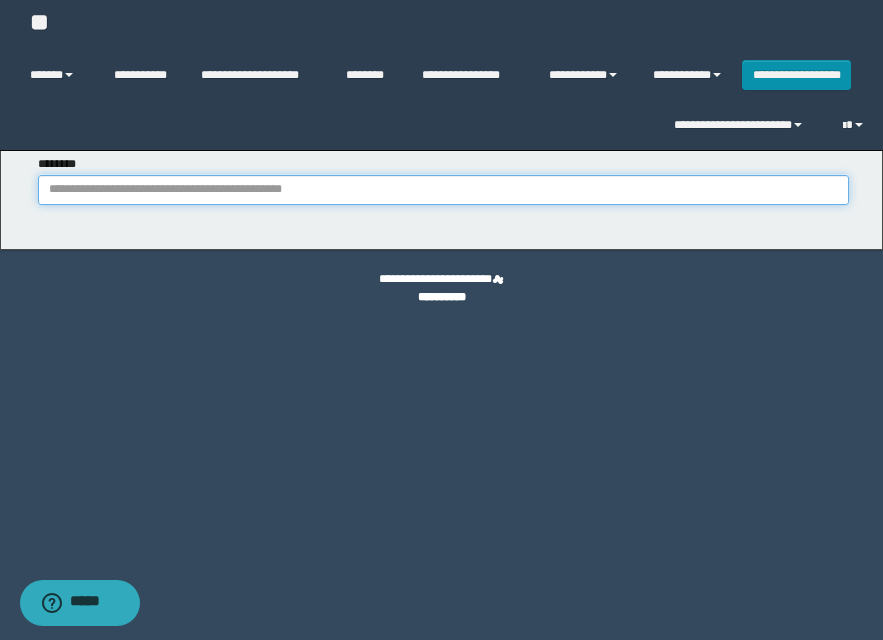click on "********" at bounding box center [443, 190] 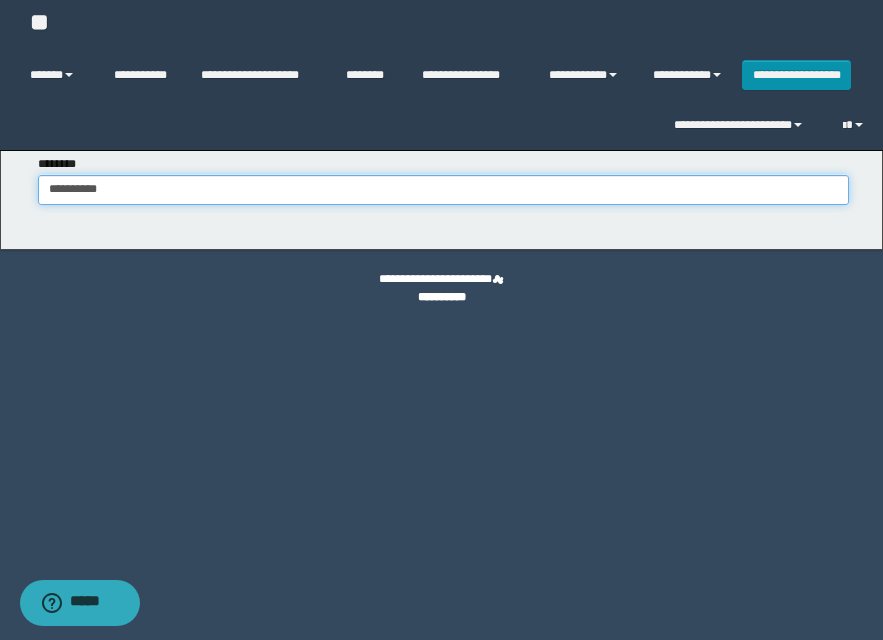 type on "**********" 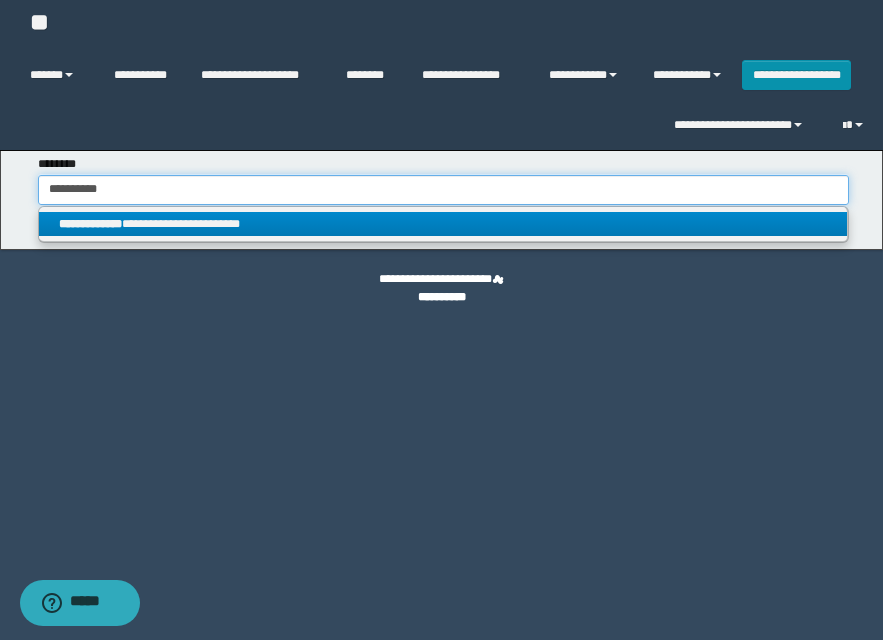 type on "**********" 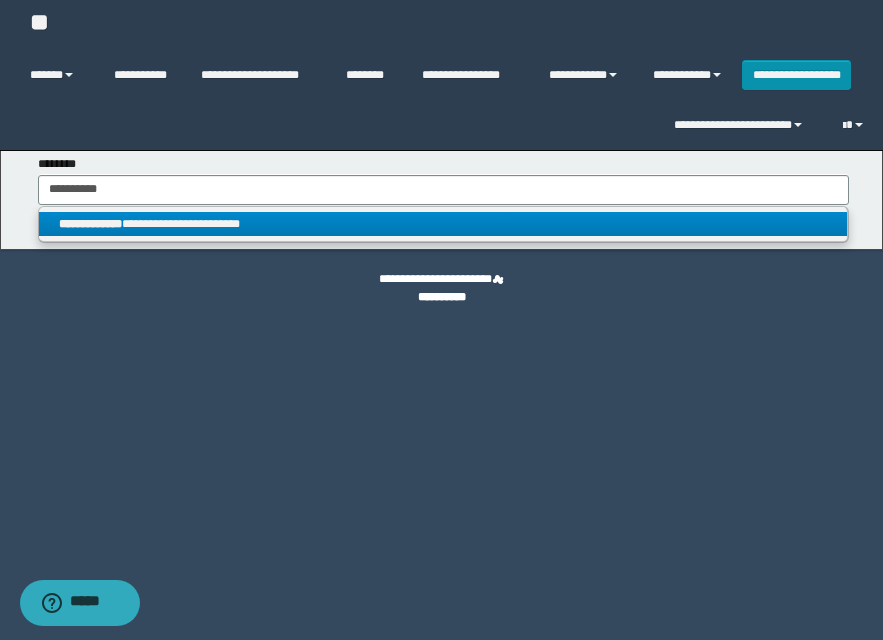click on "**********" at bounding box center (443, 224) 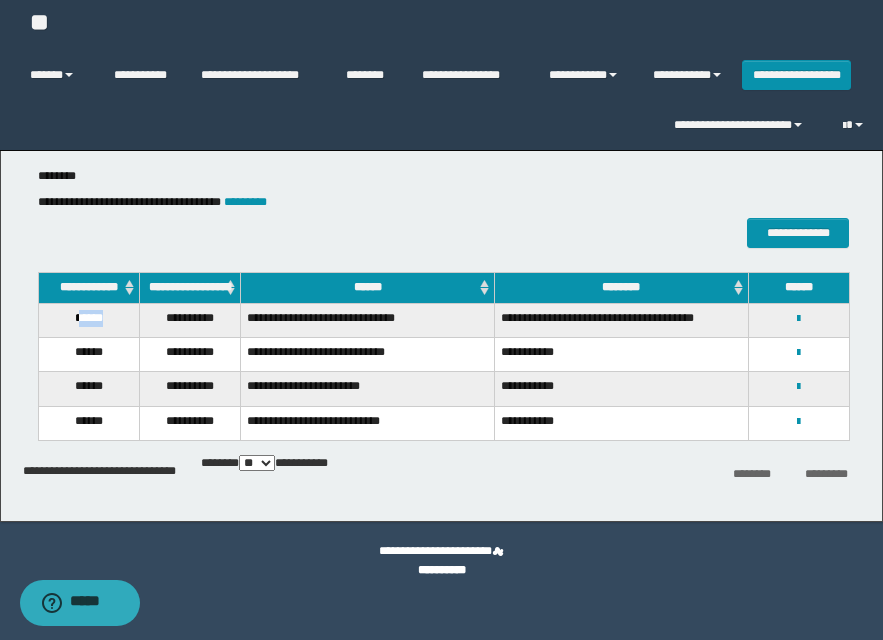drag, startPoint x: 76, startPoint y: 334, endPoint x: 121, endPoint y: 334, distance: 45 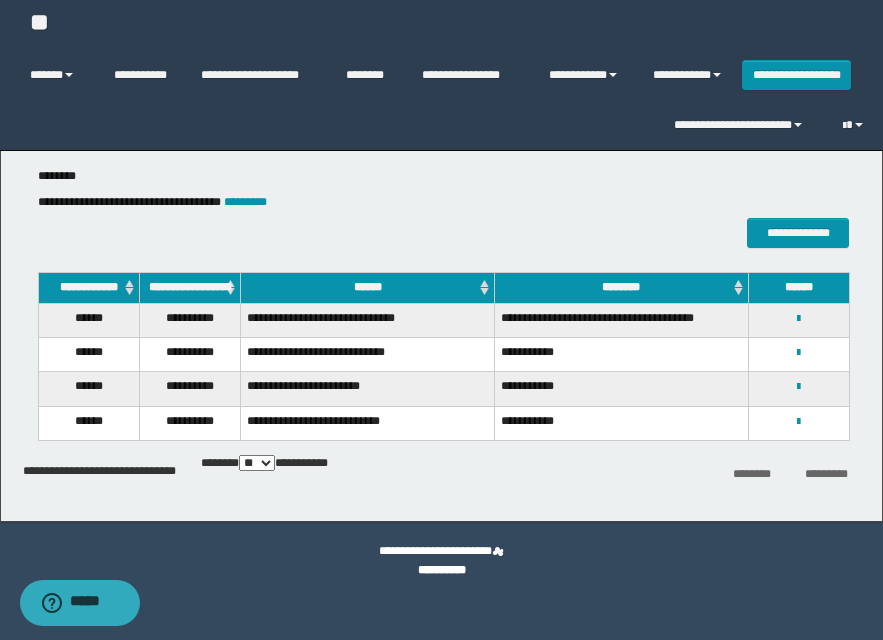 click on "**********" at bounding box center [799, 318] 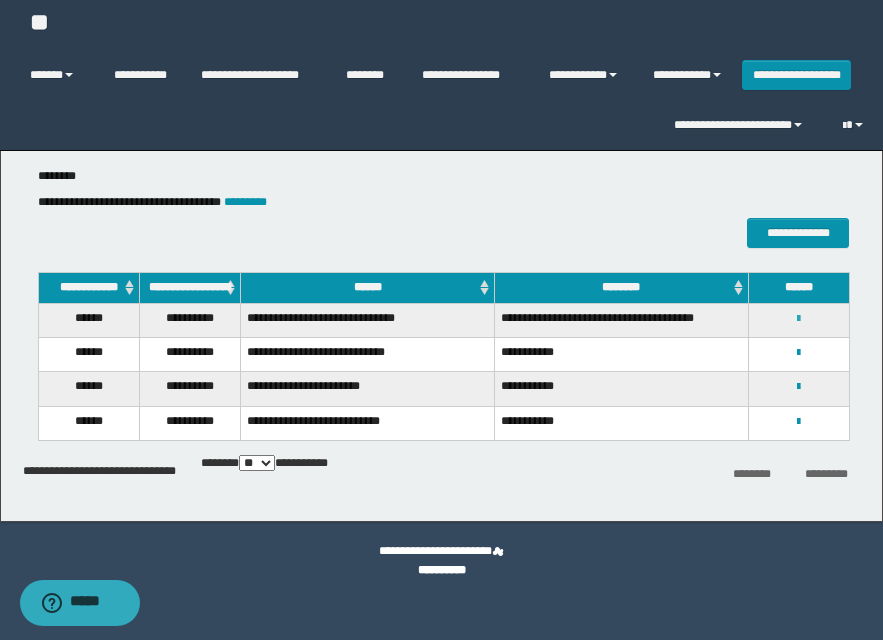 click at bounding box center (798, 319) 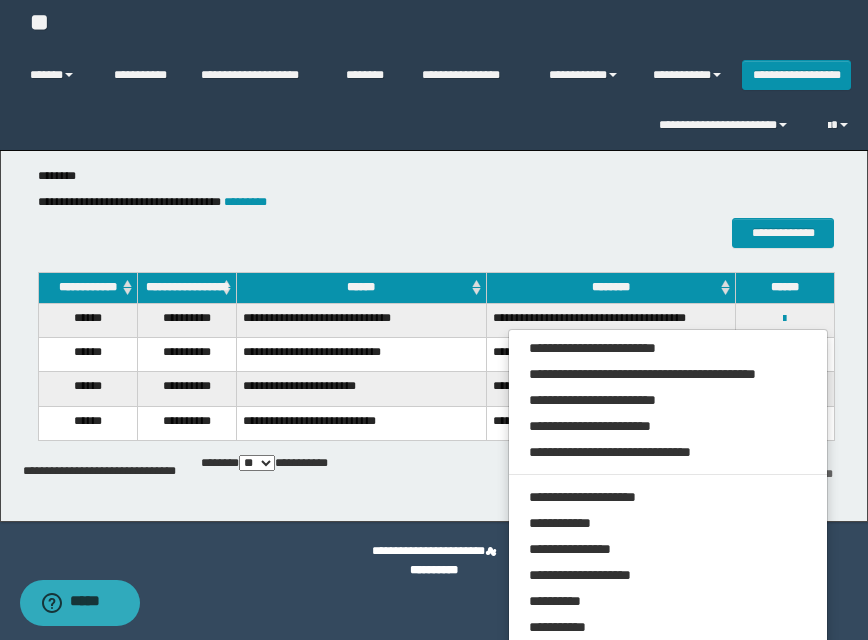 click on "**********" at bounding box center (668, 513) 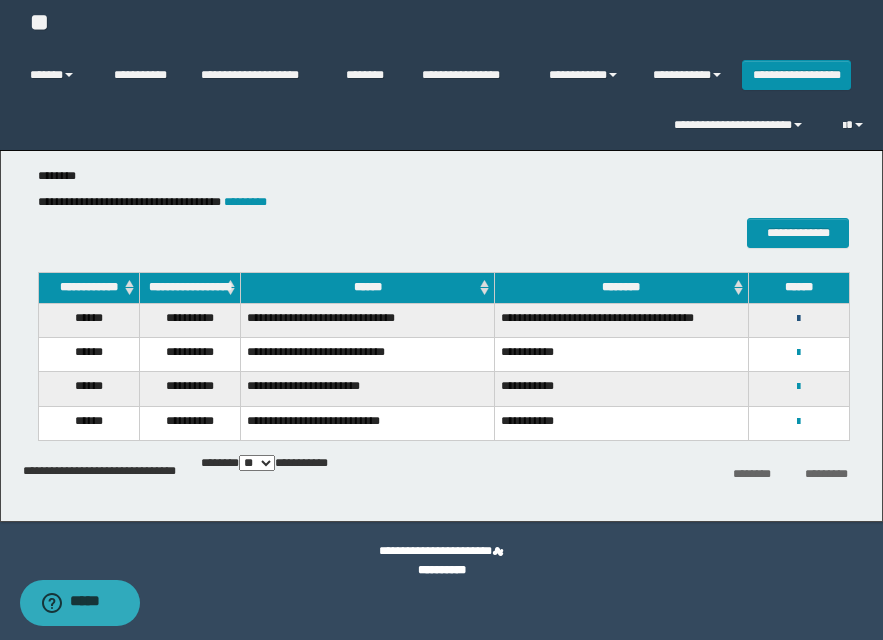 drag, startPoint x: 793, startPoint y: 332, endPoint x: 782, endPoint y: 350, distance: 21.095022 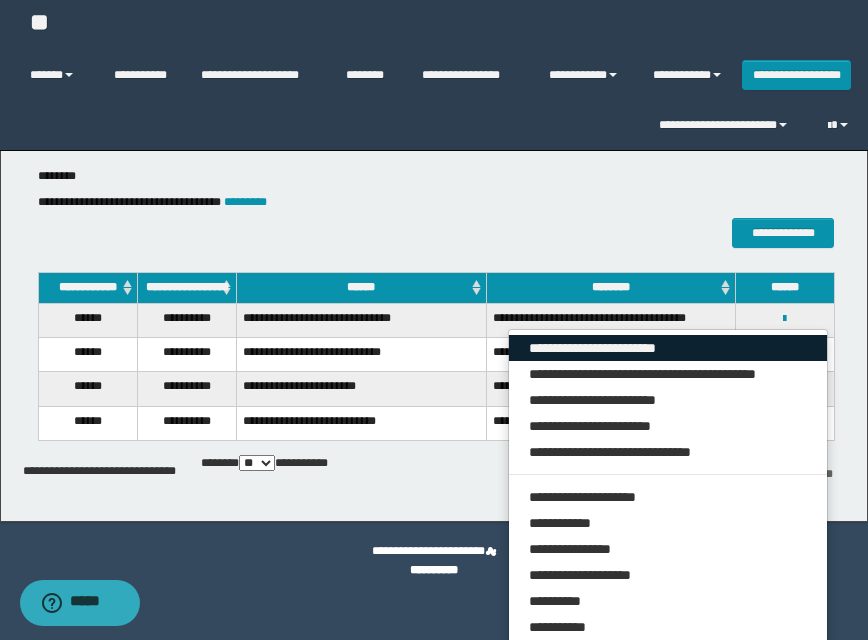 click on "**********" at bounding box center [668, 348] 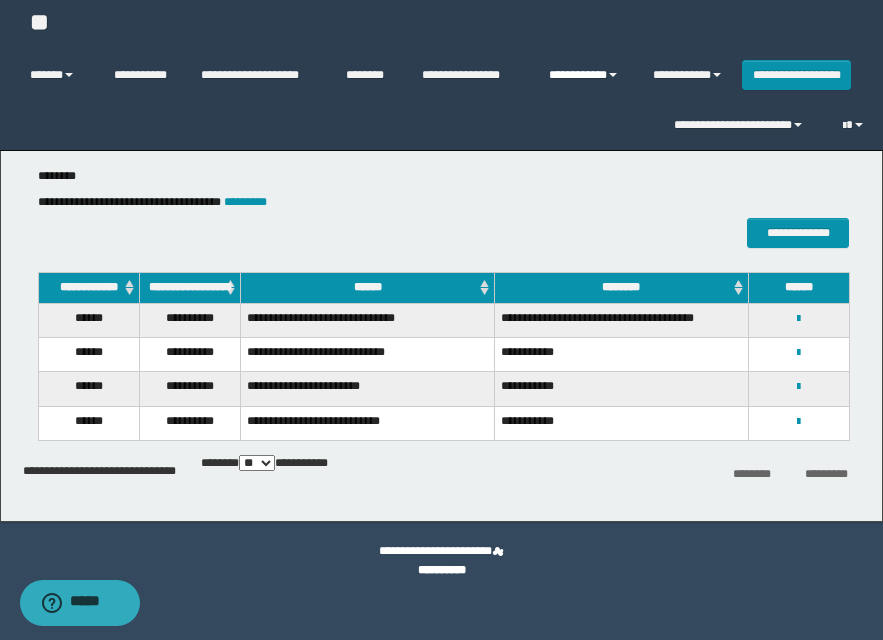click on "**********" at bounding box center [586, 75] 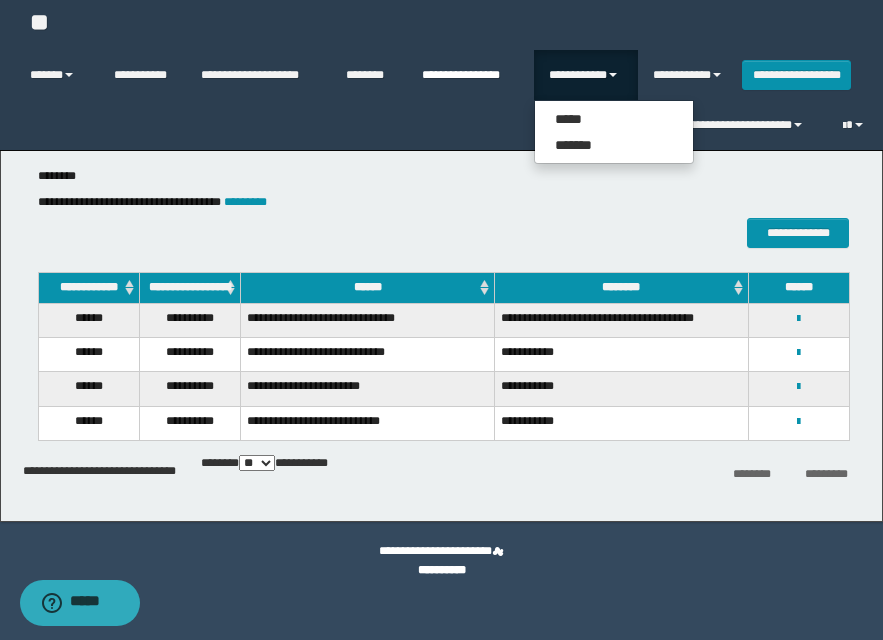 click on "**********" at bounding box center [470, 75] 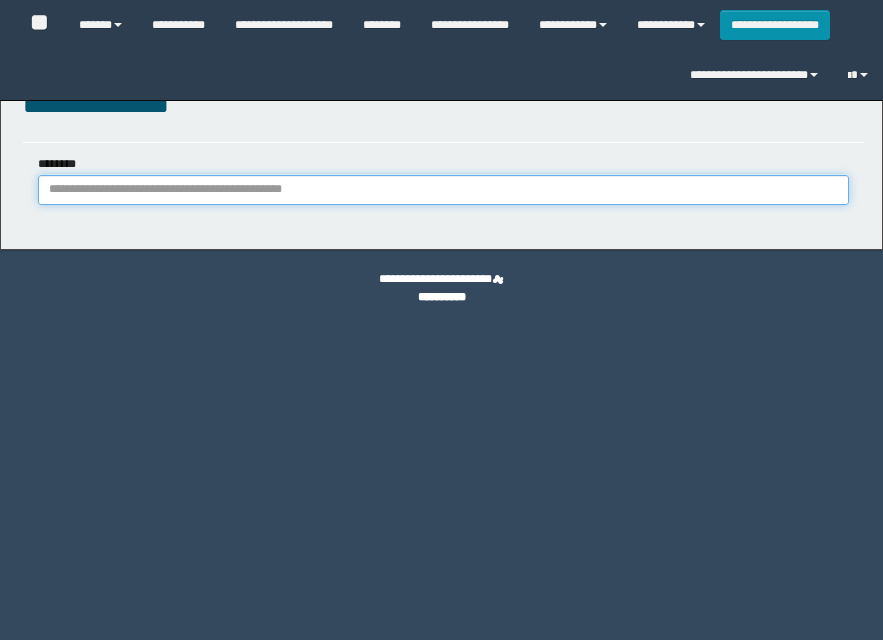 drag, startPoint x: 0, startPoint y: 0, endPoint x: 218, endPoint y: 196, distance: 293.15524 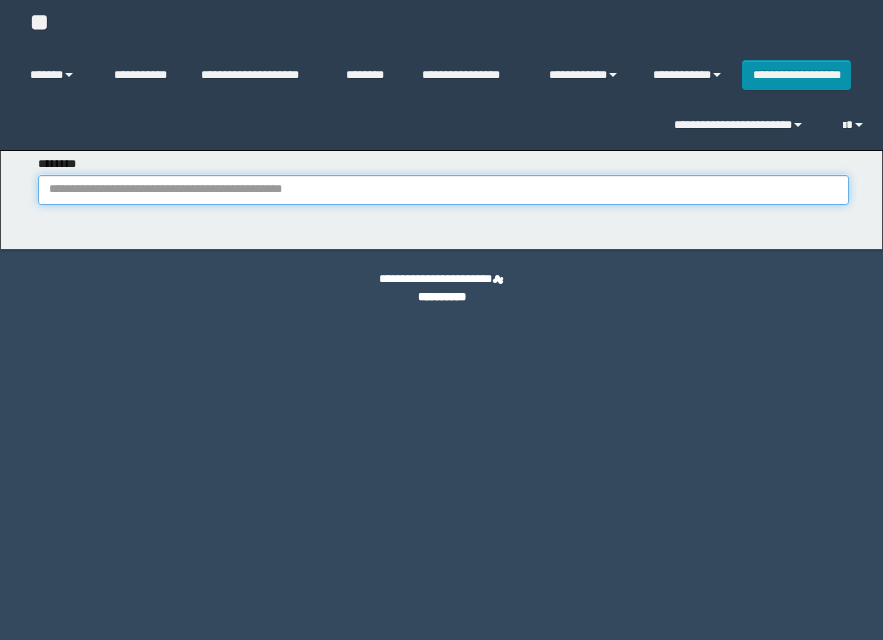 scroll, scrollTop: 0, scrollLeft: 0, axis: both 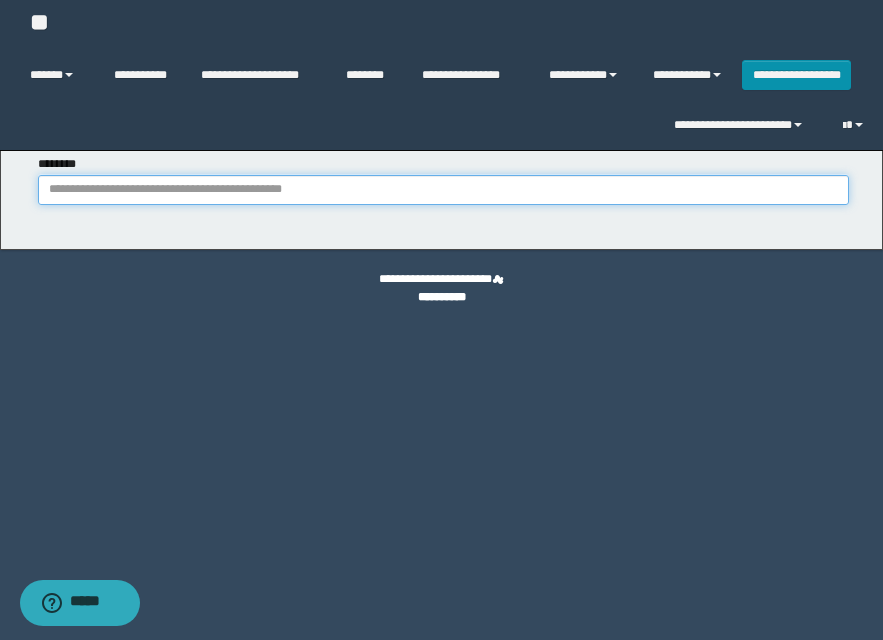 paste on "********" 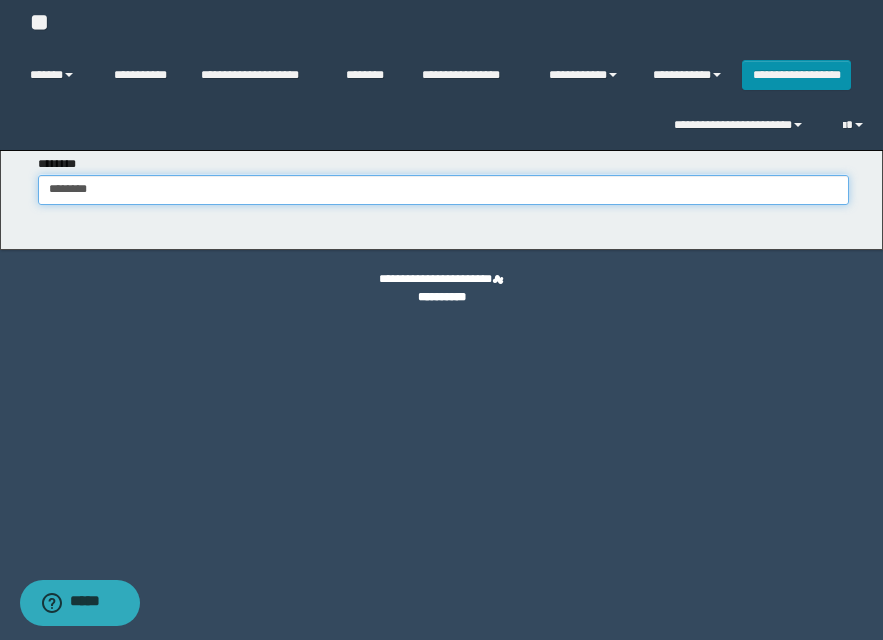 type on "********" 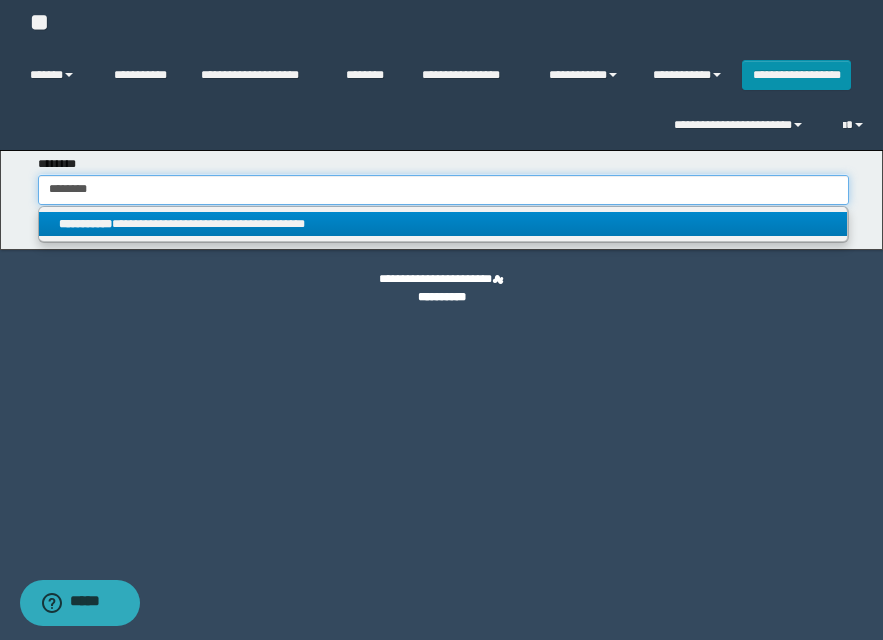 type on "********" 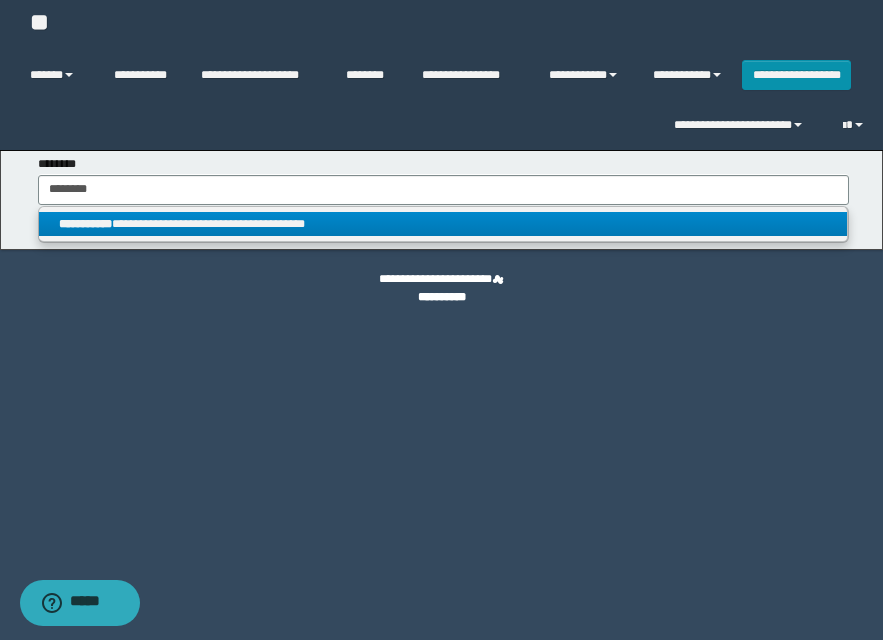 click on "**********" at bounding box center (443, 224) 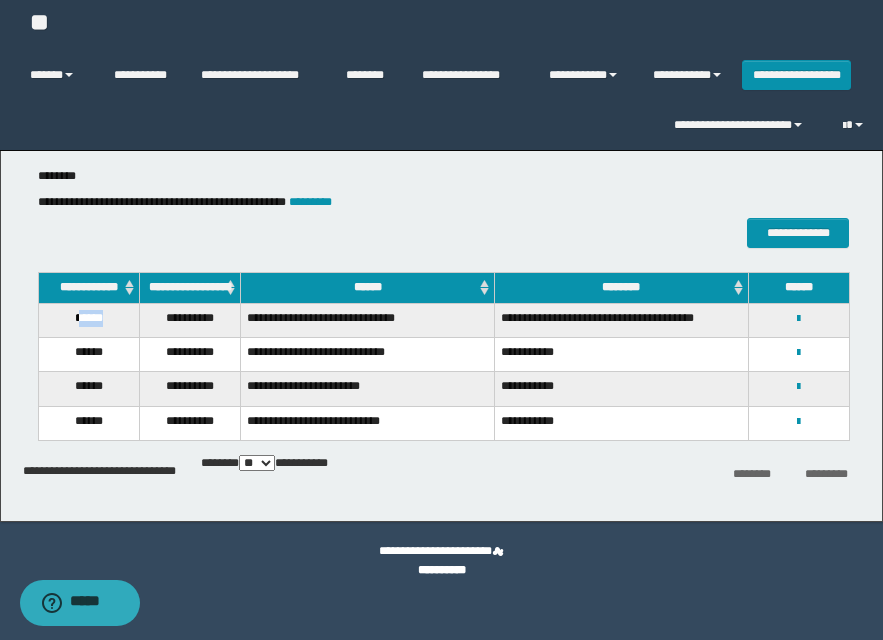drag, startPoint x: 76, startPoint y: 330, endPoint x: 110, endPoint y: 330, distance: 34 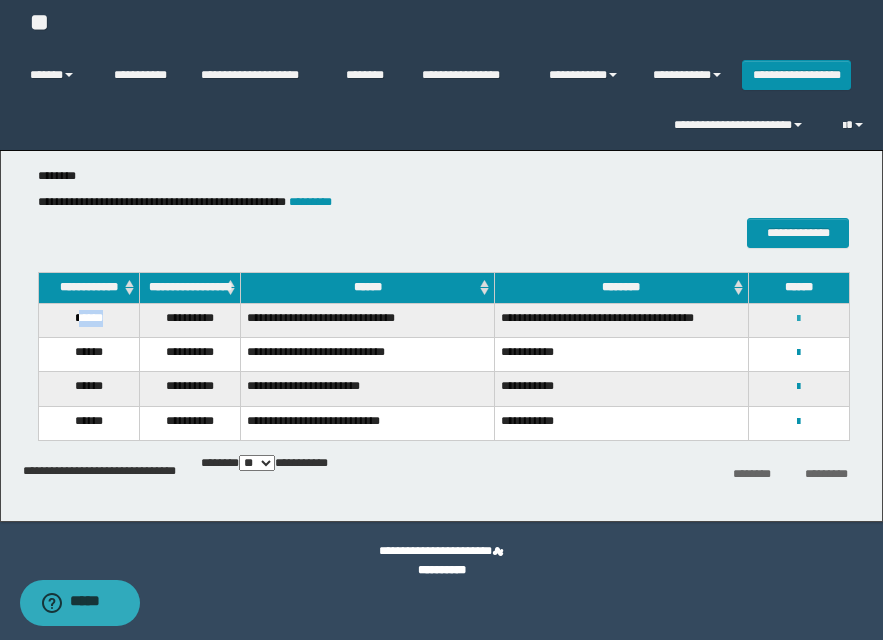 click at bounding box center [798, 319] 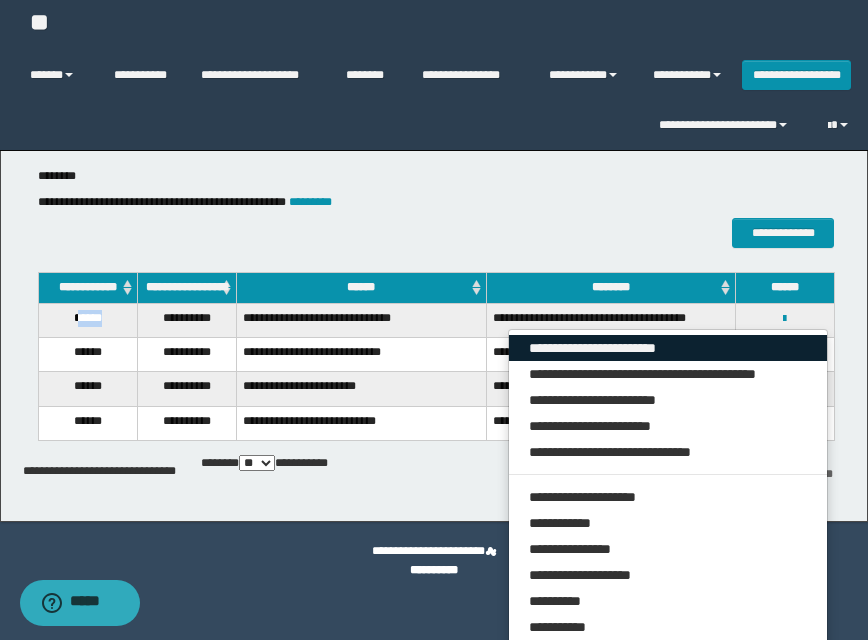 click on "**********" at bounding box center (668, 348) 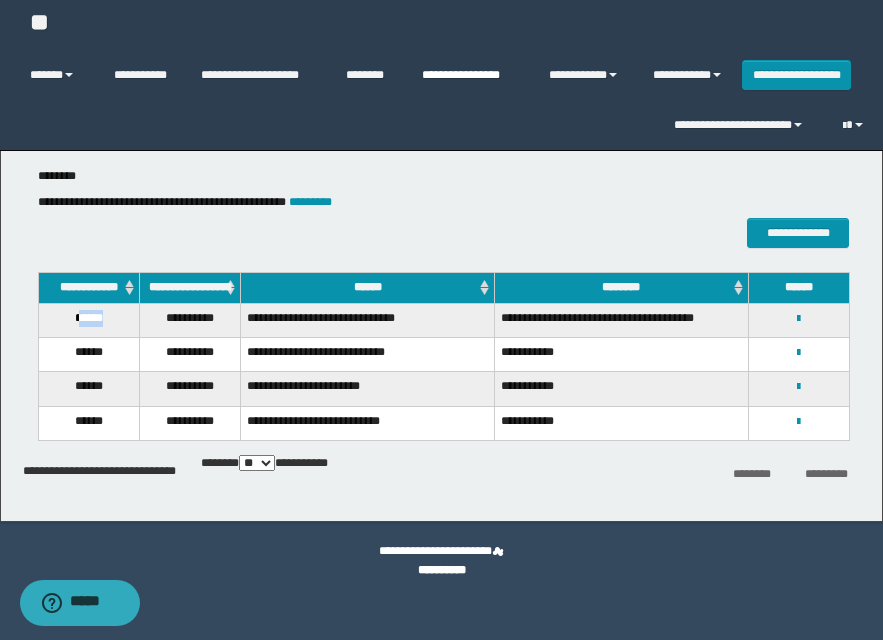 click on "**********" at bounding box center (470, 75) 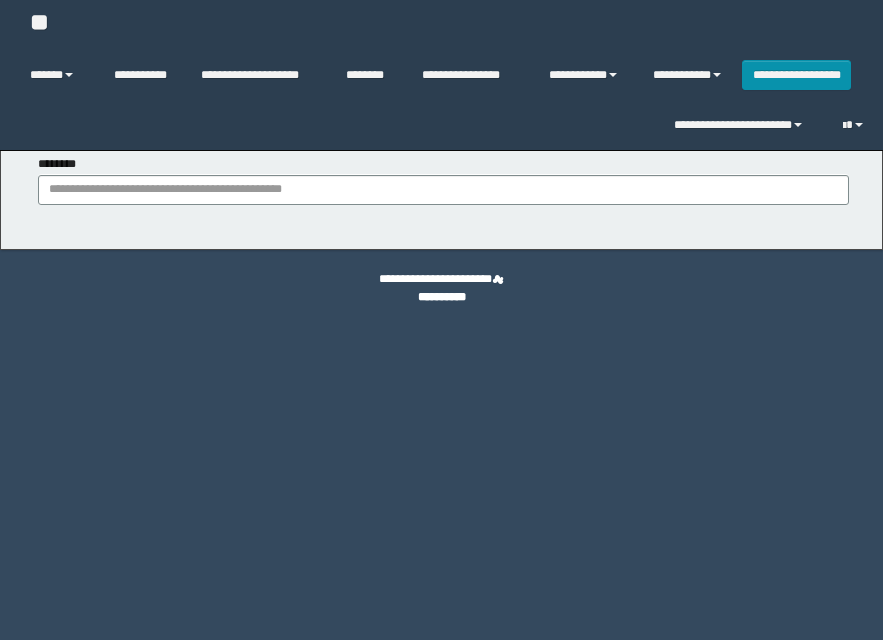 scroll, scrollTop: 0, scrollLeft: 0, axis: both 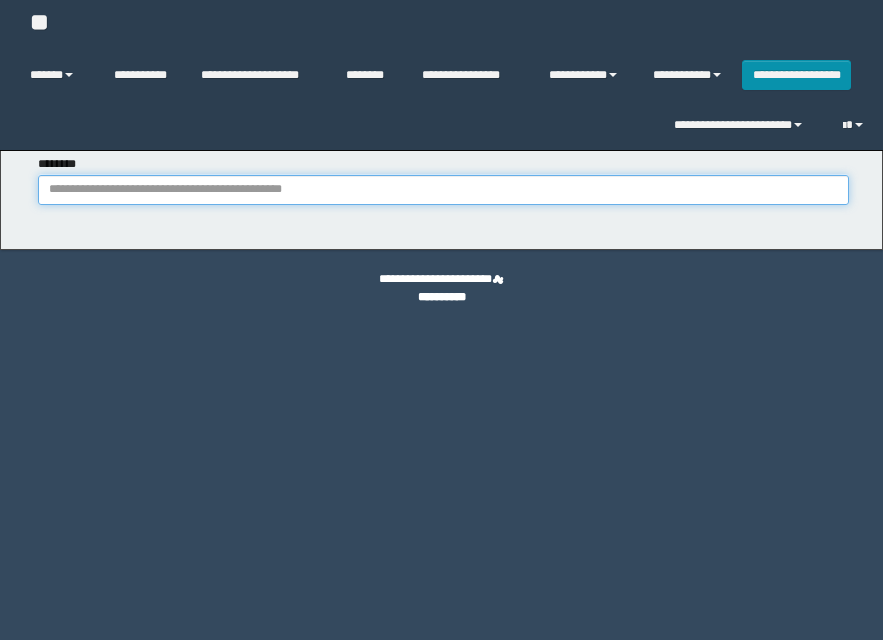 click on "********" at bounding box center [443, 190] 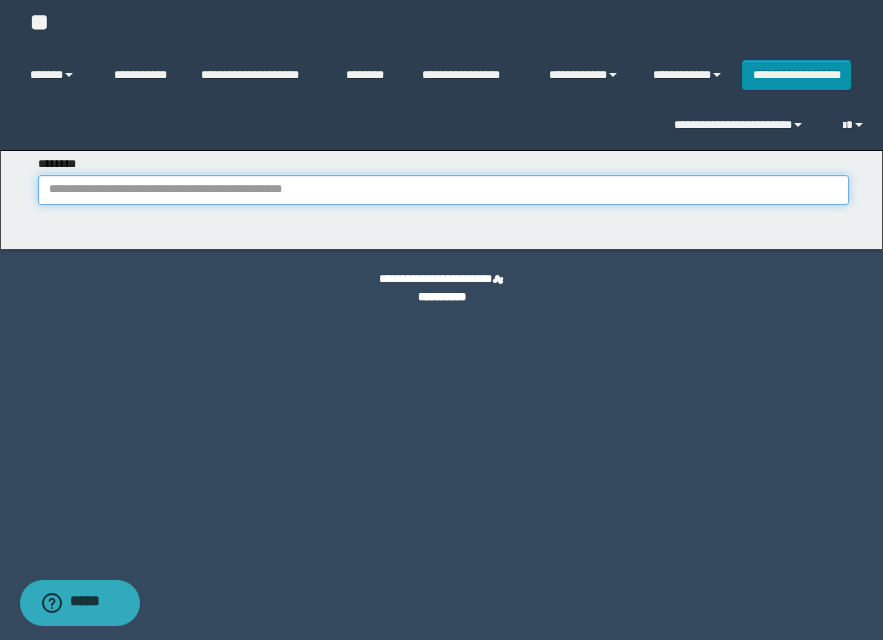 paste on "**********" 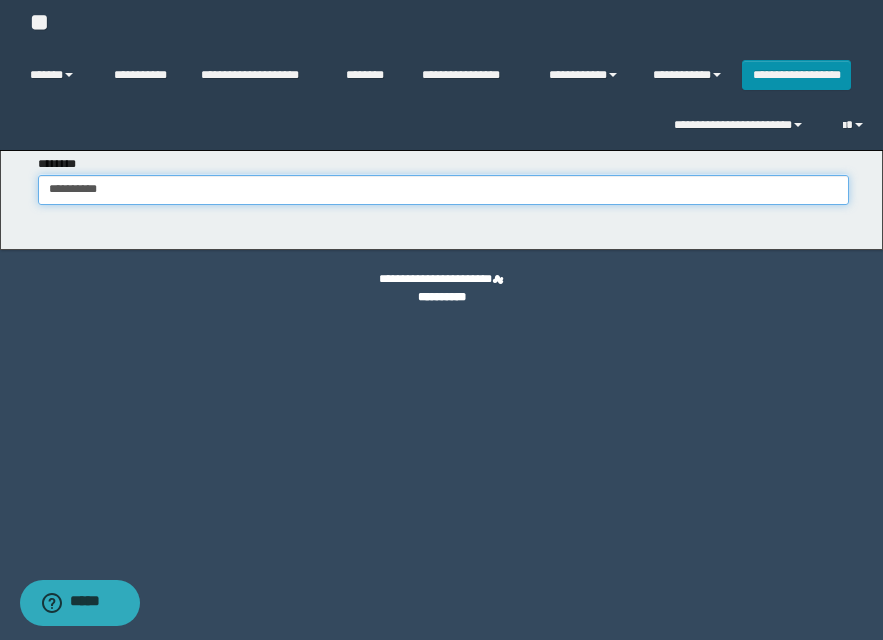 type on "**********" 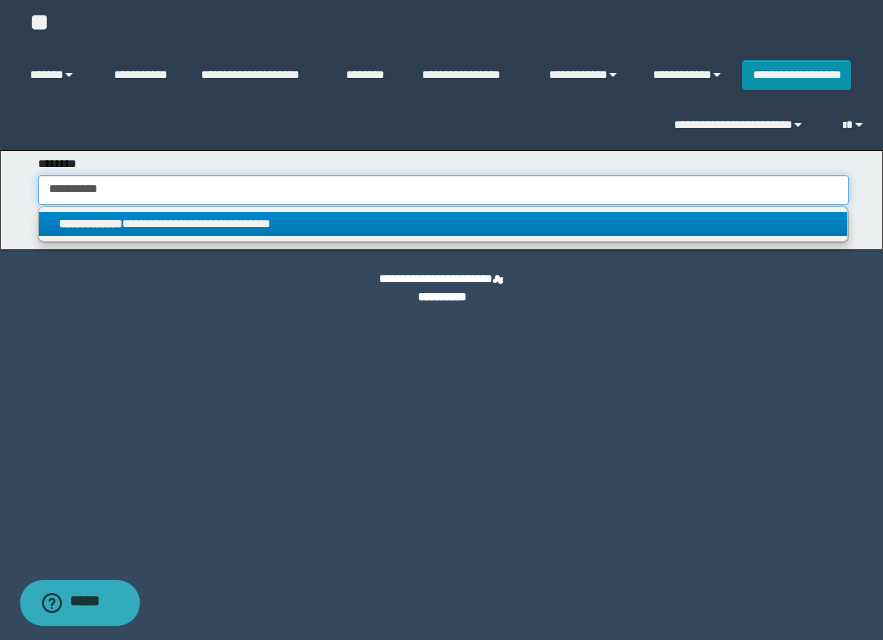 type on "**********" 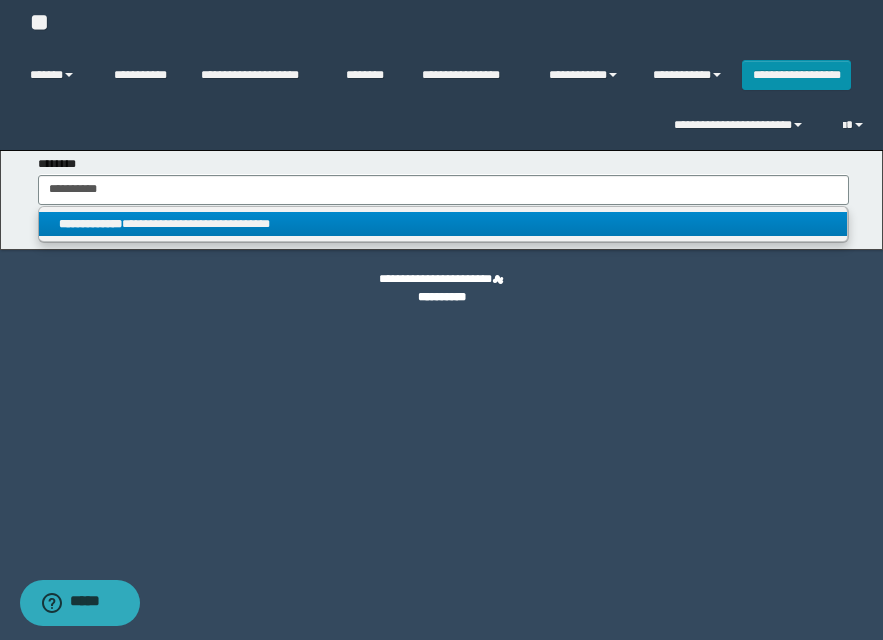 click on "**********" at bounding box center [443, 224] 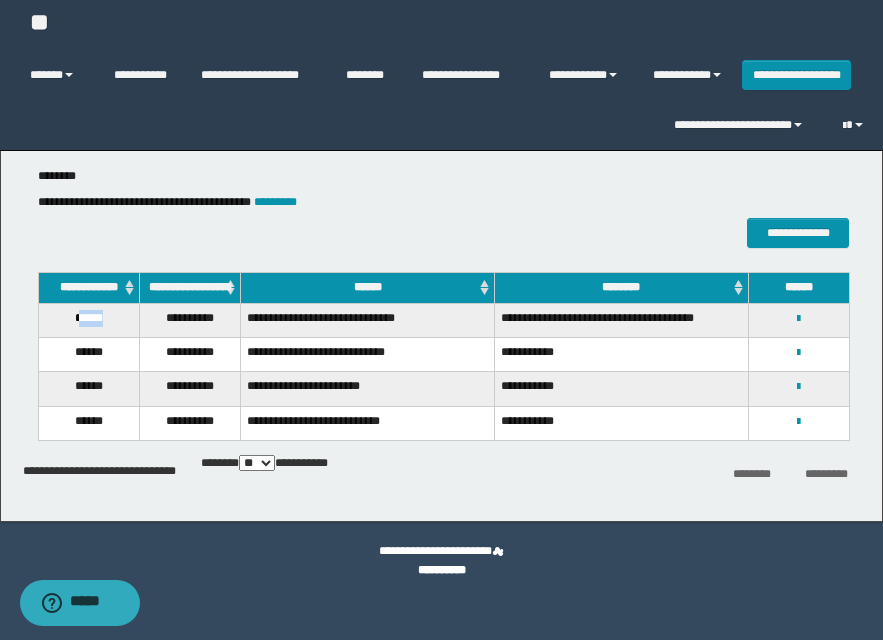 drag, startPoint x: 74, startPoint y: 331, endPoint x: 109, endPoint y: 333, distance: 35.057095 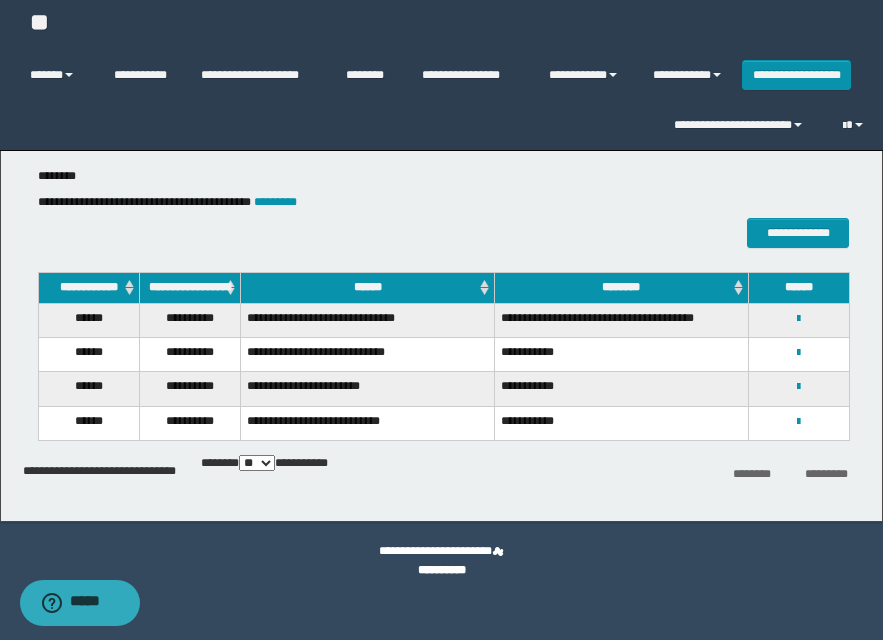 click on "**********" at bounding box center [799, 318] 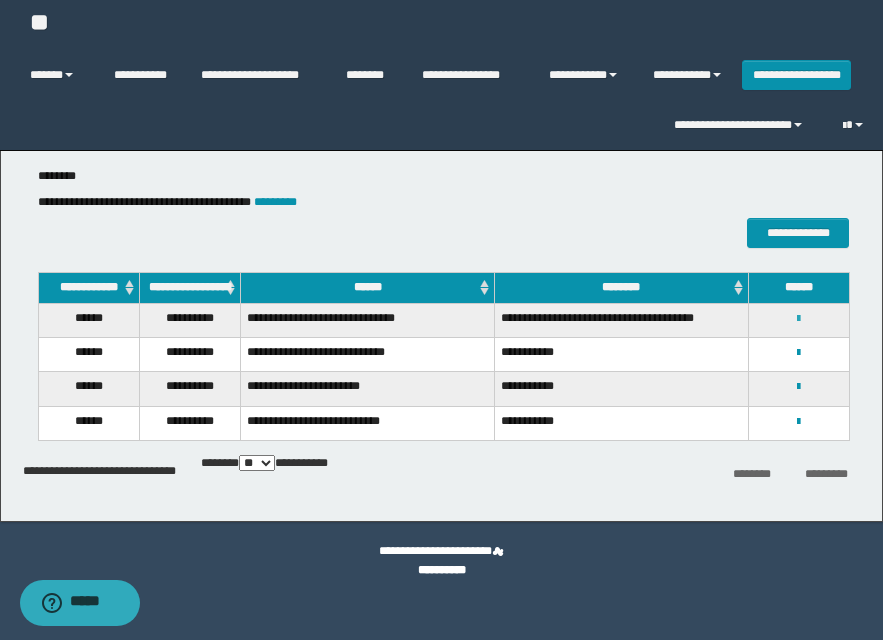 click at bounding box center [798, 319] 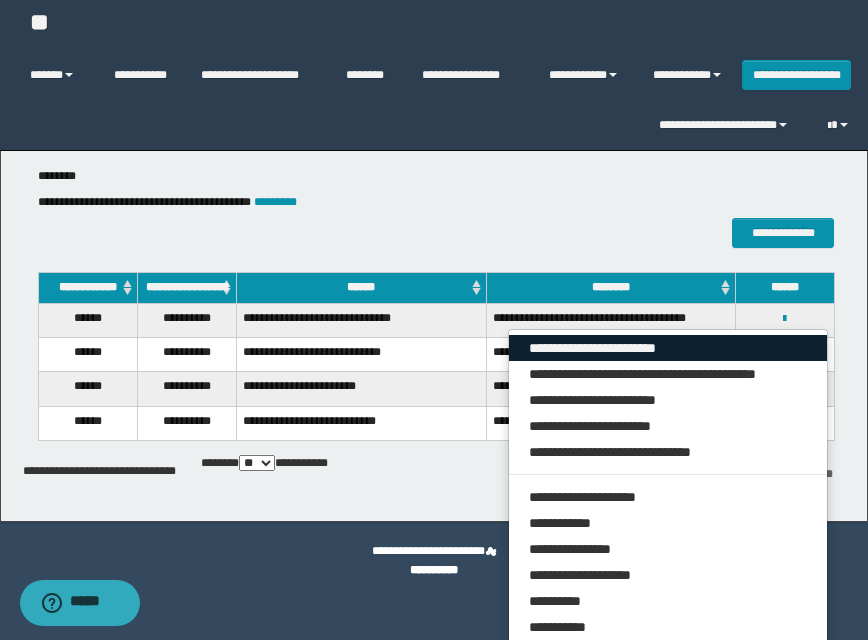 click on "**********" at bounding box center [668, 348] 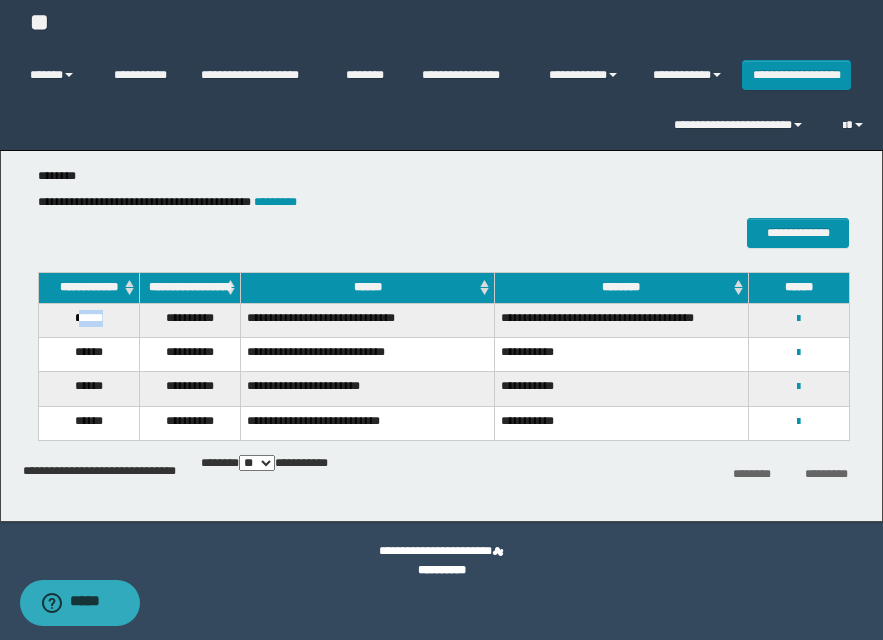 drag, startPoint x: 73, startPoint y: 336, endPoint x: 123, endPoint y: 335, distance: 50.01 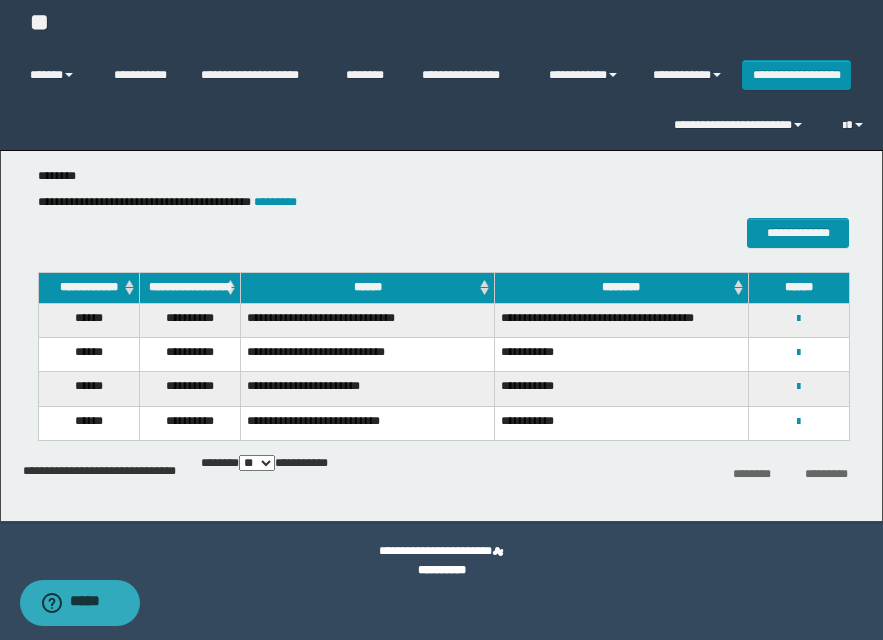 click on "**********" at bounding box center (799, 318) 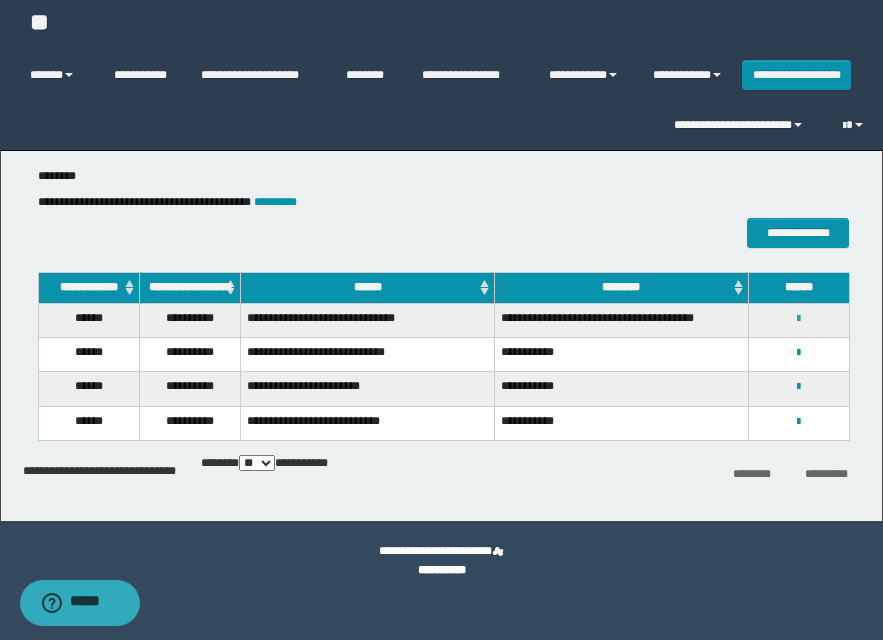 click at bounding box center [798, 319] 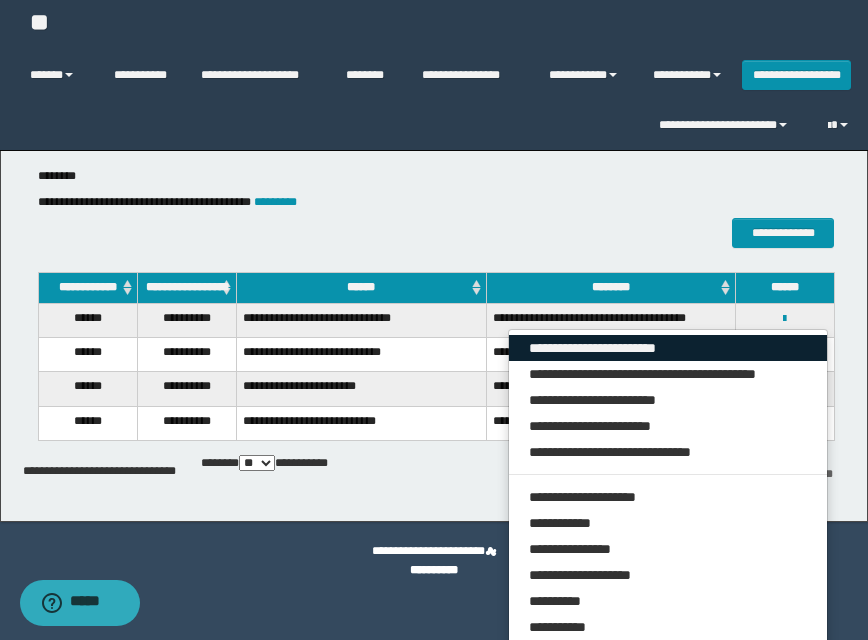 click on "**********" at bounding box center (668, 348) 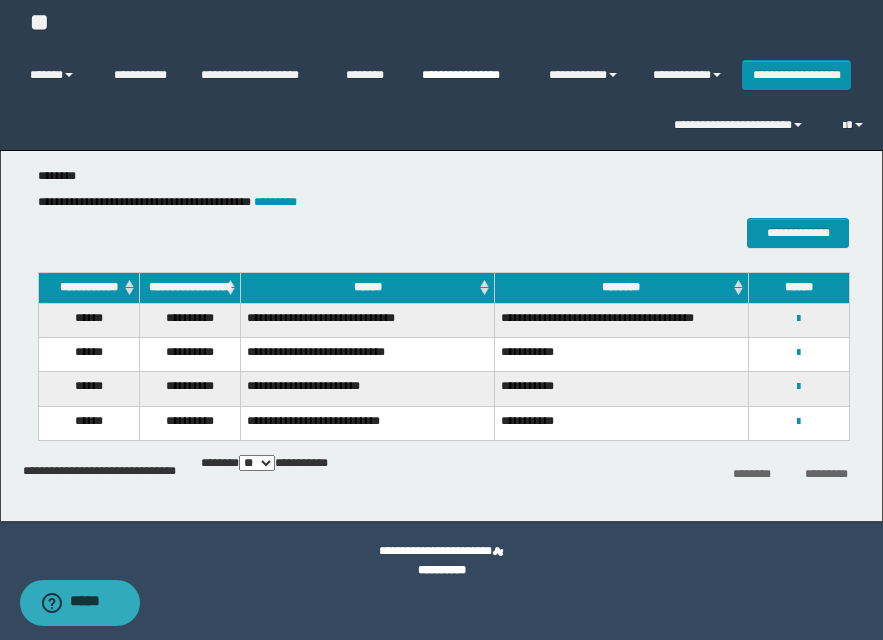 click on "**********" at bounding box center [470, 75] 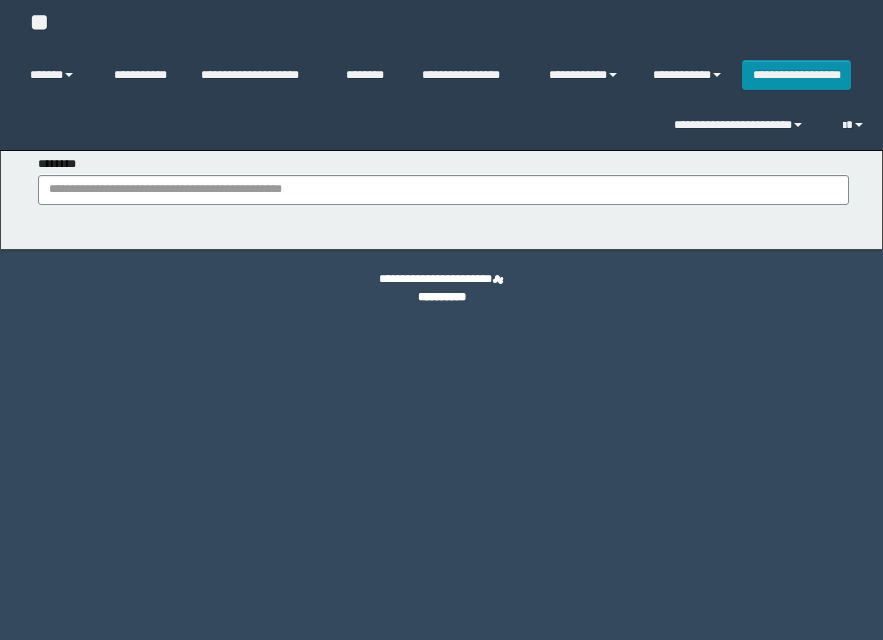 scroll, scrollTop: 0, scrollLeft: 0, axis: both 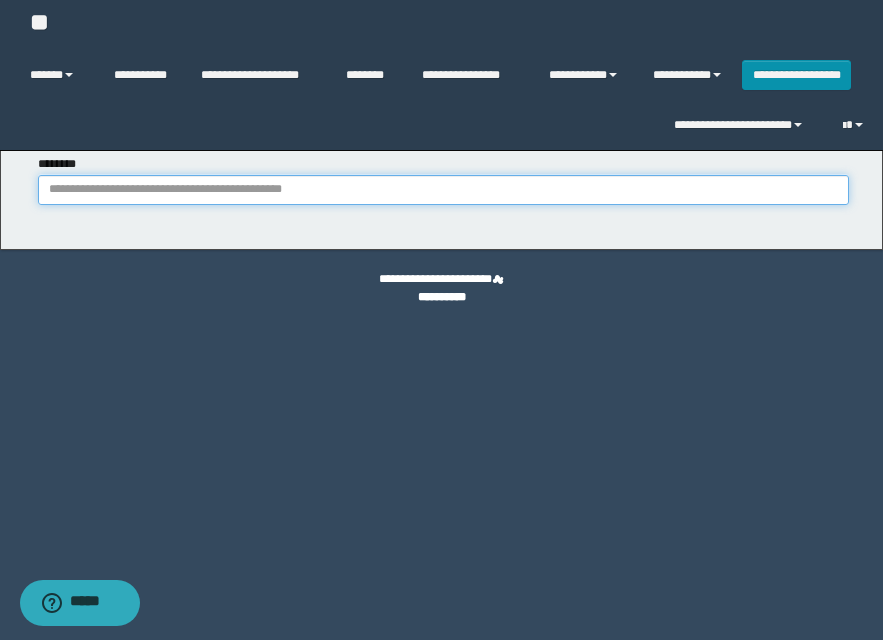 click on "********" at bounding box center [443, 190] 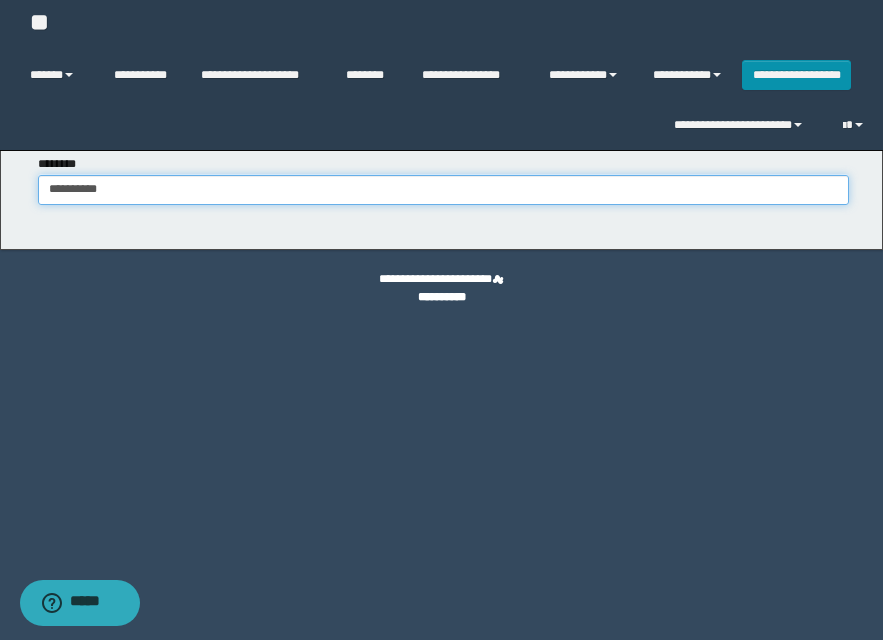type on "**********" 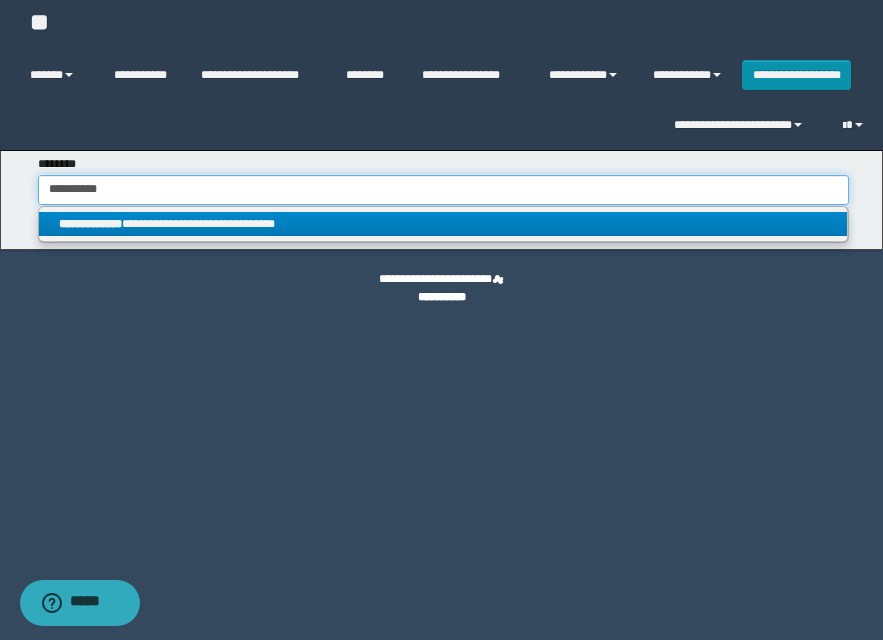 type on "**********" 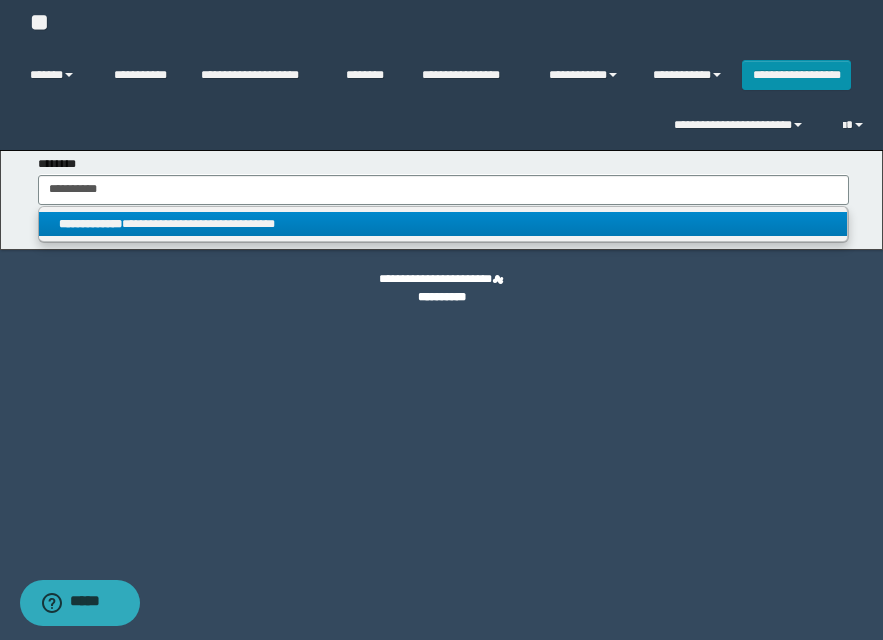 click on "**********" at bounding box center [443, 224] 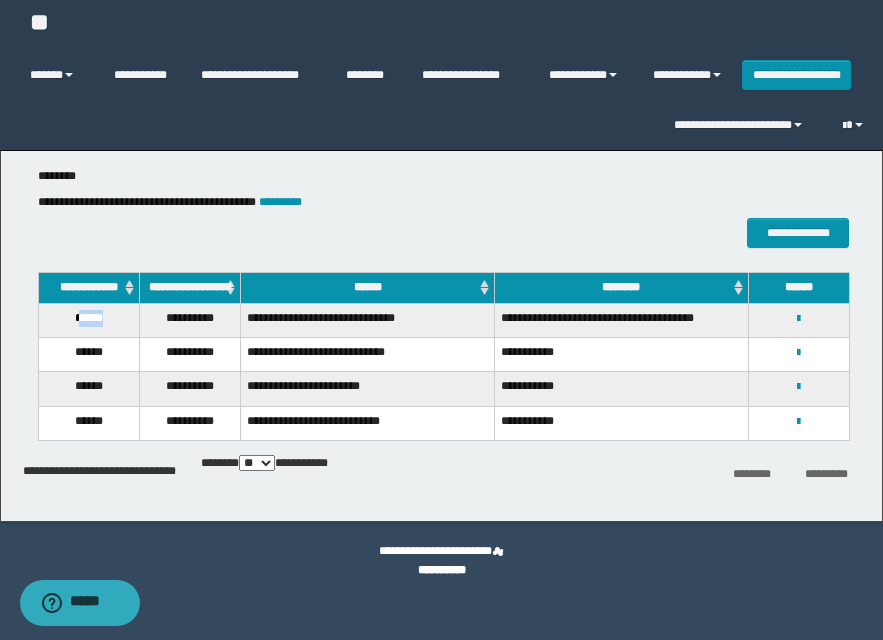 drag, startPoint x: 76, startPoint y: 333, endPoint x: 116, endPoint y: 333, distance: 40 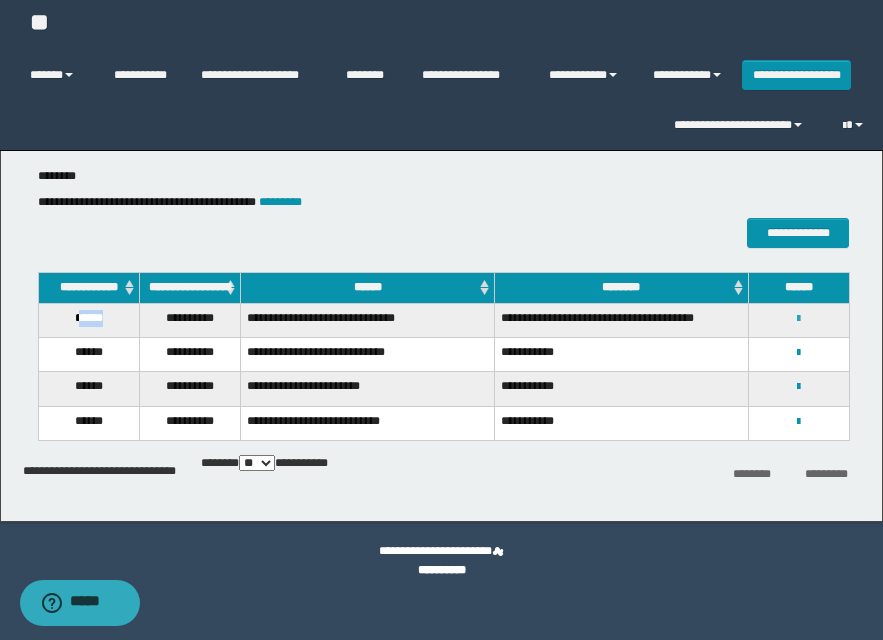 click at bounding box center (798, 319) 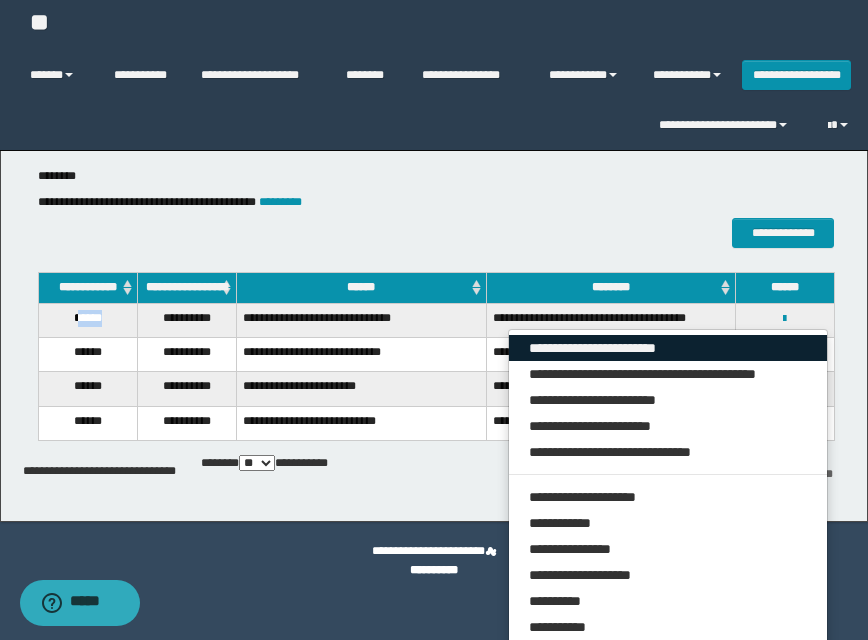 click on "**********" at bounding box center (668, 348) 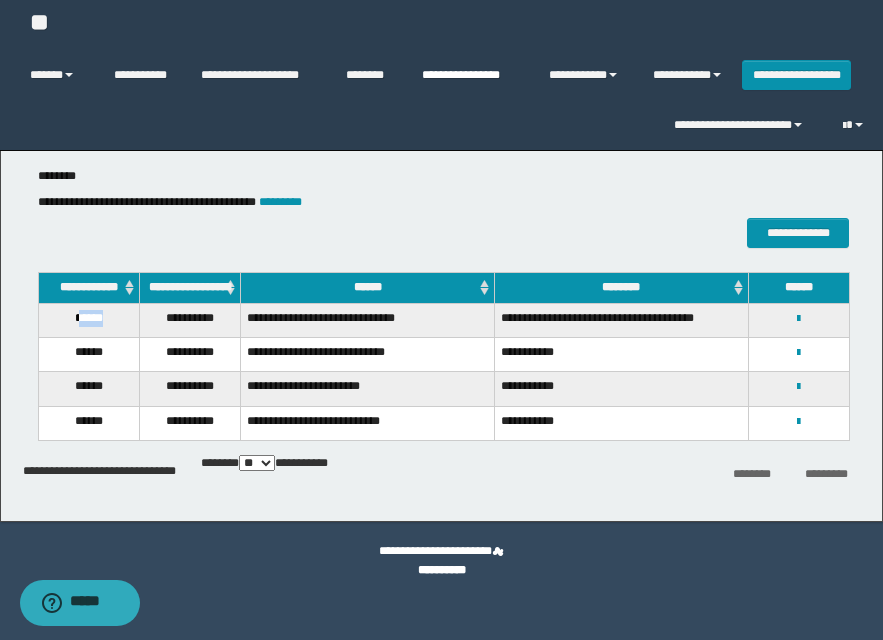 click on "**********" at bounding box center (470, 75) 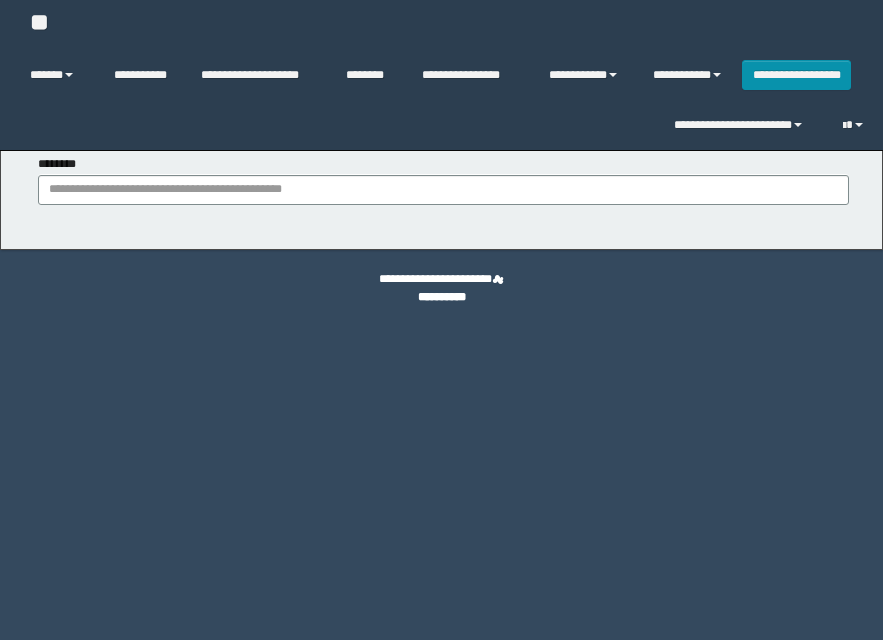 scroll, scrollTop: 0, scrollLeft: 0, axis: both 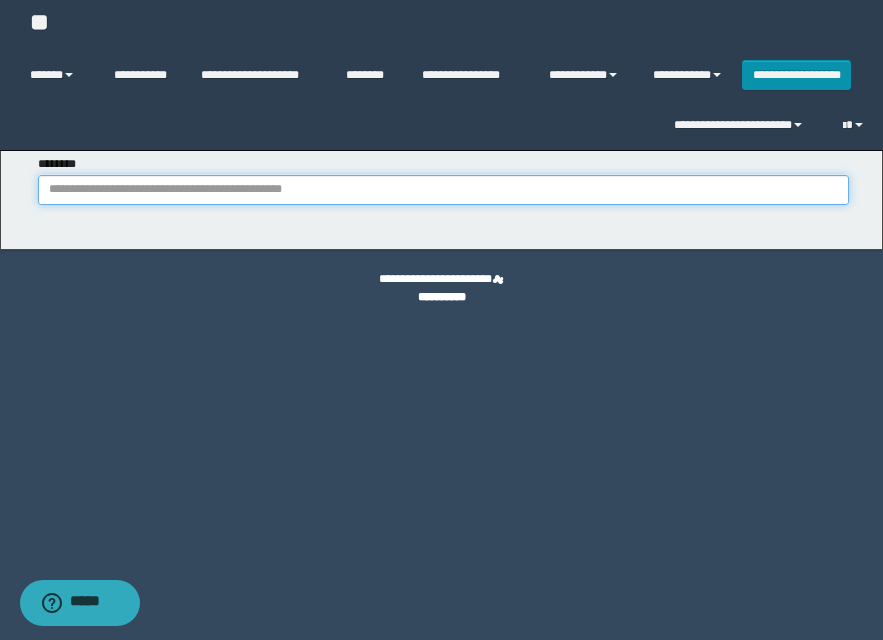 click on "********" at bounding box center [443, 190] 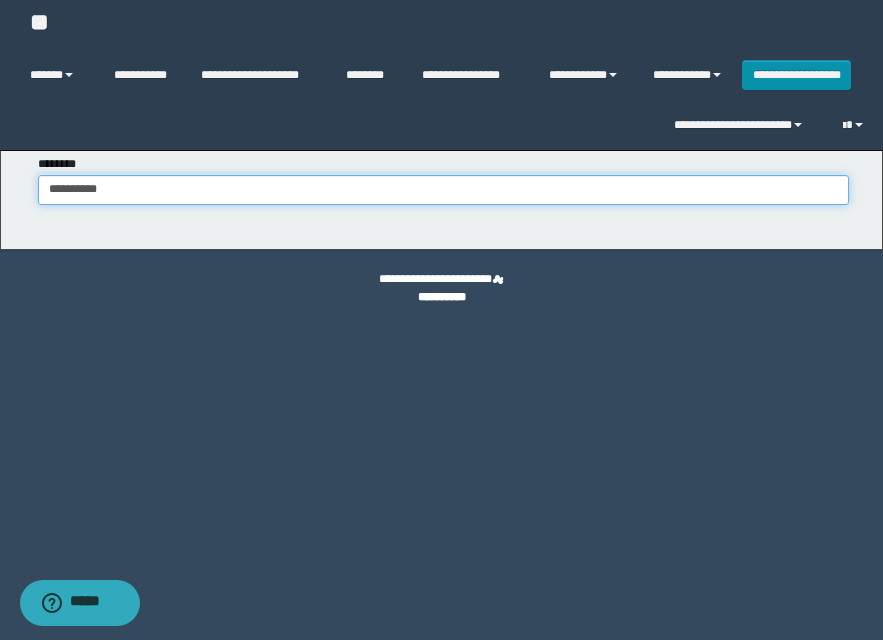 type on "**********" 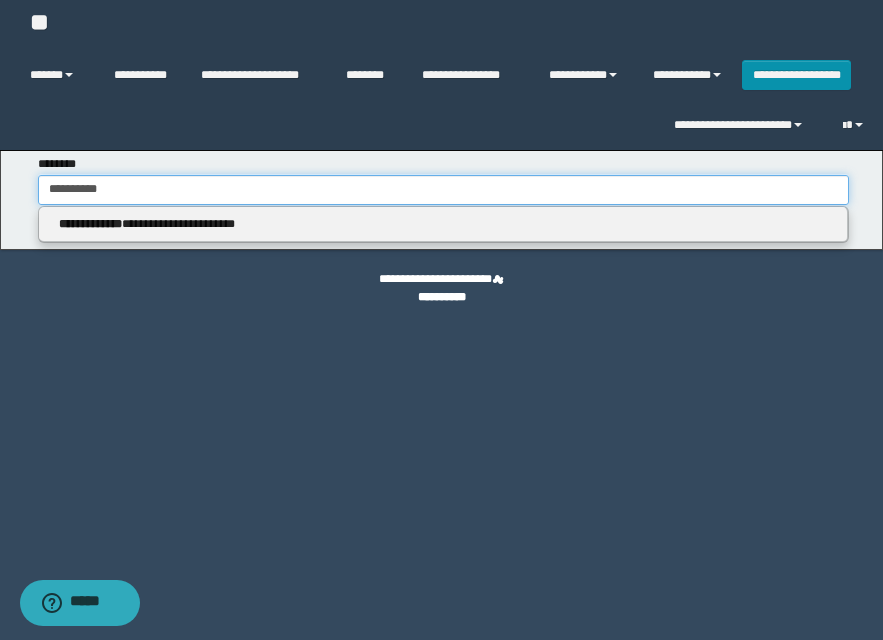 type on "**********" 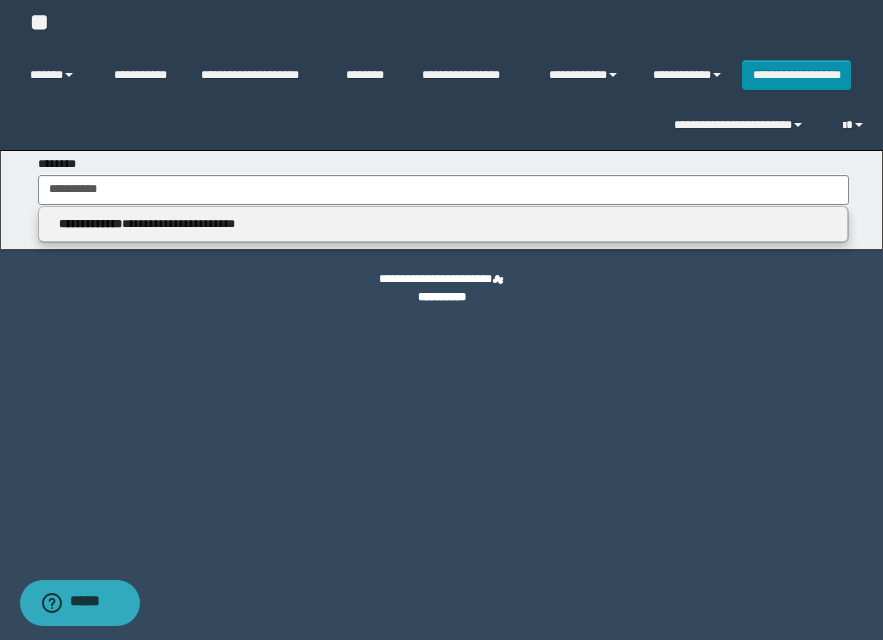 click on "**********" at bounding box center (443, 225) 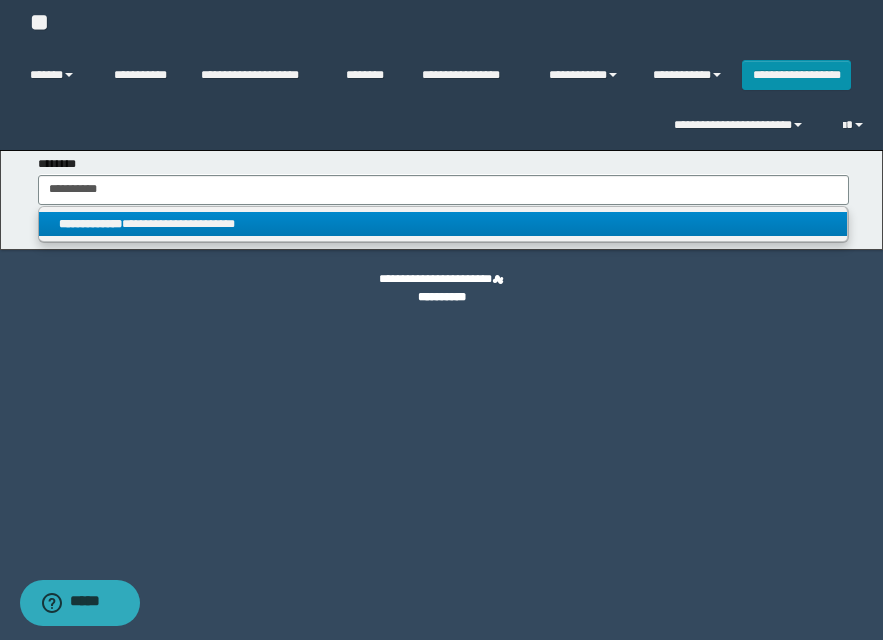 click on "**********" at bounding box center (443, 224) 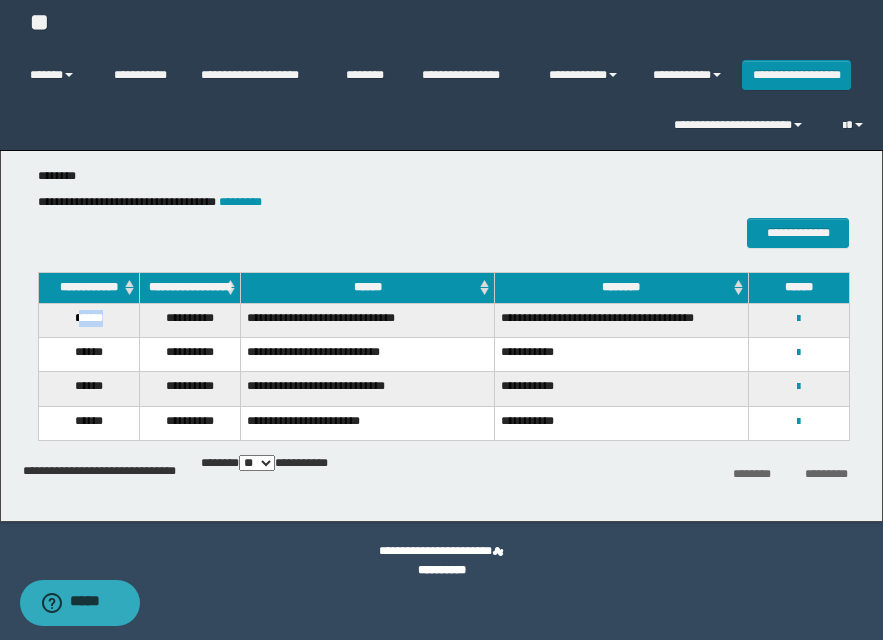 drag, startPoint x: 77, startPoint y: 336, endPoint x: 122, endPoint y: 329, distance: 45.54119 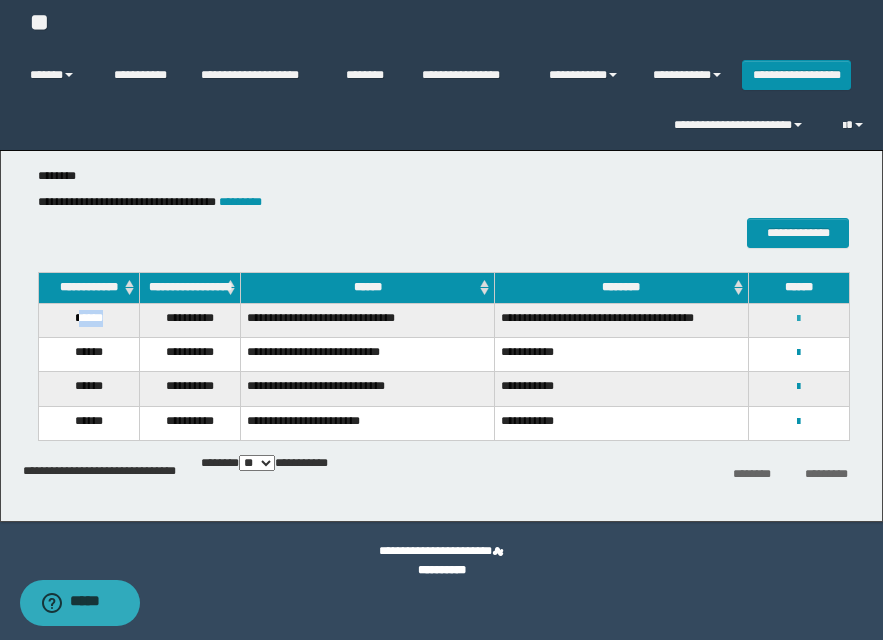 click at bounding box center [798, 319] 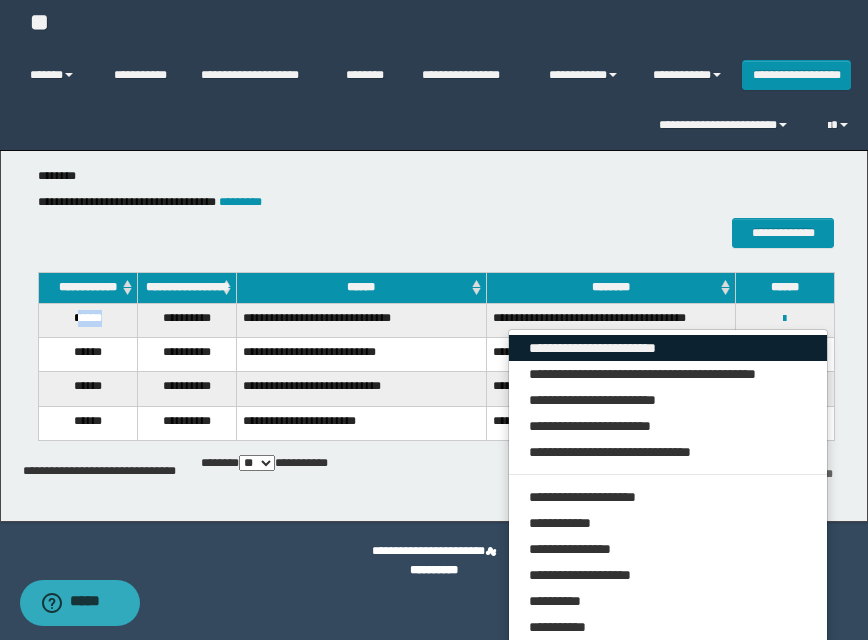 click on "**********" at bounding box center [668, 348] 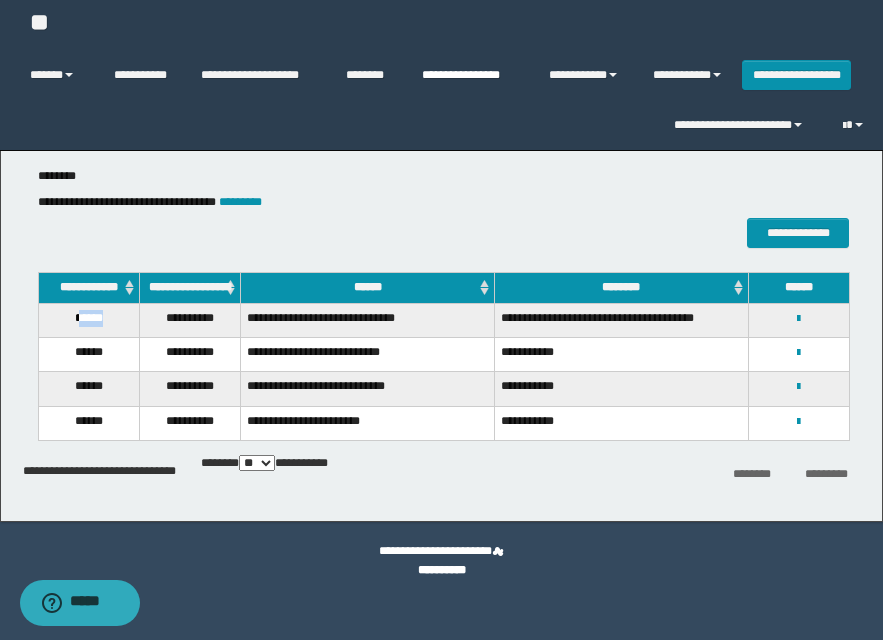 click on "**********" at bounding box center [470, 75] 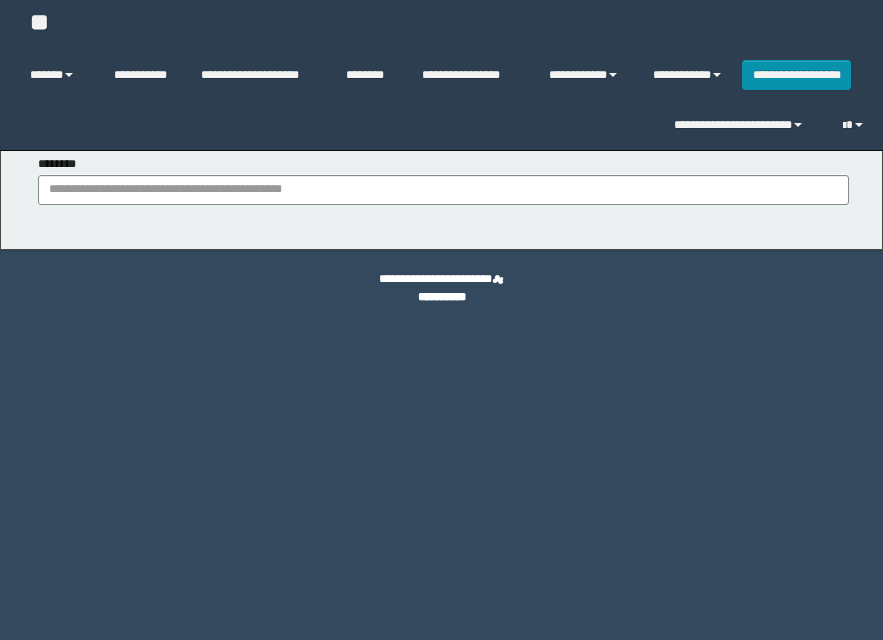 scroll, scrollTop: 0, scrollLeft: 0, axis: both 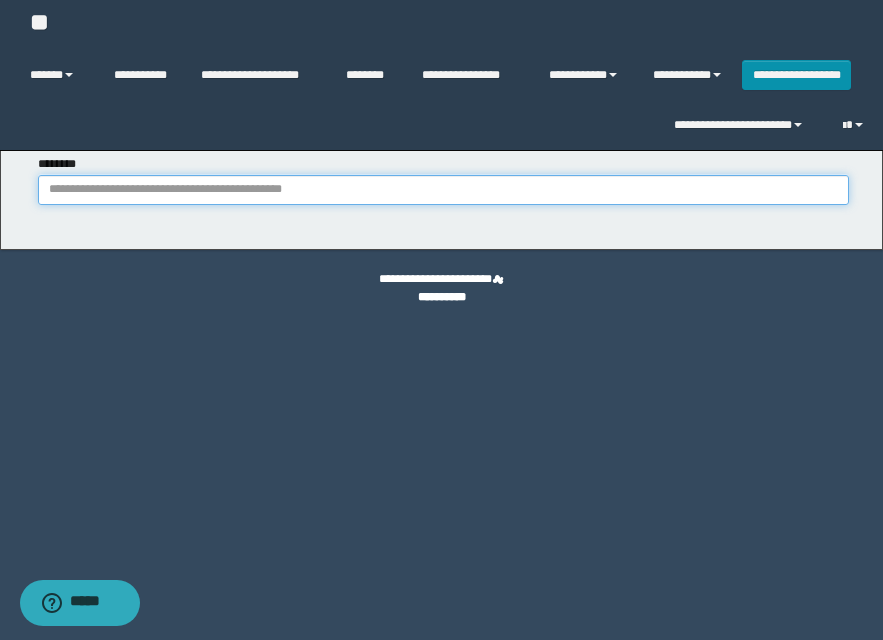 click on "********" at bounding box center (443, 190) 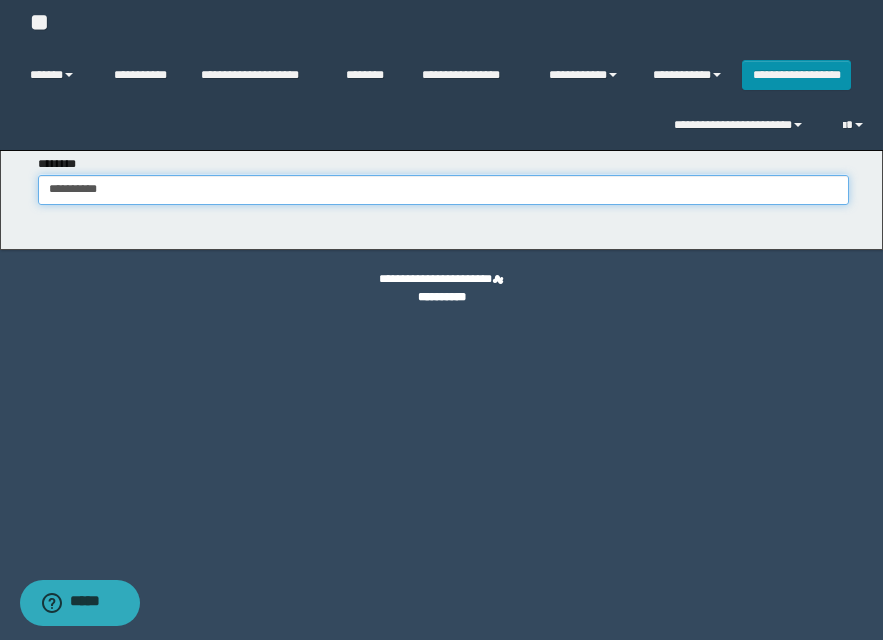 type on "**********" 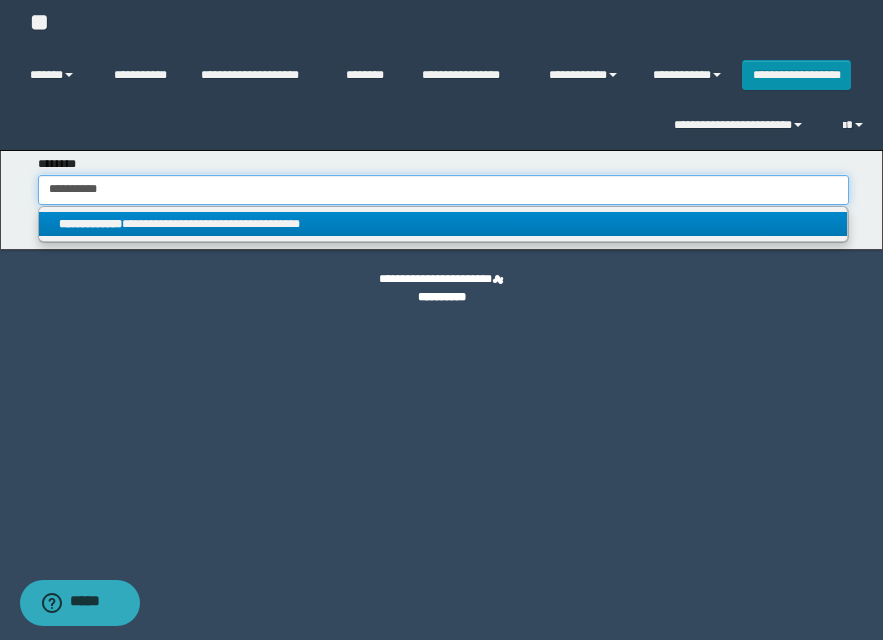 type on "**********" 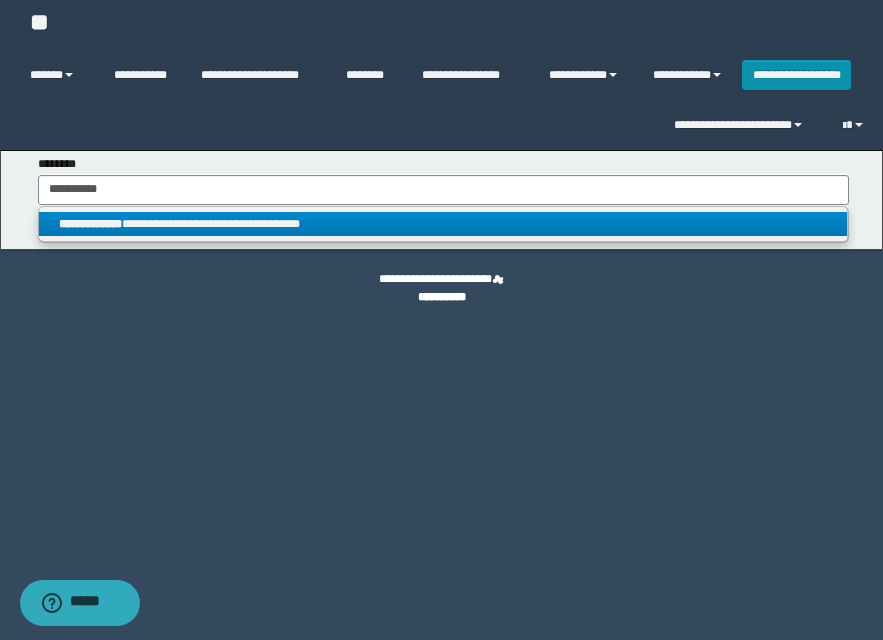 click on "**********" at bounding box center (443, 224) 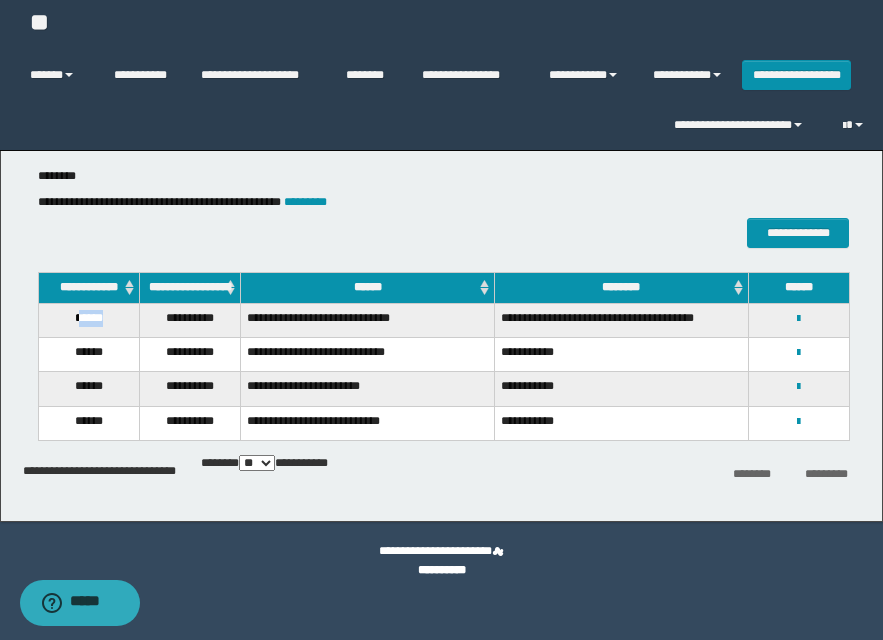 drag, startPoint x: 76, startPoint y: 330, endPoint x: 118, endPoint y: 330, distance: 42 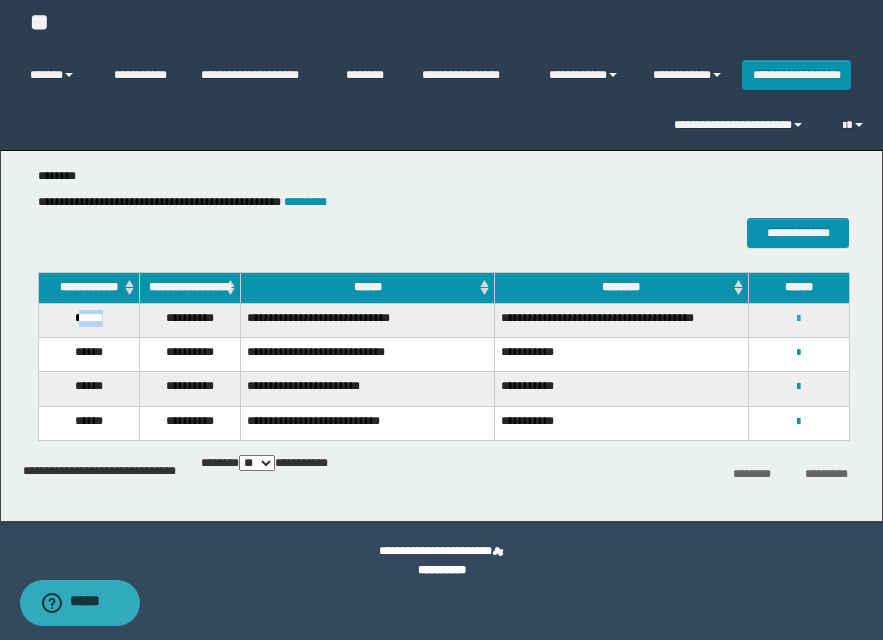 click at bounding box center (798, 319) 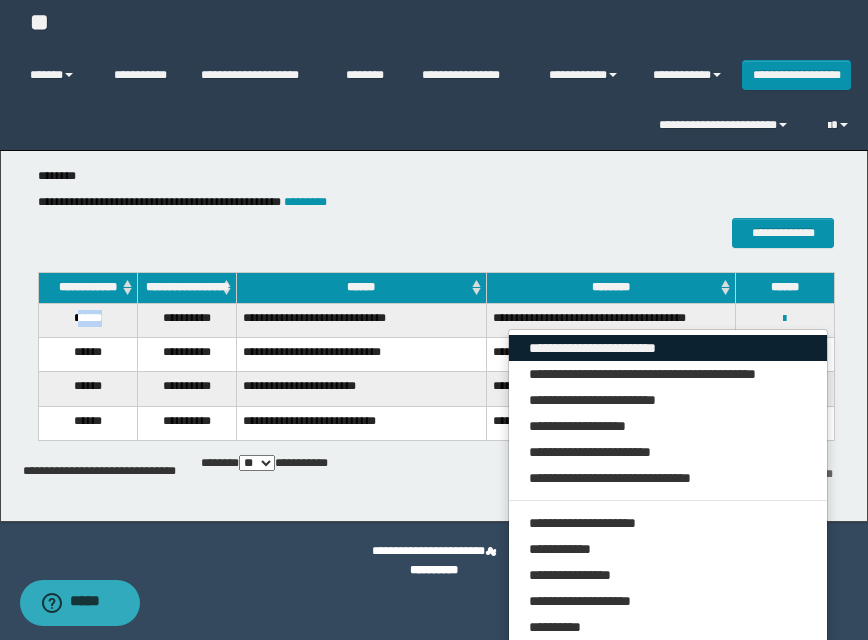 click on "**********" at bounding box center (668, 348) 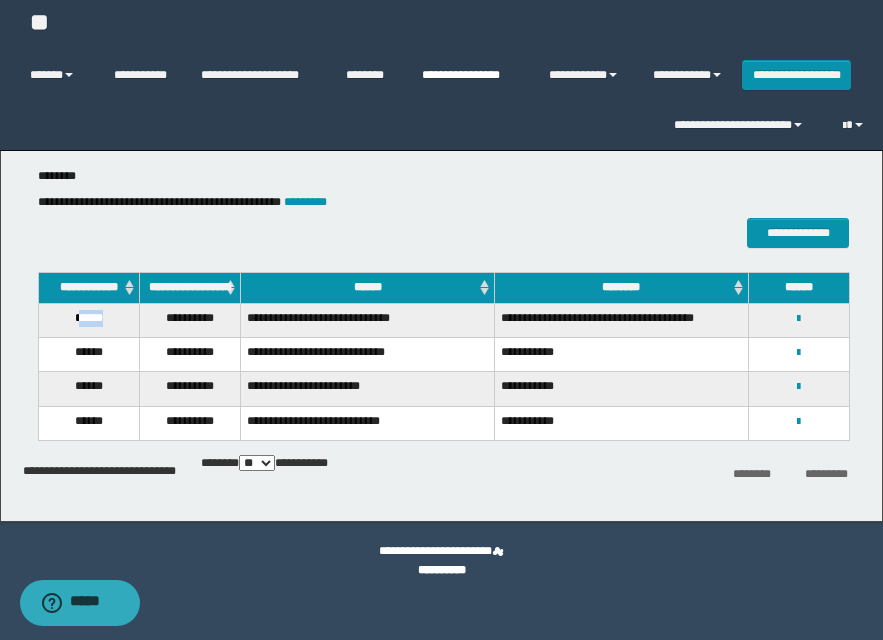 click on "**********" at bounding box center [470, 75] 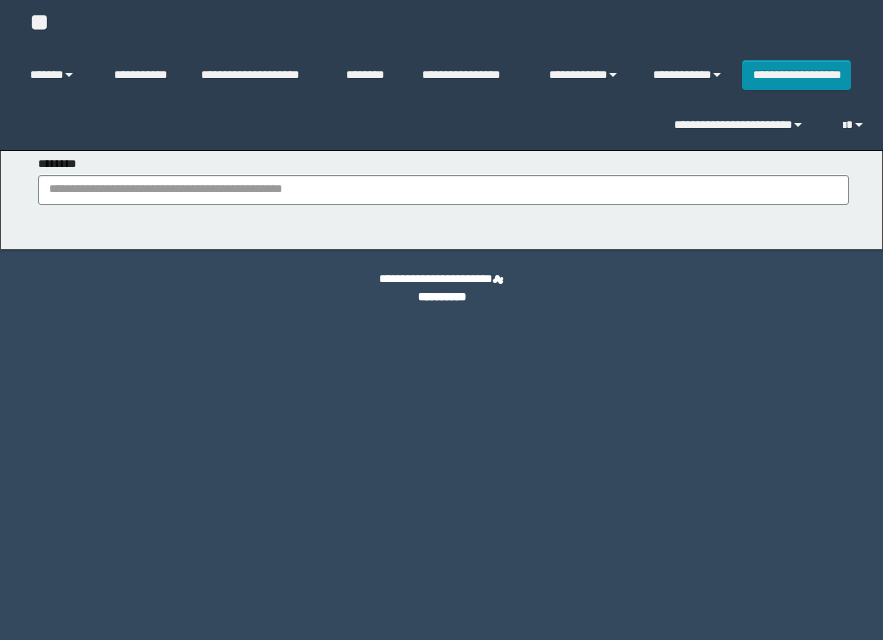 scroll, scrollTop: 0, scrollLeft: 0, axis: both 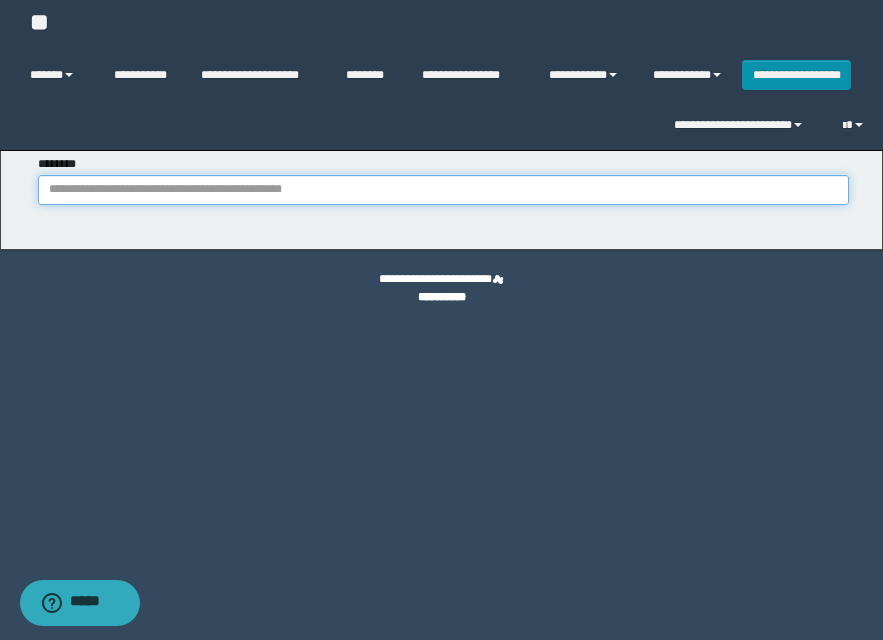 click on "********" at bounding box center [443, 190] 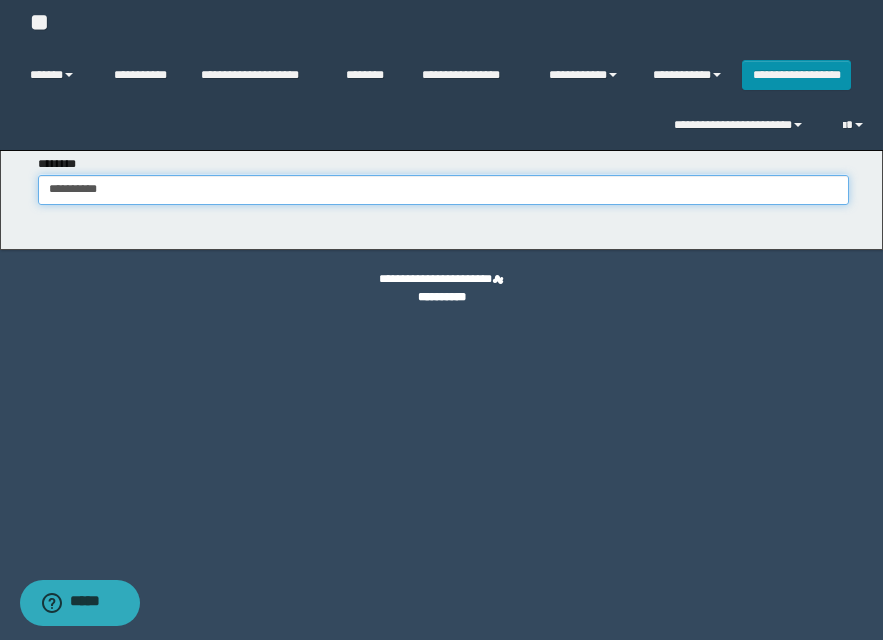 type on "**********" 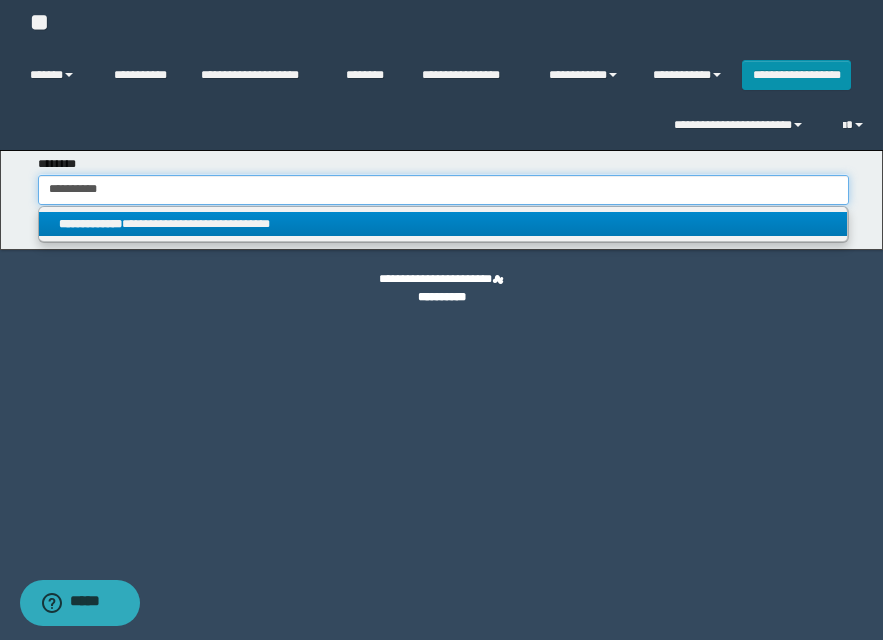 type on "**********" 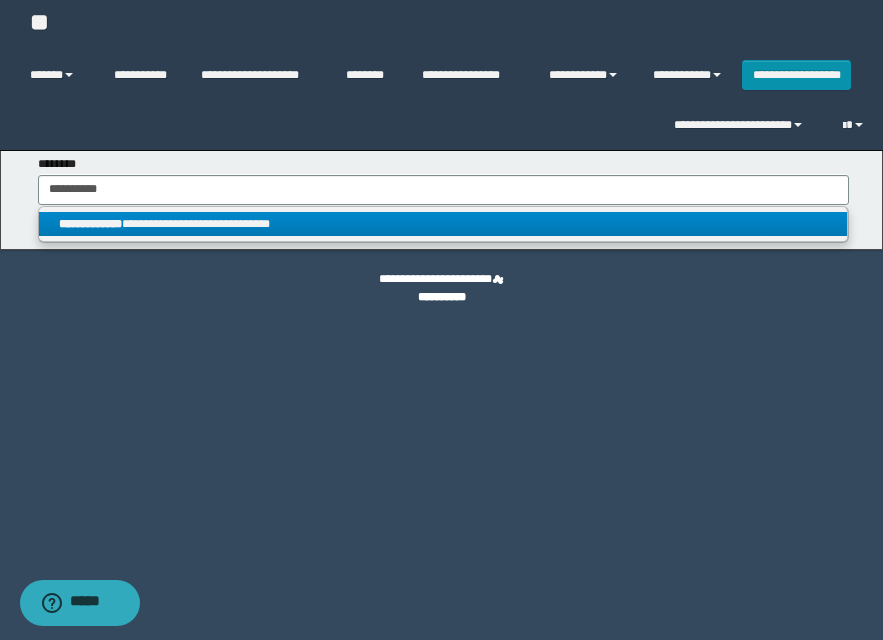 click on "**********" at bounding box center (443, 224) 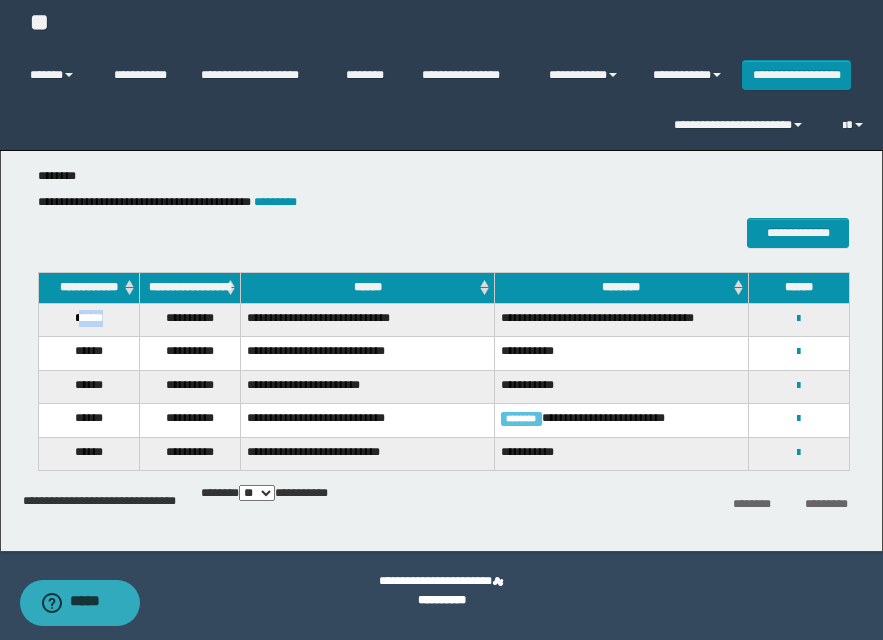 drag, startPoint x: 74, startPoint y: 337, endPoint x: 115, endPoint y: 332, distance: 41.303753 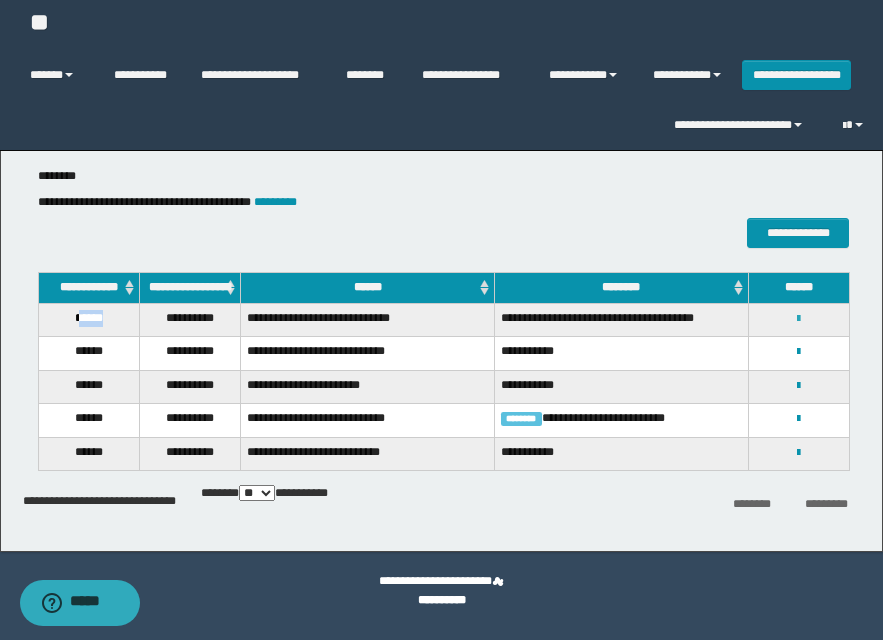click at bounding box center (798, 319) 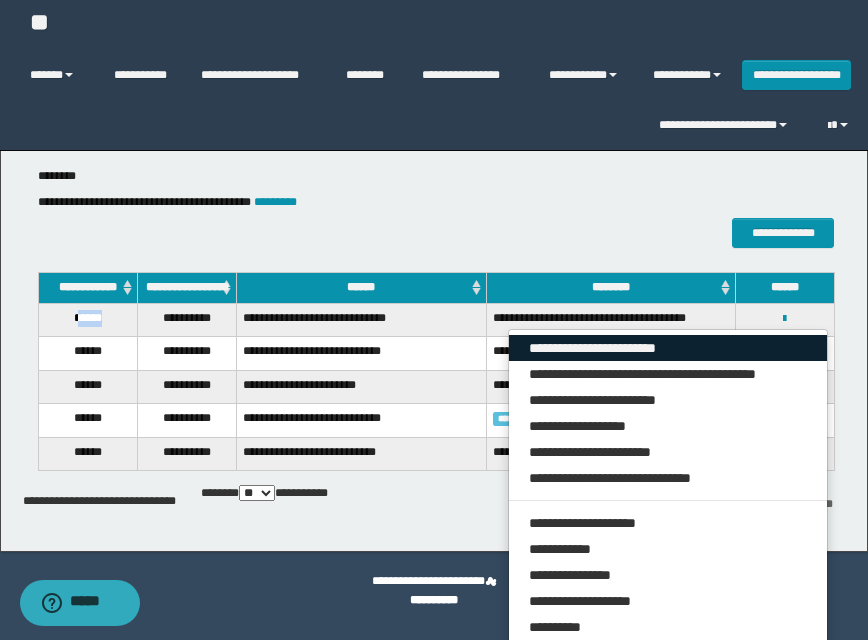 click on "**********" at bounding box center (668, 348) 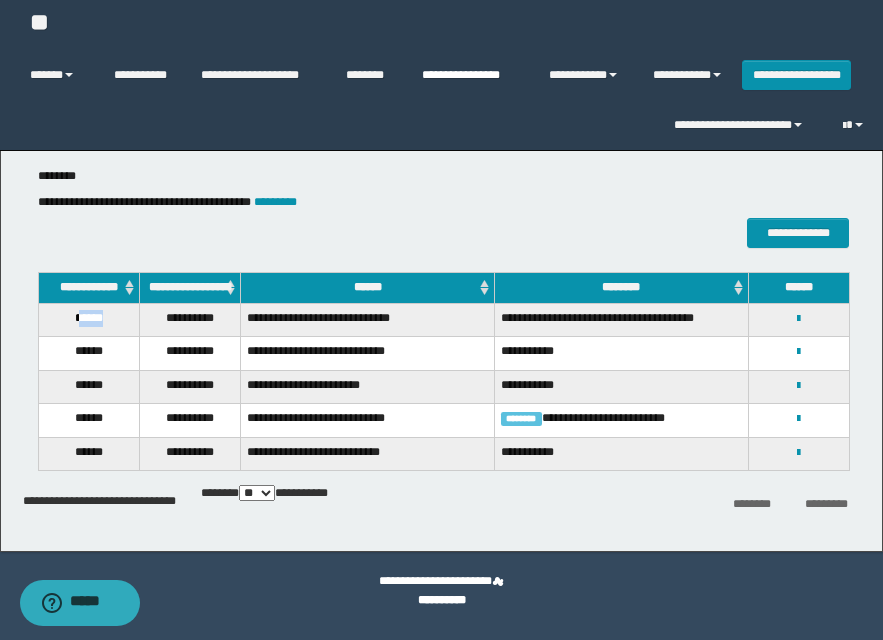 click on "**********" at bounding box center (470, 75) 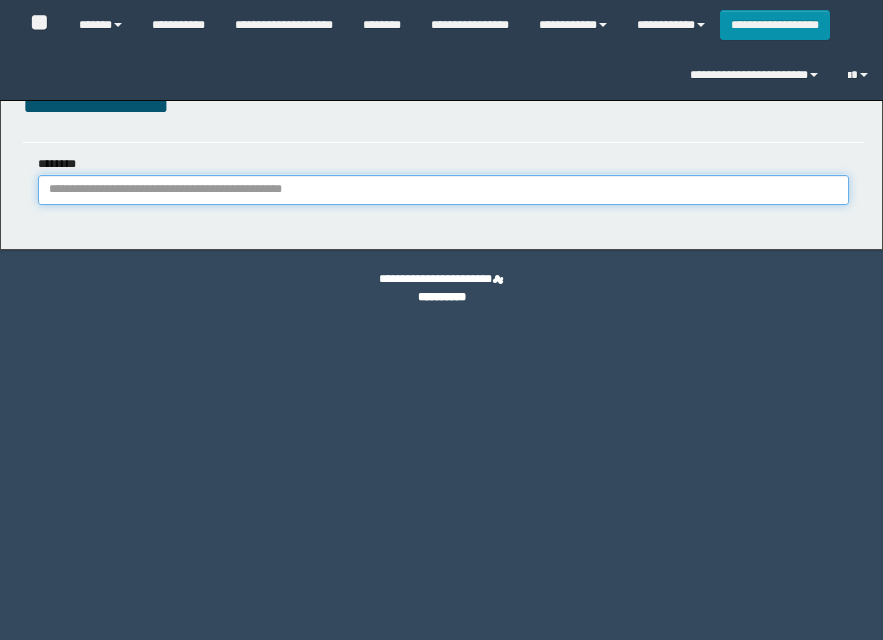 scroll, scrollTop: 0, scrollLeft: 0, axis: both 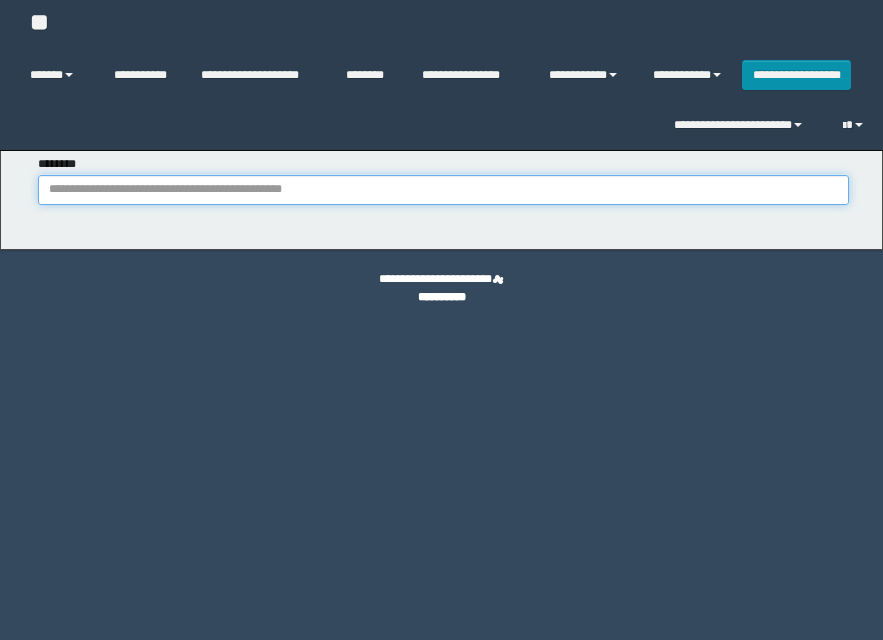 click on "********" at bounding box center (443, 190) 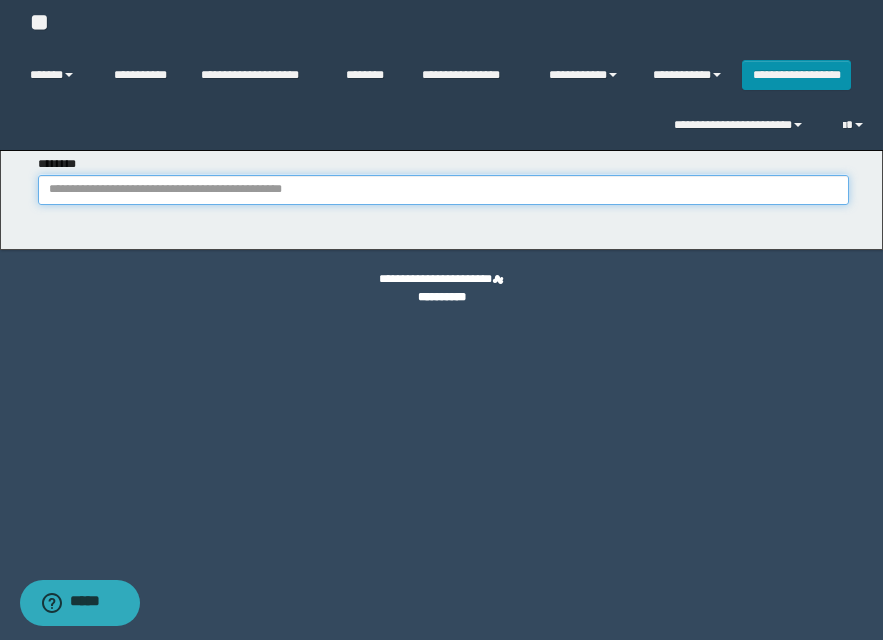 paste on "**********" 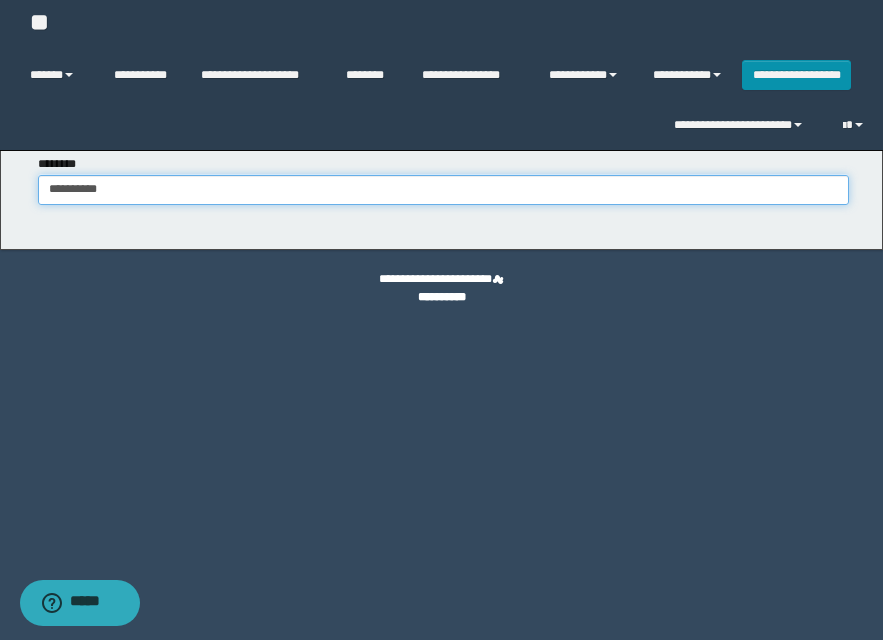 type on "**********" 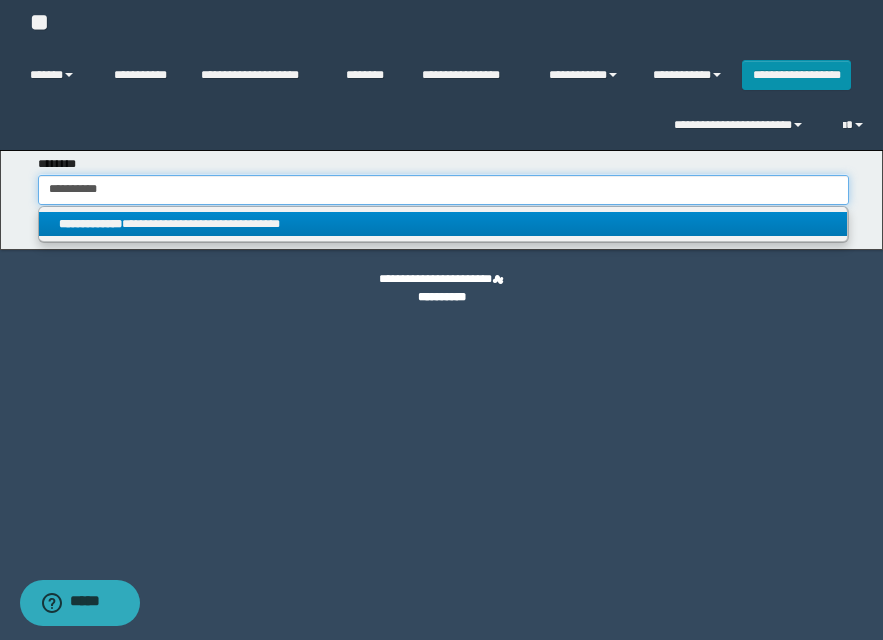 type on "**********" 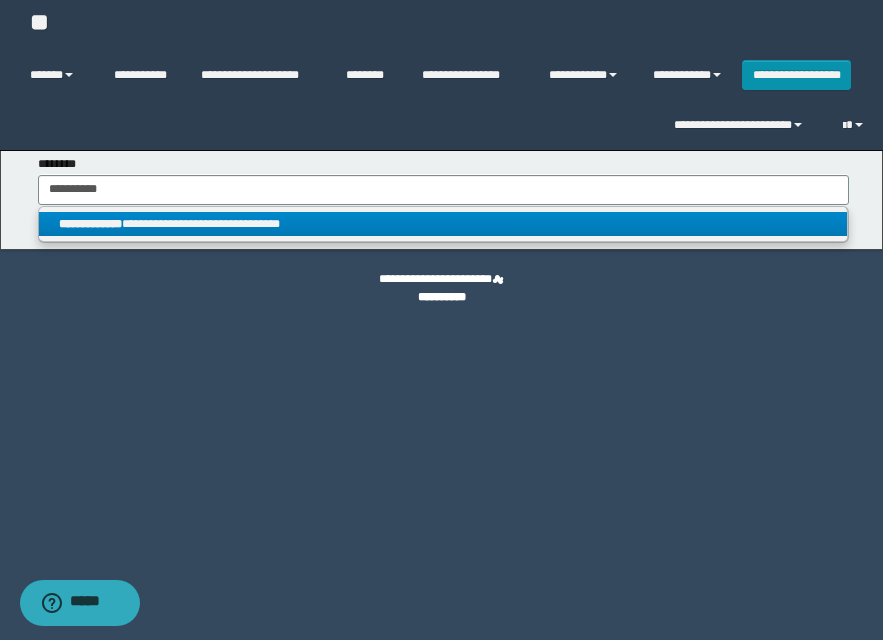 click on "**********" at bounding box center (443, 224) 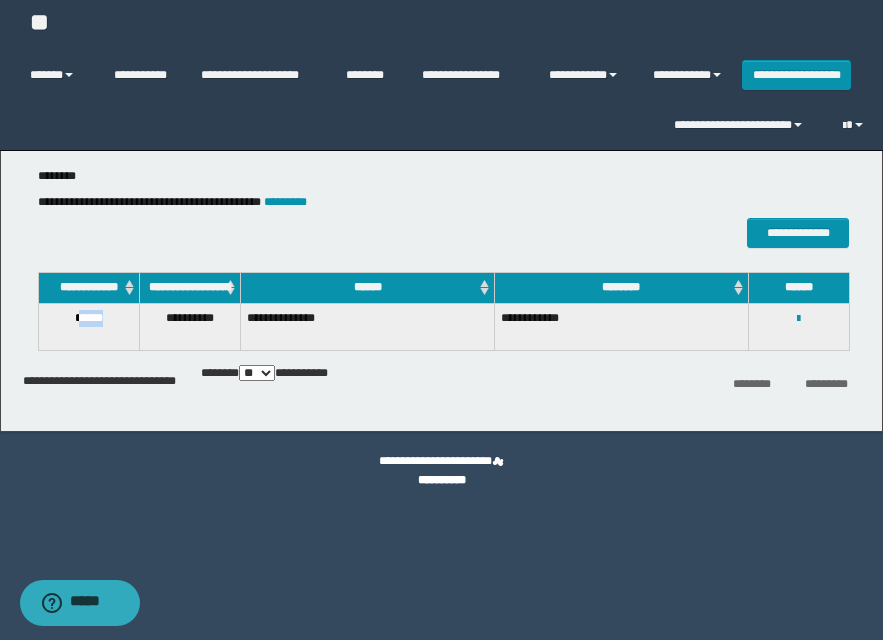 drag, startPoint x: 77, startPoint y: 330, endPoint x: 115, endPoint y: 333, distance: 38.118237 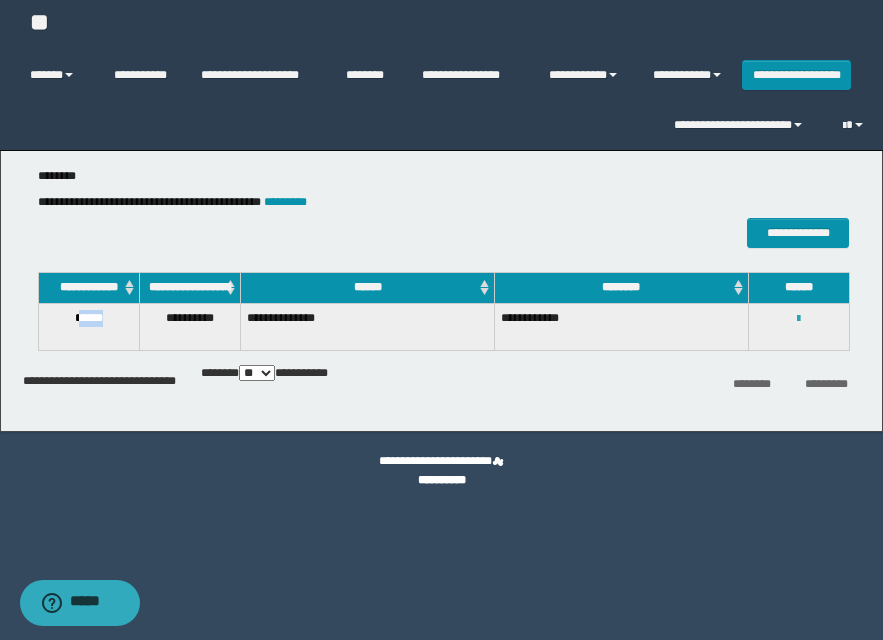 click at bounding box center (798, 319) 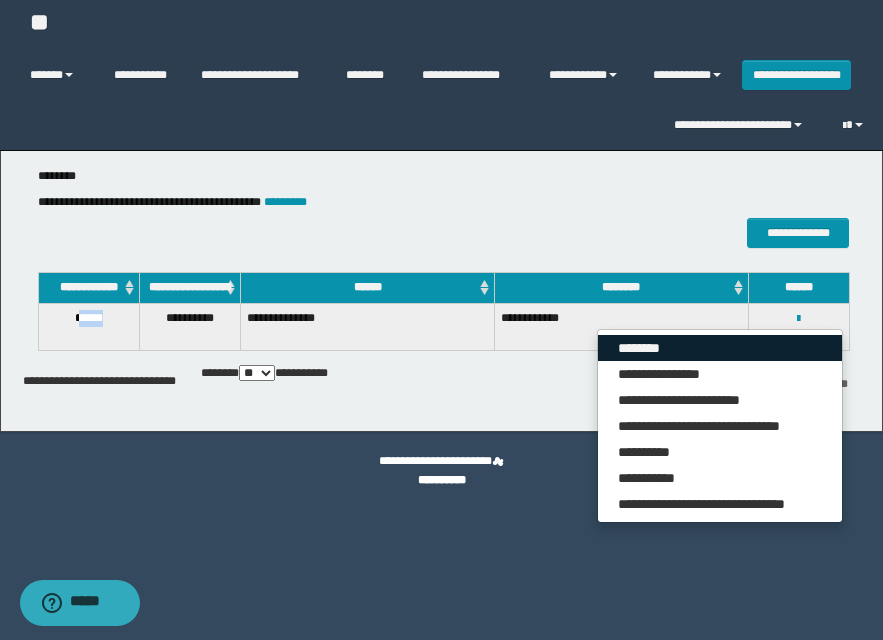 click on "********" at bounding box center (720, 348) 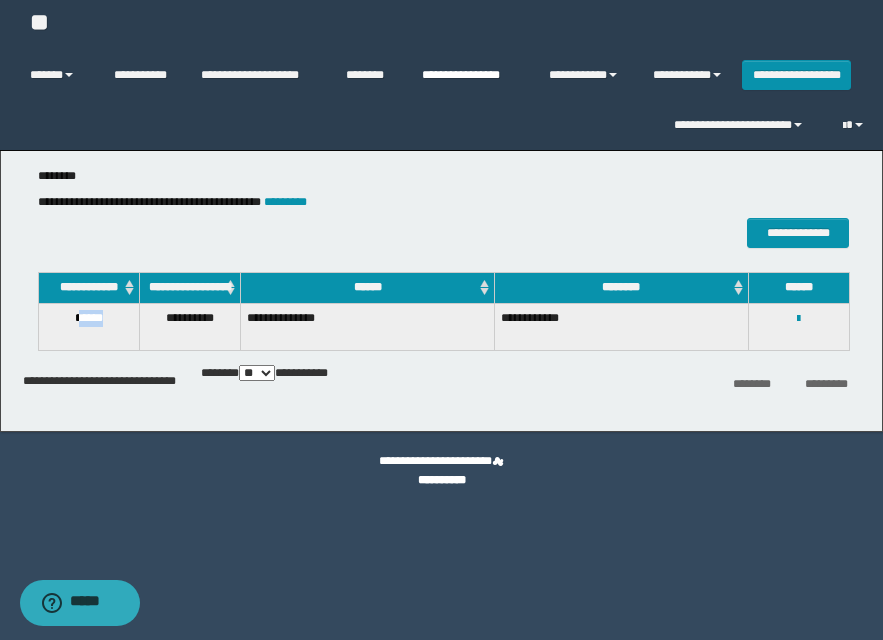 click on "**********" at bounding box center (470, 75) 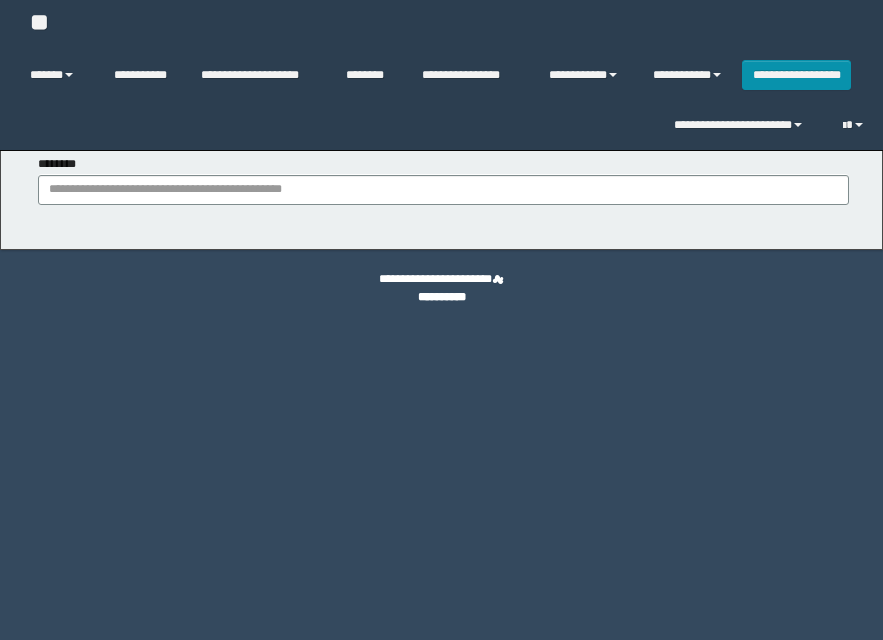 scroll, scrollTop: 0, scrollLeft: 0, axis: both 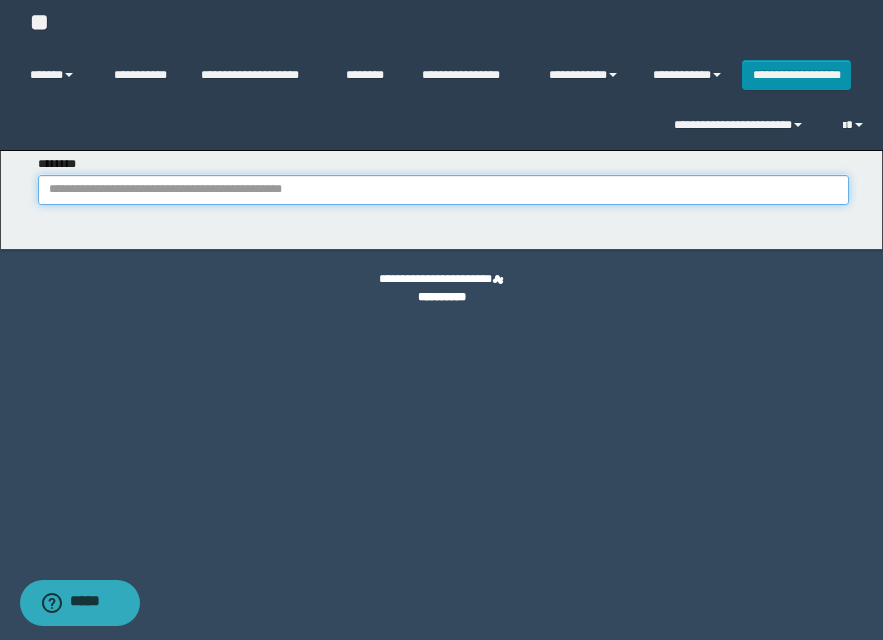 click on "********" at bounding box center (443, 190) 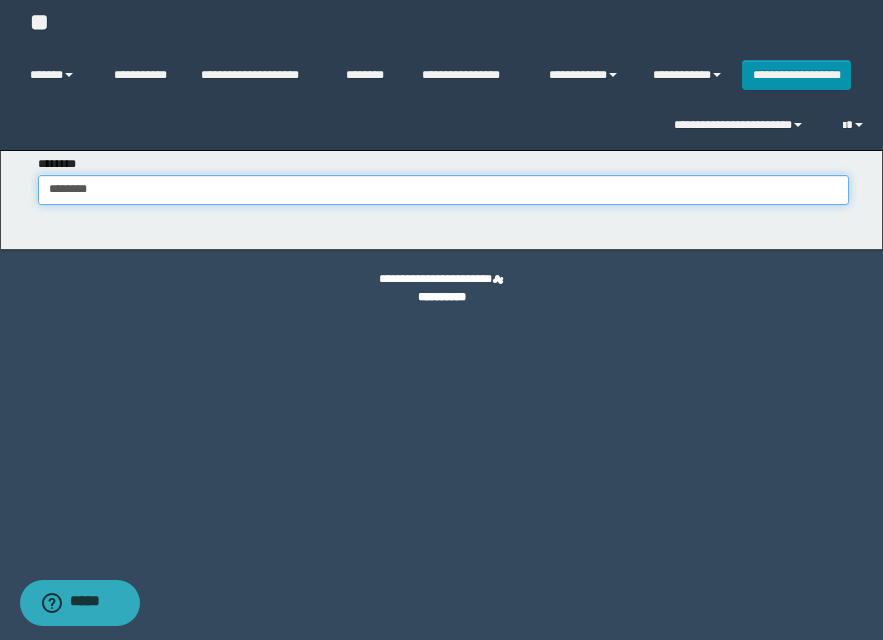 type on "********" 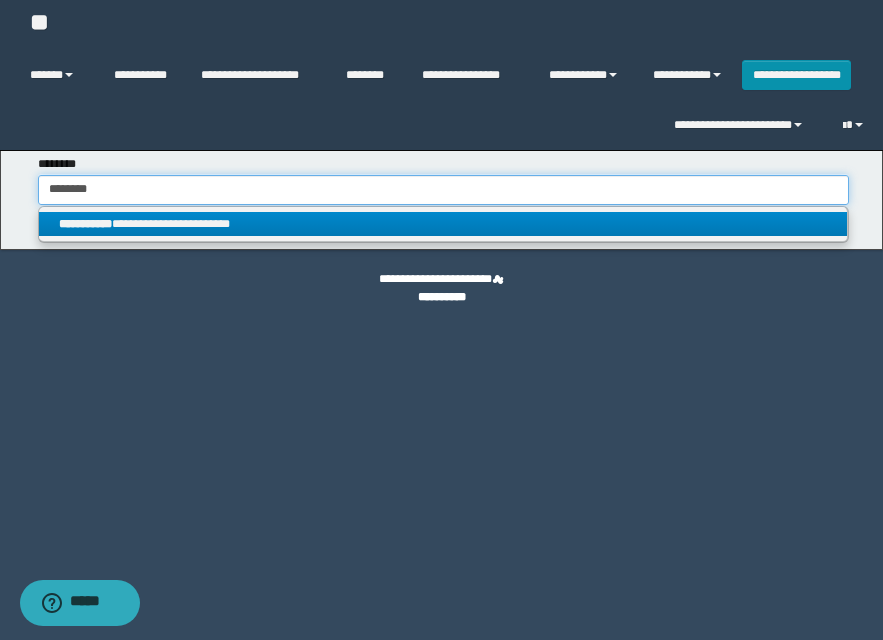 type on "********" 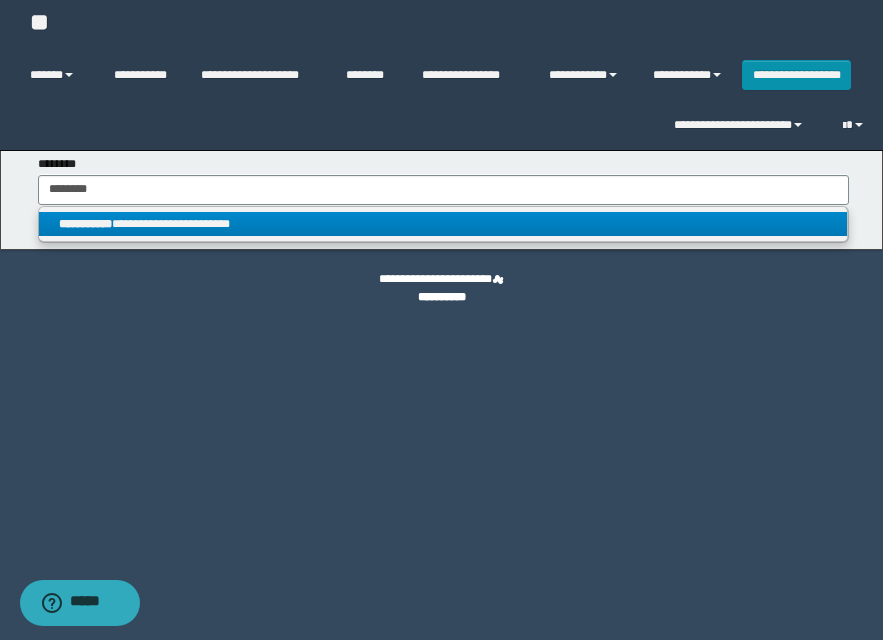 click on "**********" at bounding box center [443, 224] 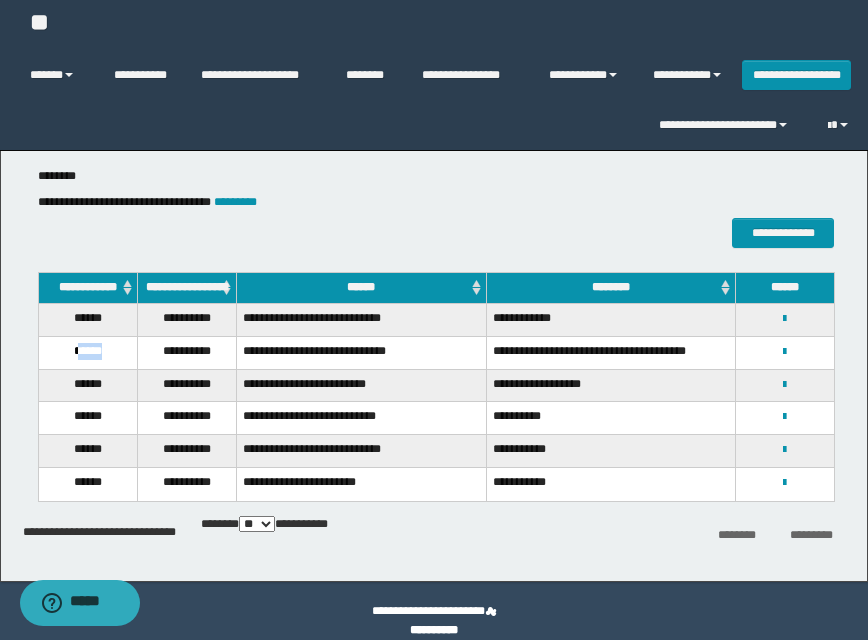 drag, startPoint x: 76, startPoint y: 363, endPoint x: 123, endPoint y: 357, distance: 47.38143 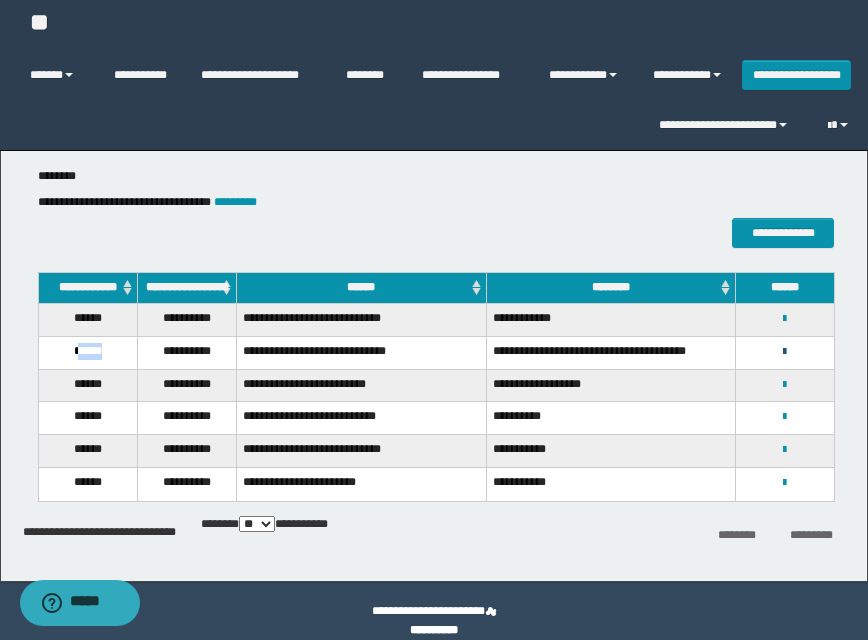 drag, startPoint x: 782, startPoint y: 358, endPoint x: 773, endPoint y: 364, distance: 10.816654 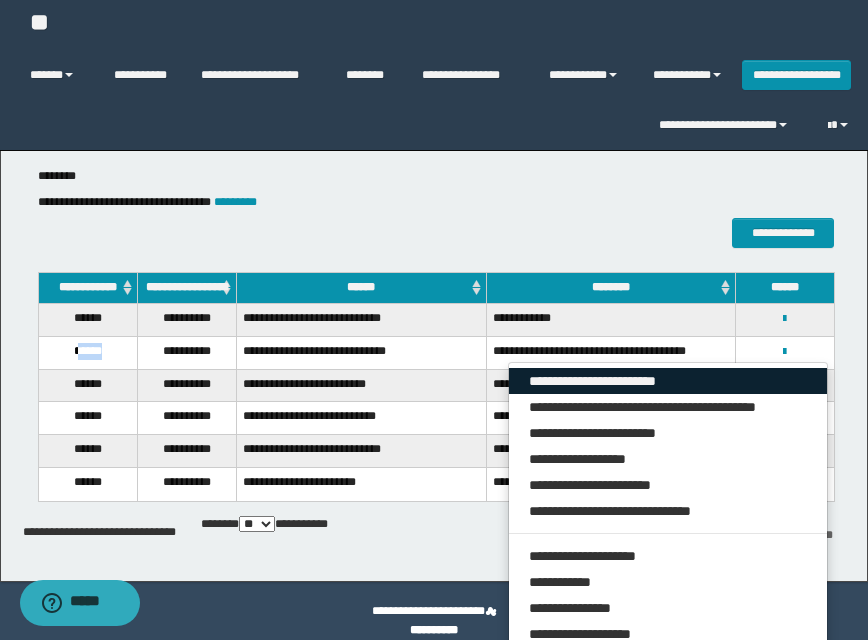 click on "**********" at bounding box center [668, 381] 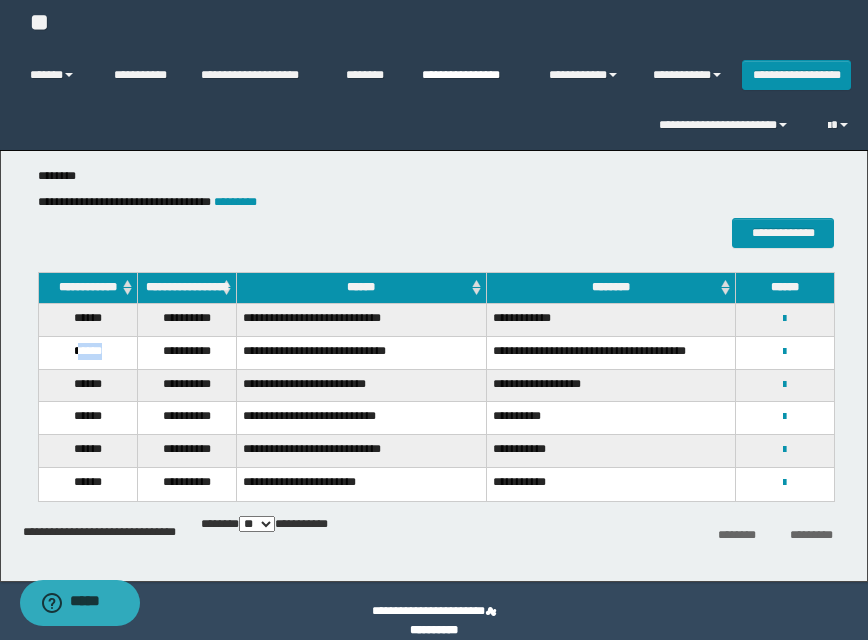 click on "**********" at bounding box center [470, 75] 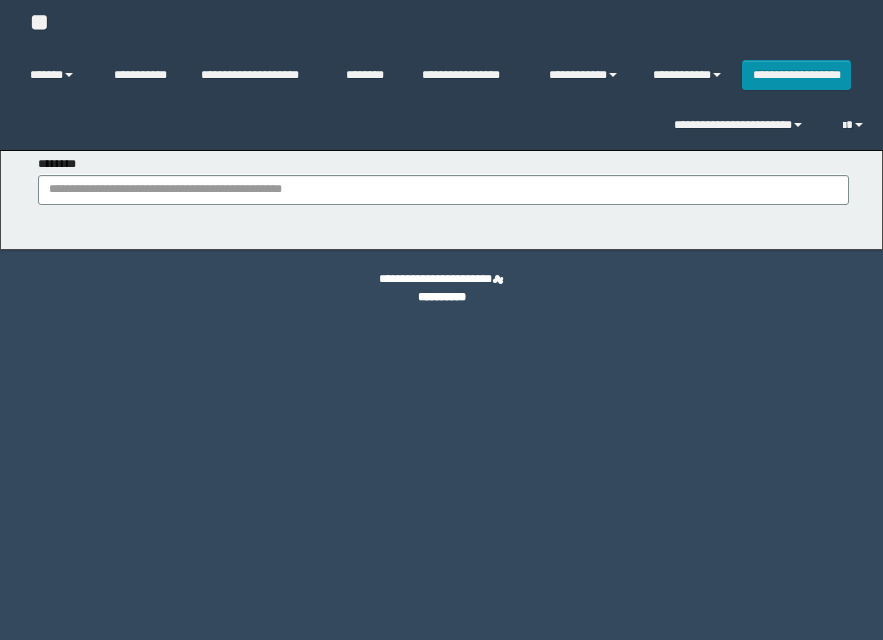 scroll, scrollTop: 0, scrollLeft: 0, axis: both 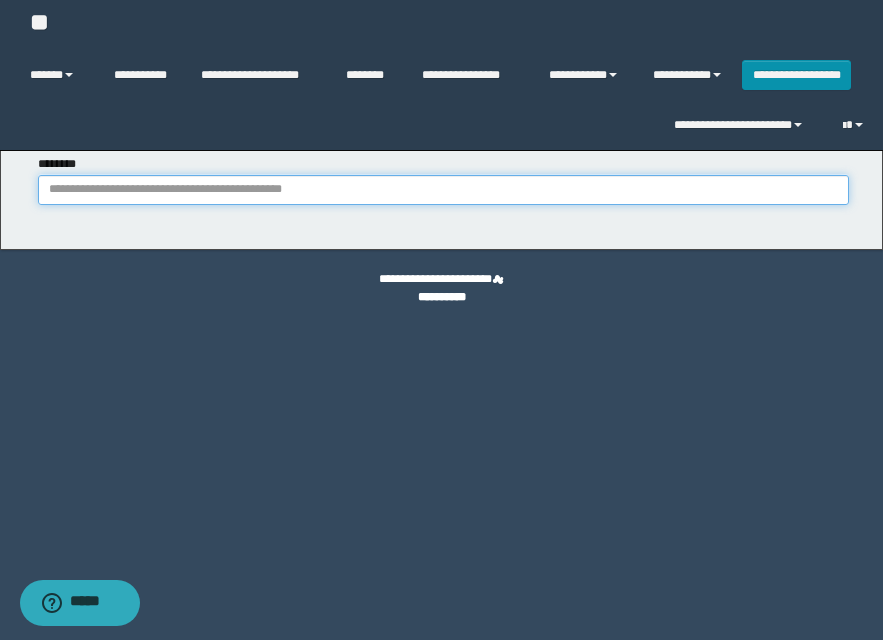 click on "********" at bounding box center [443, 190] 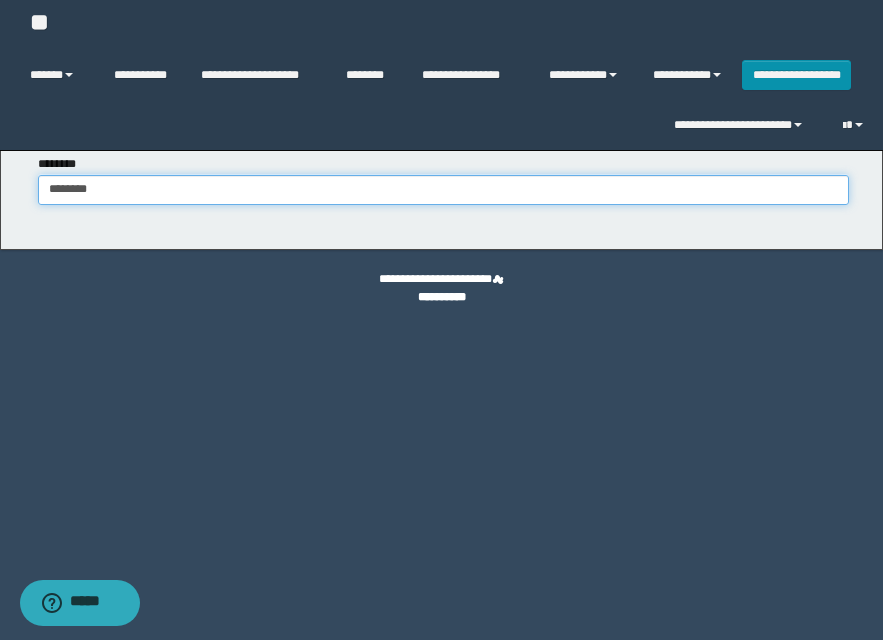 type on "********" 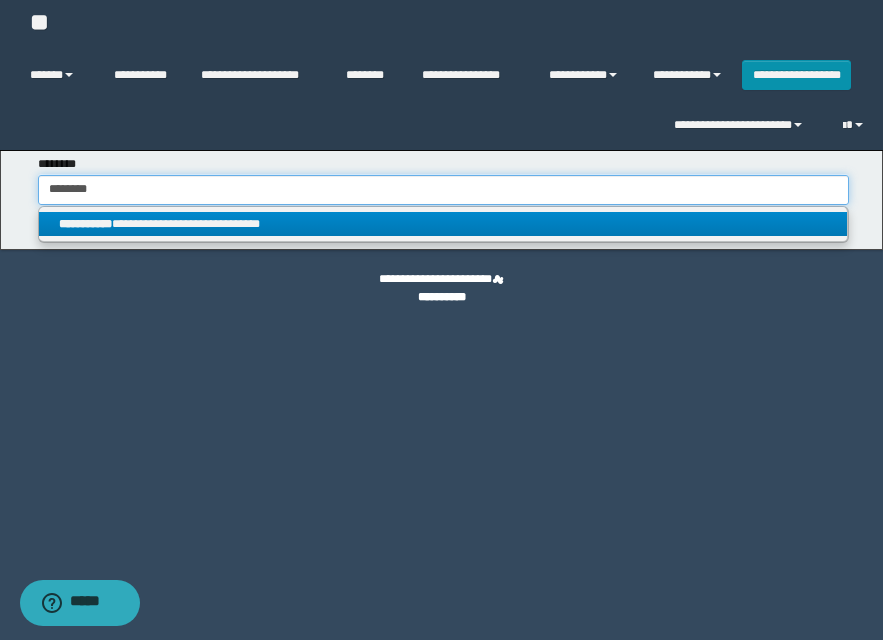 type on "********" 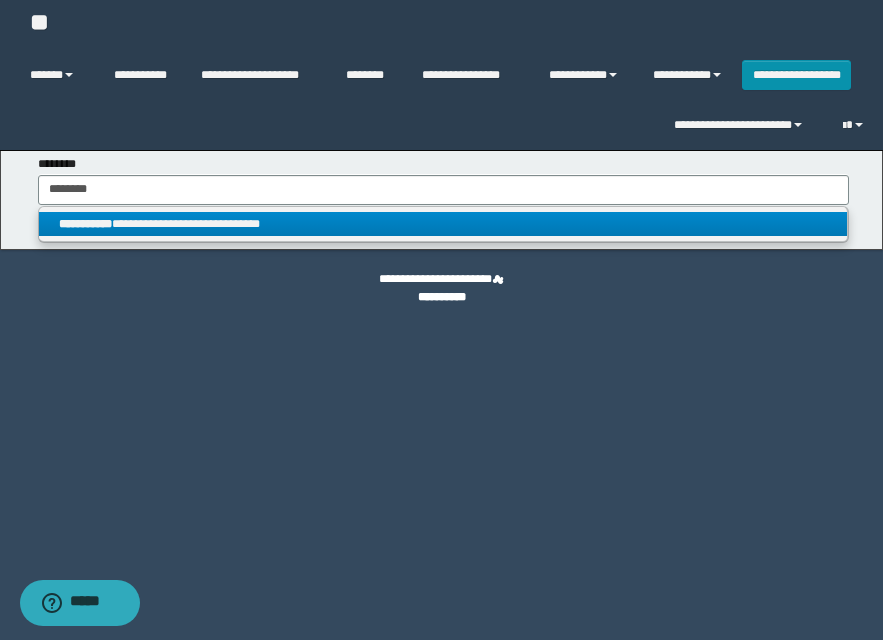 click on "**********" at bounding box center [443, 224] 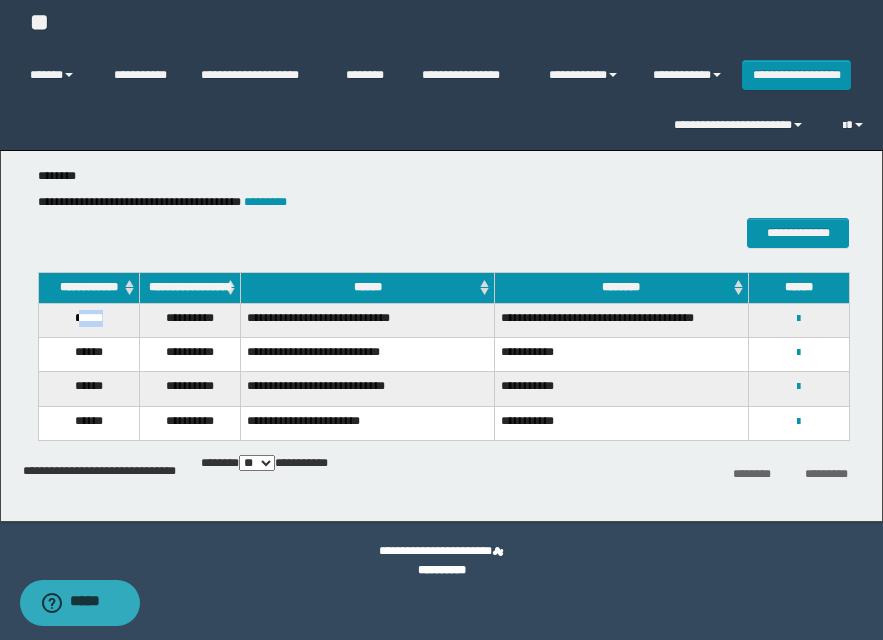 drag, startPoint x: 74, startPoint y: 333, endPoint x: 124, endPoint y: 326, distance: 50.48762 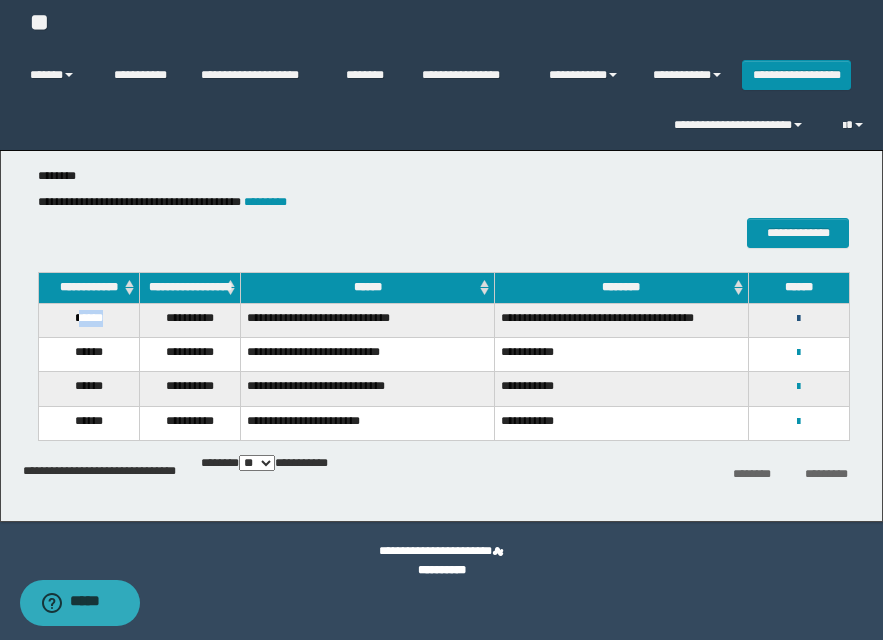 click at bounding box center [798, 319] 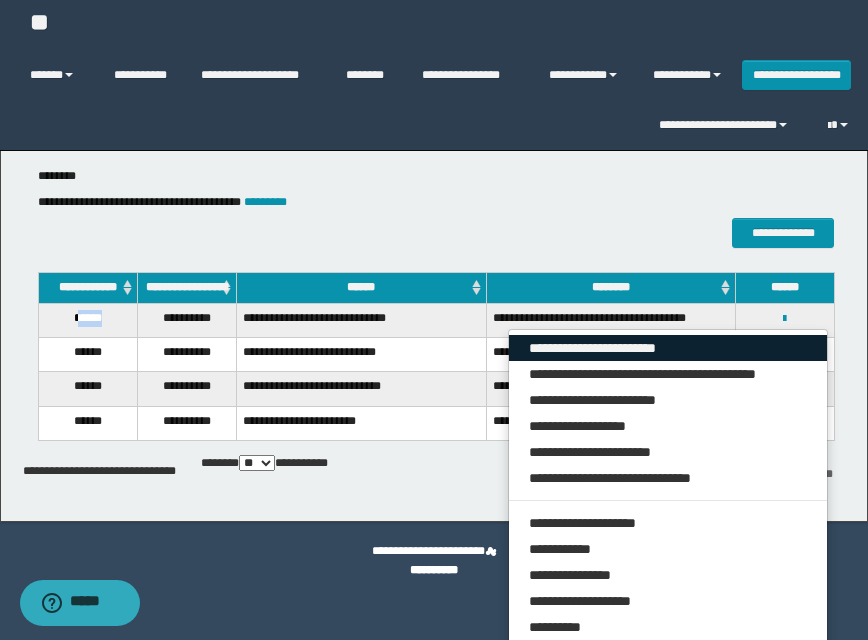 click on "**********" at bounding box center (668, 348) 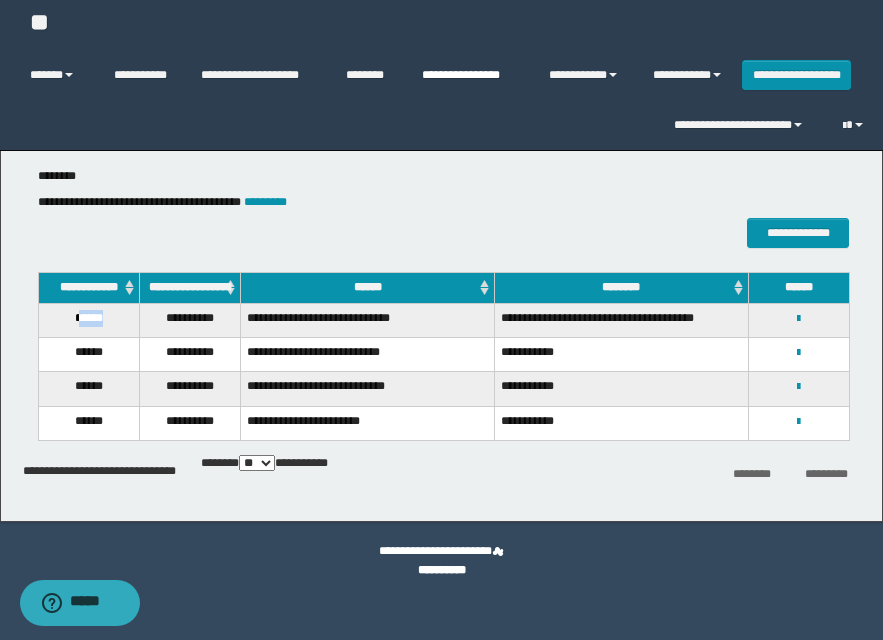 click on "**********" at bounding box center (470, 75) 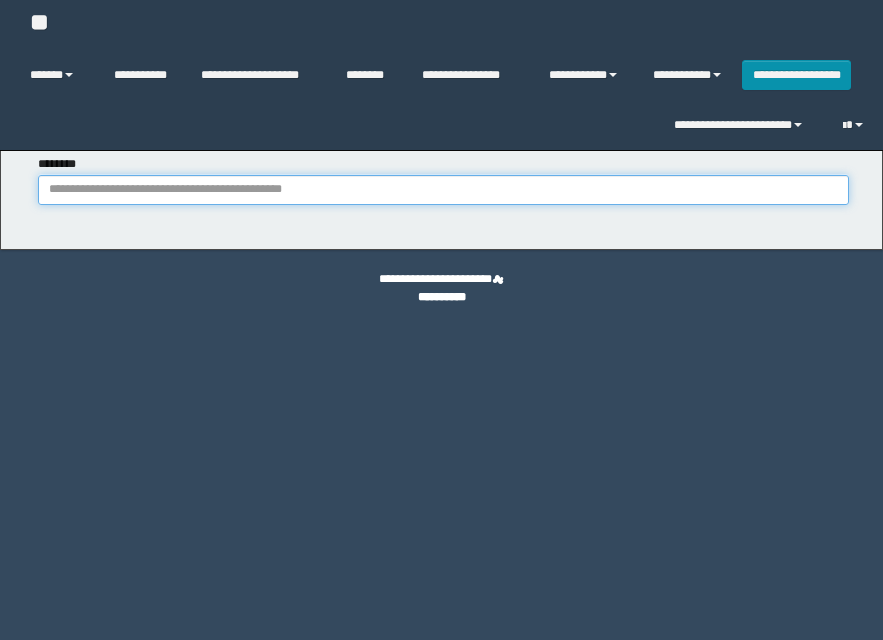 scroll, scrollTop: 0, scrollLeft: 0, axis: both 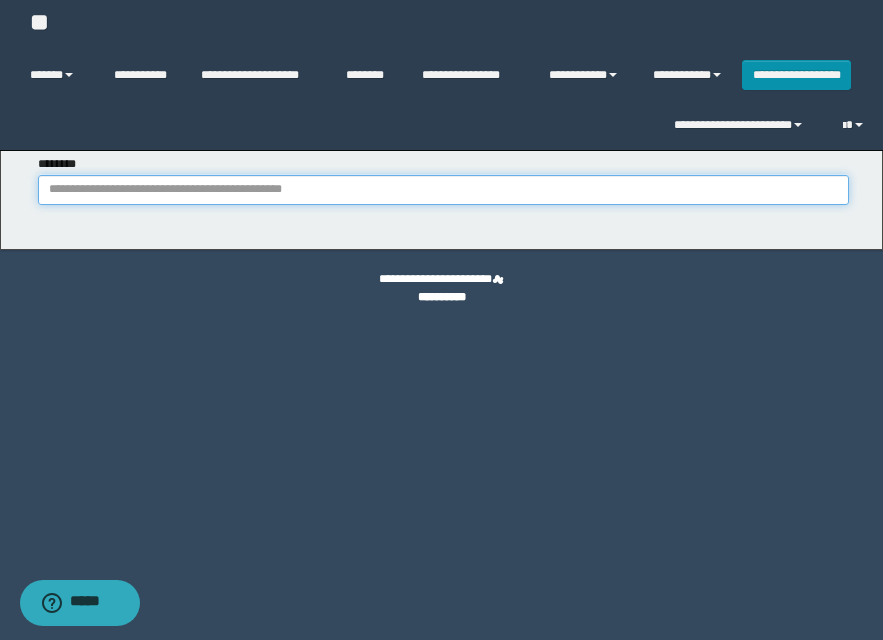 paste on "********" 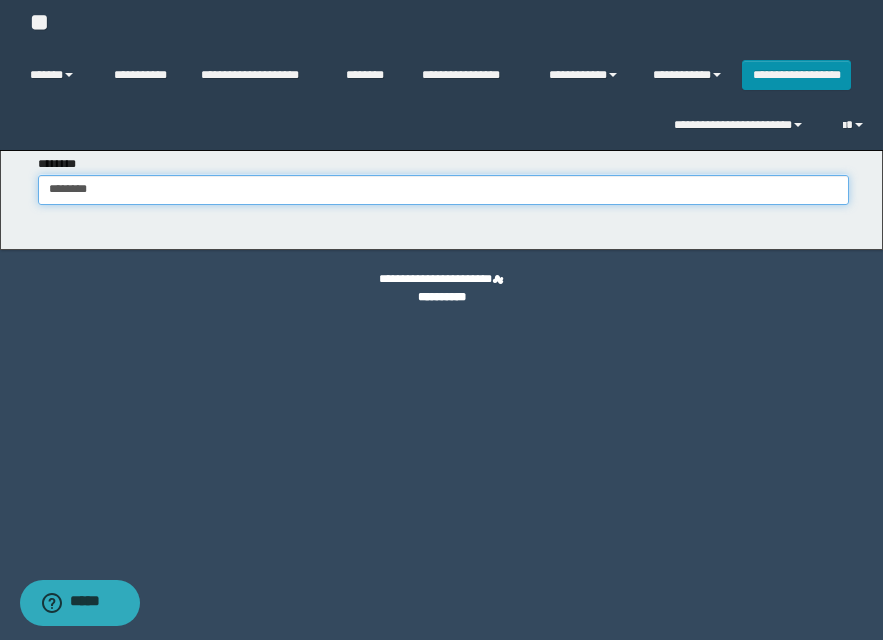 type on "********" 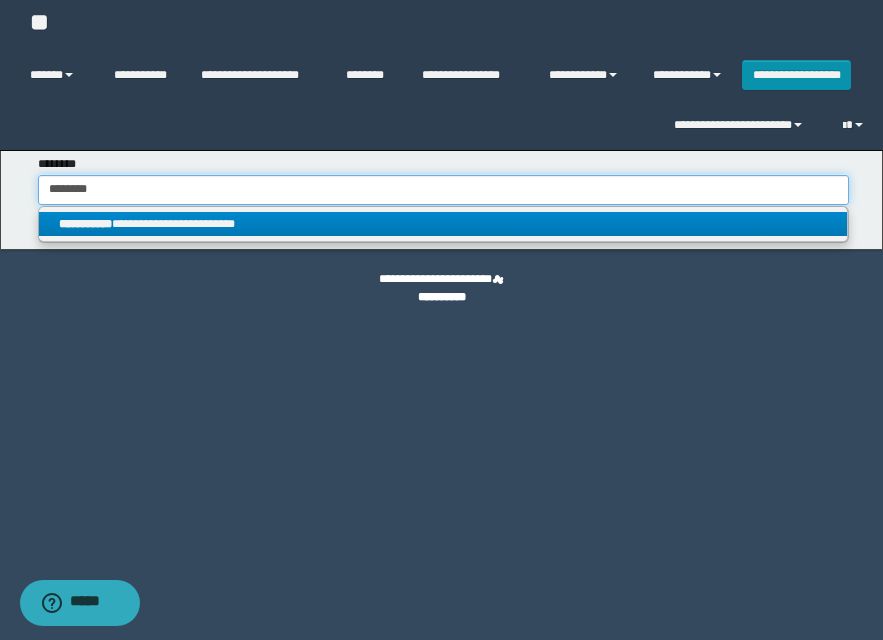 type on "********" 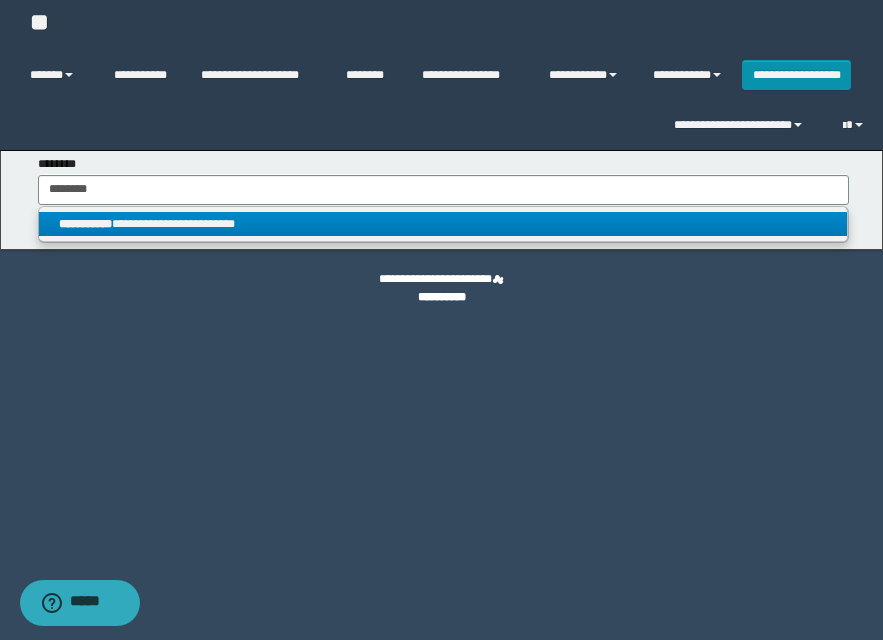 click on "**********" at bounding box center (443, 224) 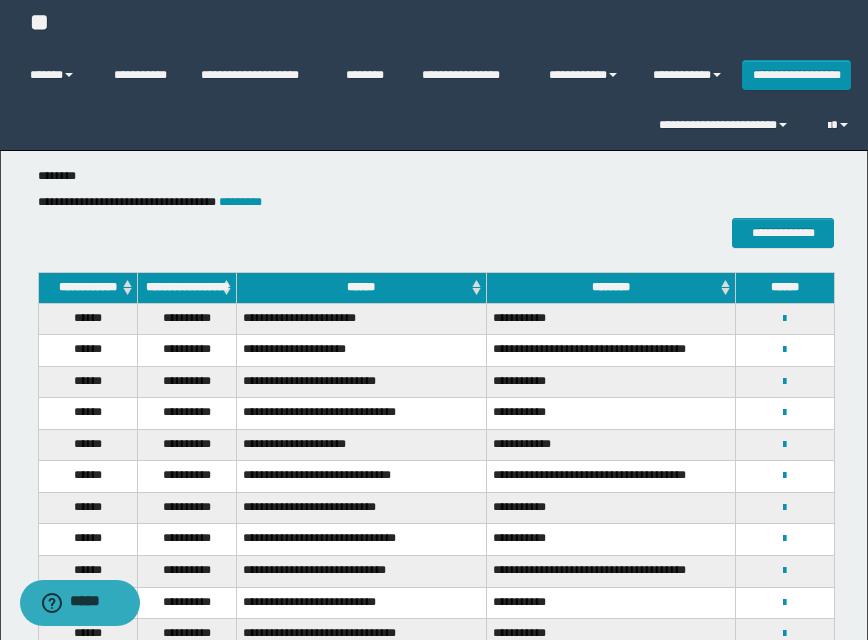click on "**********" at bounding box center [434, 75] 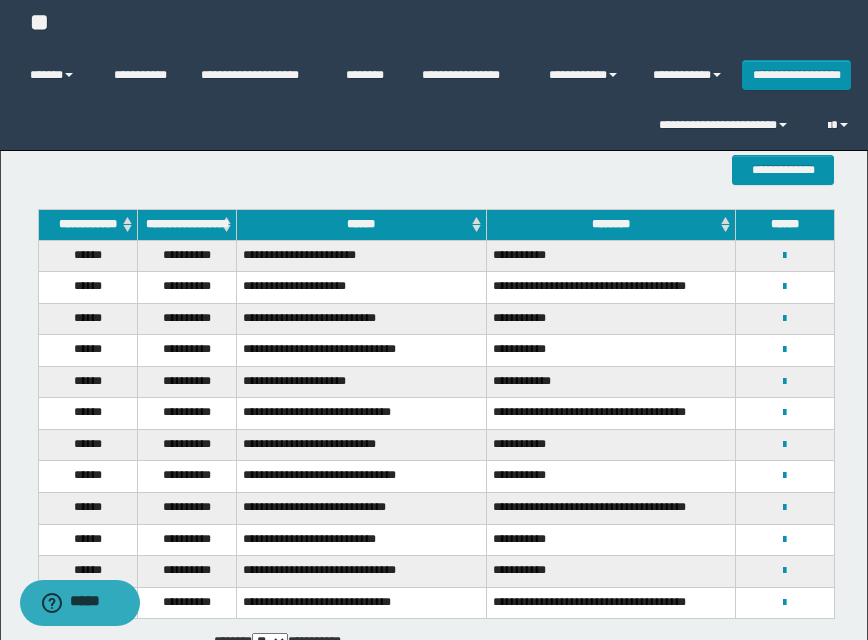 scroll, scrollTop: 201, scrollLeft: 0, axis: vertical 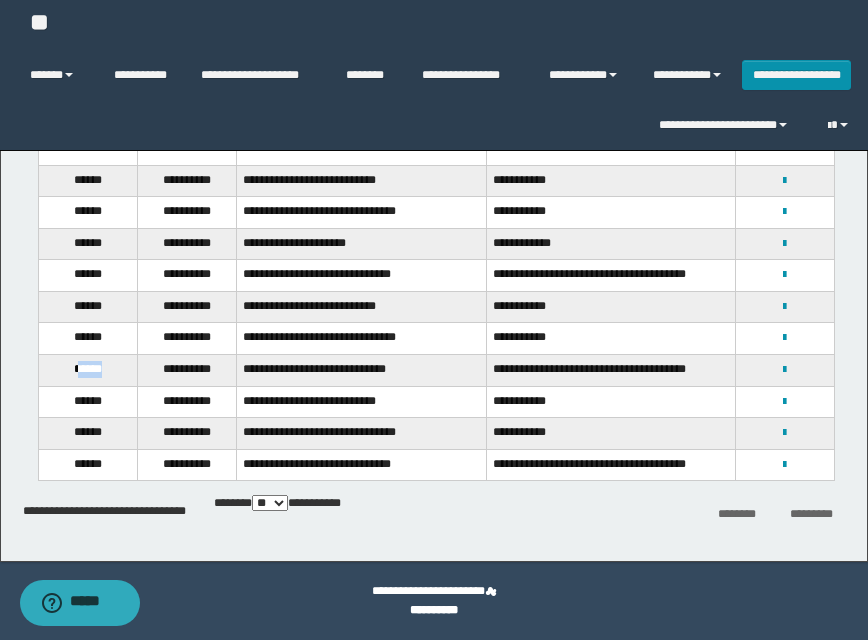 drag, startPoint x: 72, startPoint y: 373, endPoint x: 118, endPoint y: 374, distance: 46.010868 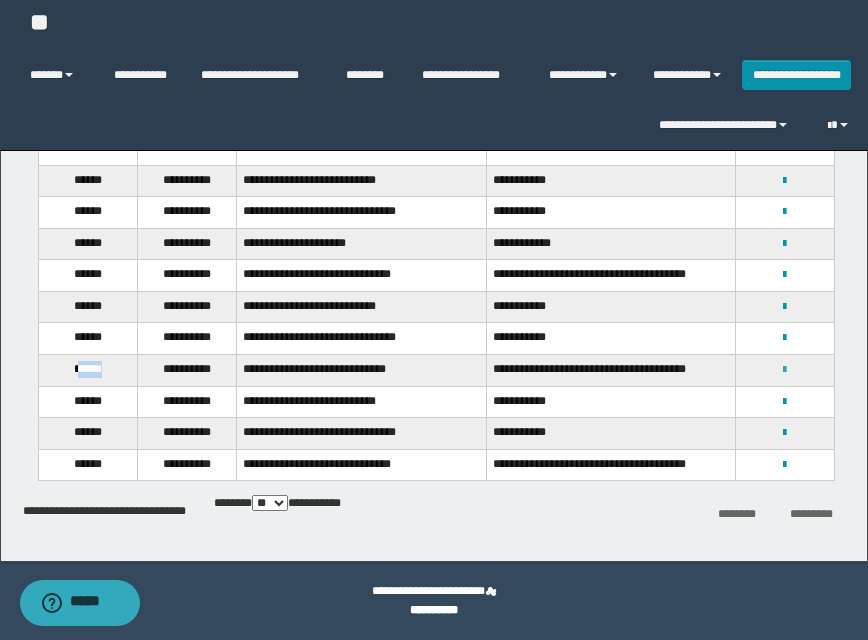 click at bounding box center [784, 370] 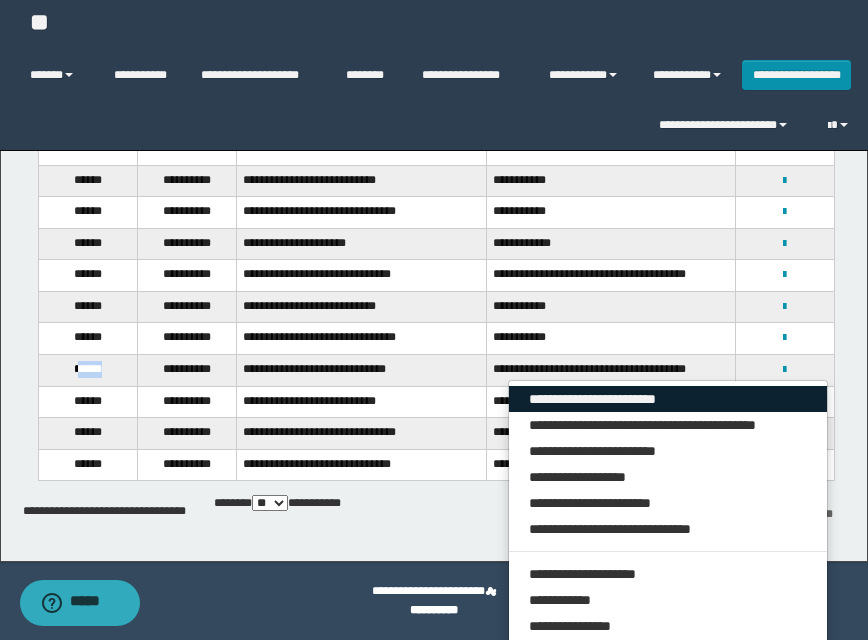 click on "**********" at bounding box center [668, 399] 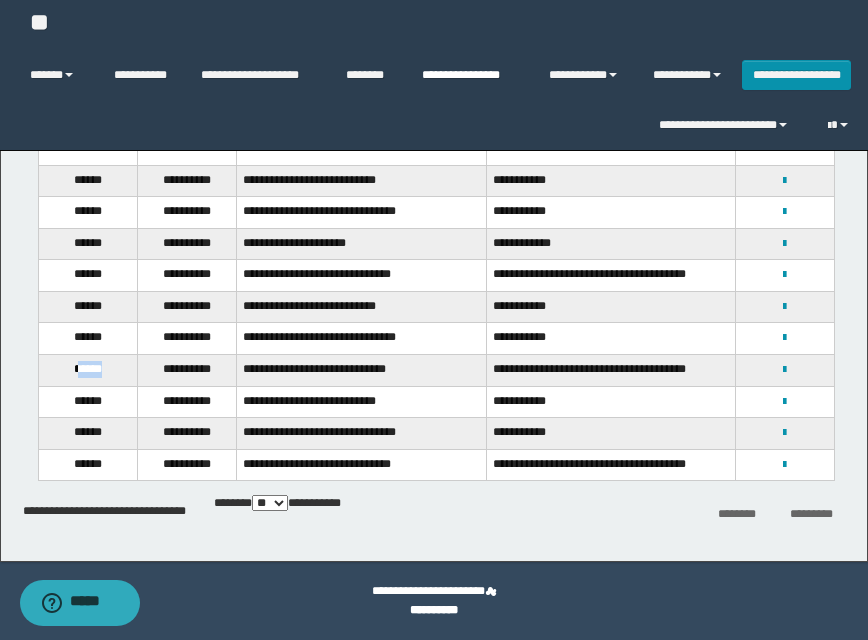 click on "**********" at bounding box center (470, 75) 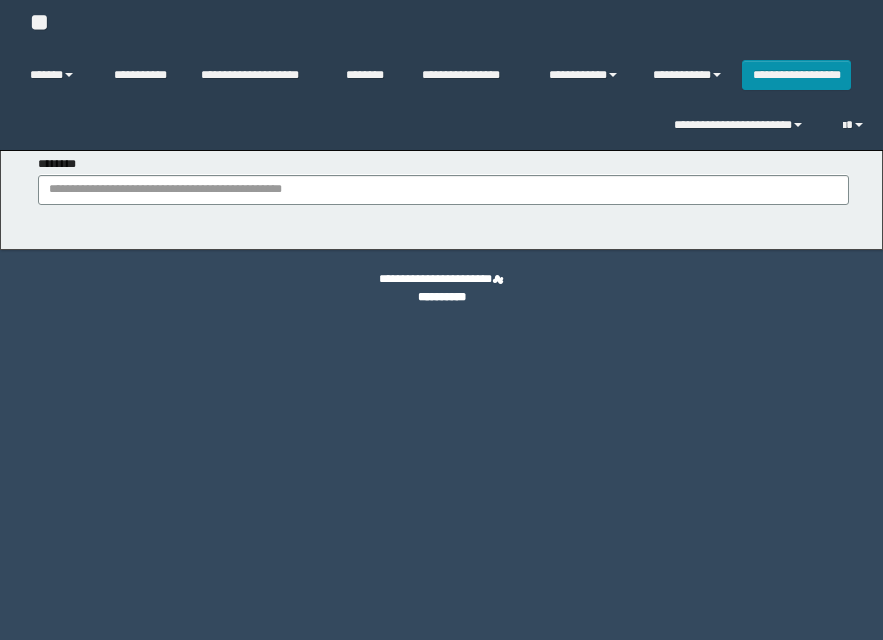 scroll, scrollTop: 0, scrollLeft: 0, axis: both 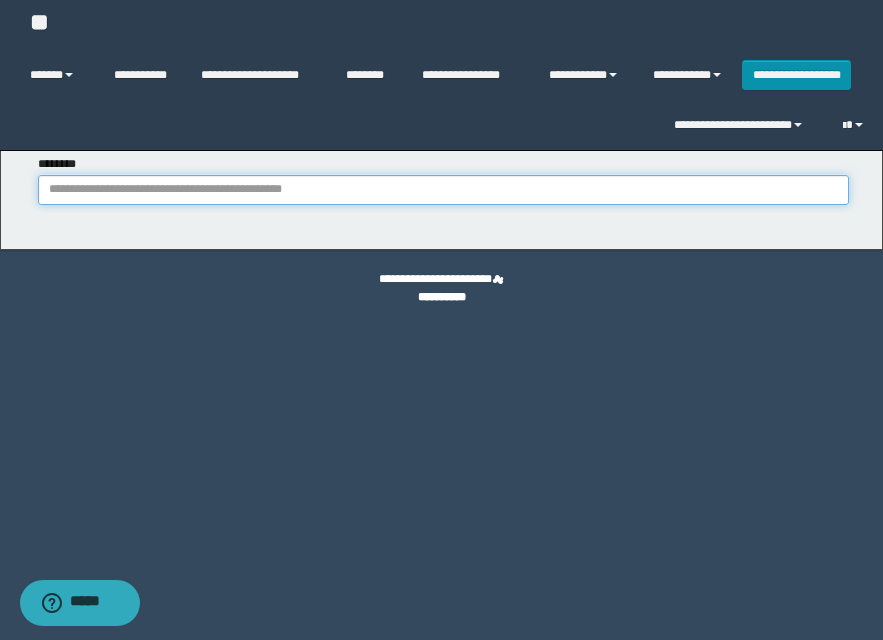 click on "********" at bounding box center [443, 190] 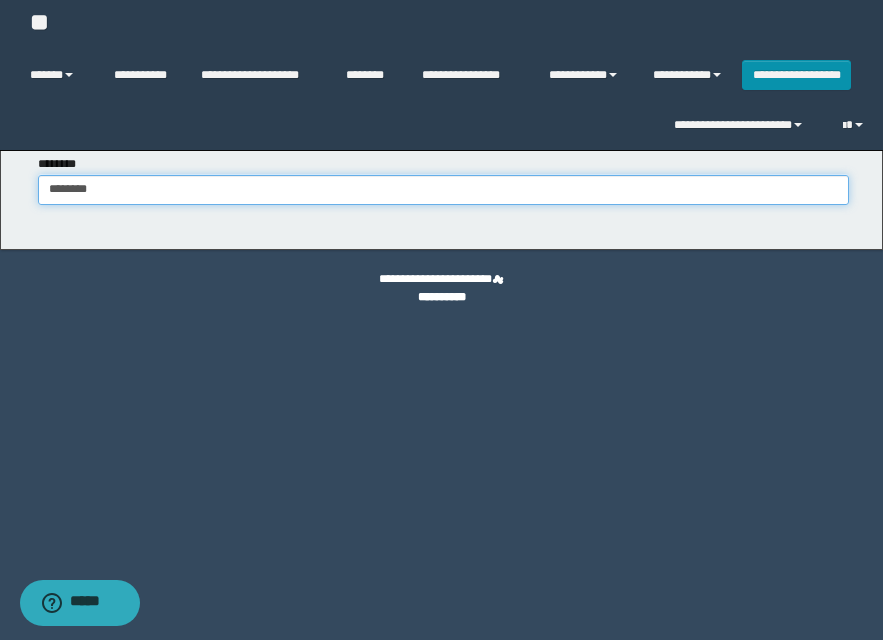type on "********" 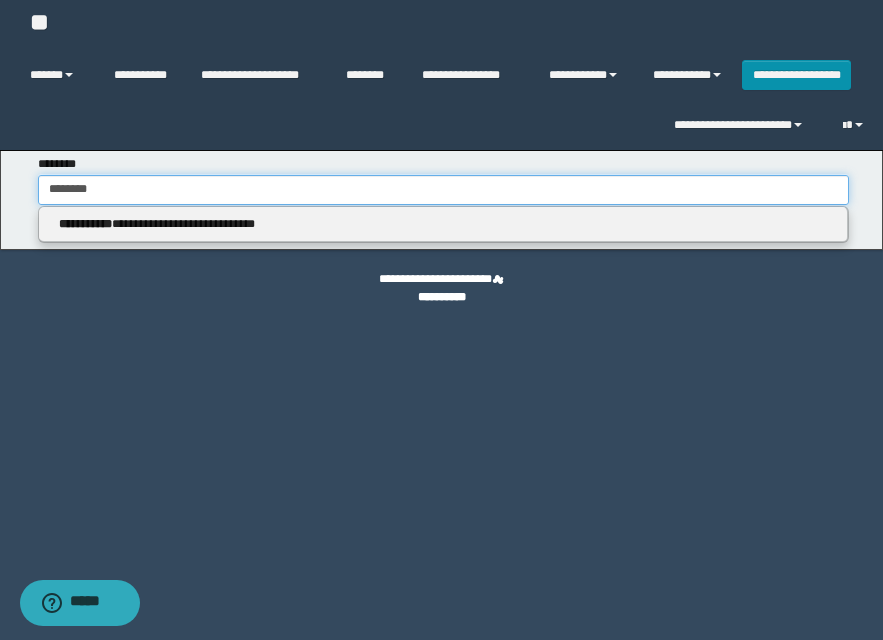 type on "********" 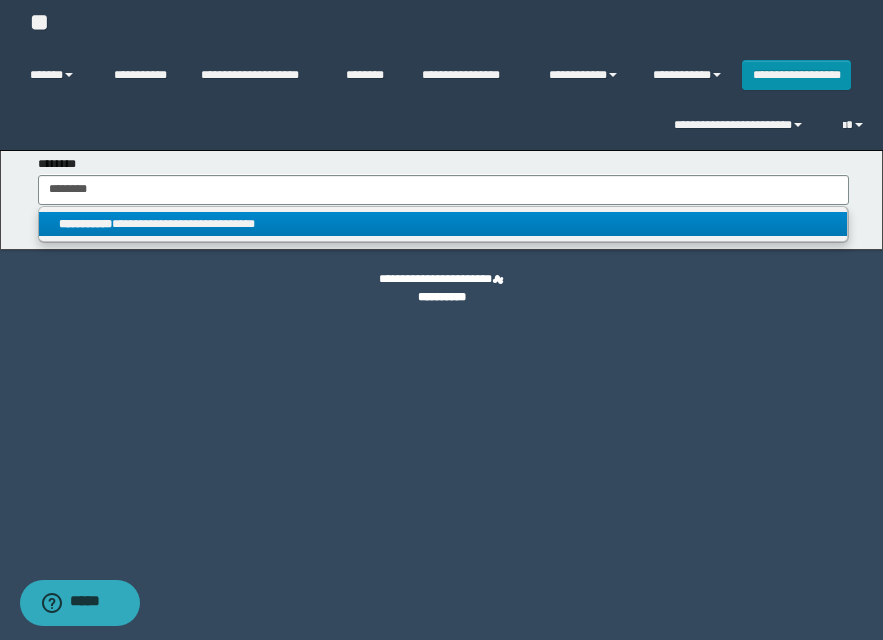 click on "**********" at bounding box center (443, 224) 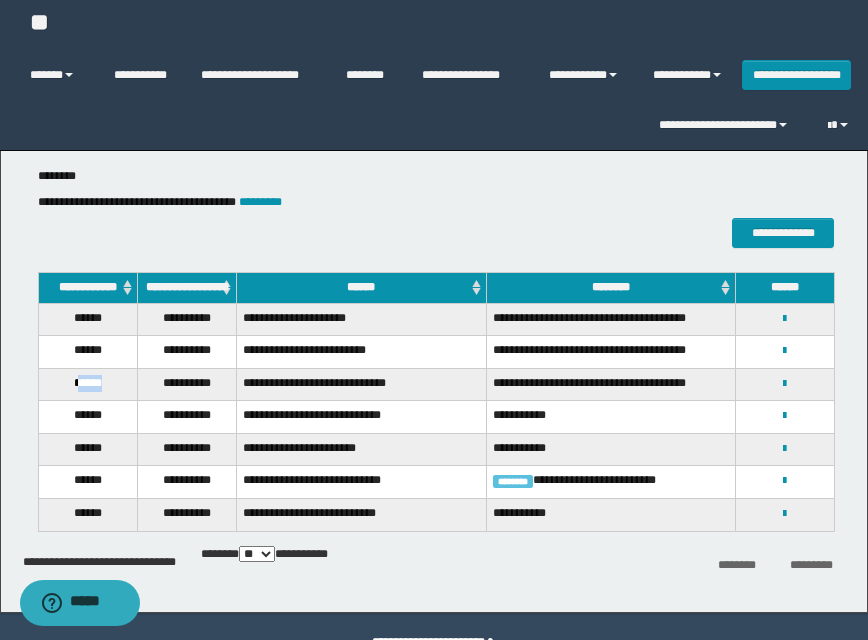 drag, startPoint x: 75, startPoint y: 394, endPoint x: 135, endPoint y: 380, distance: 61.611687 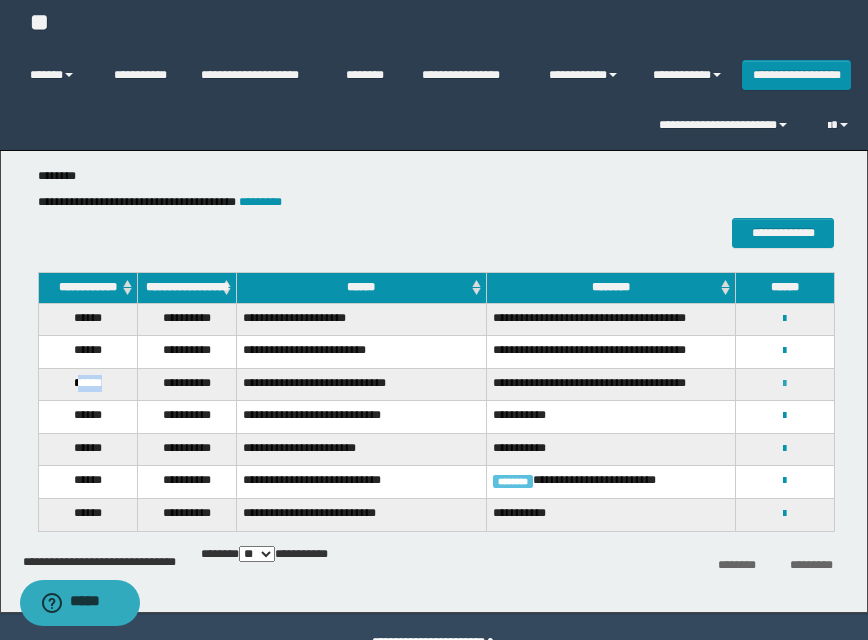 click at bounding box center (784, 384) 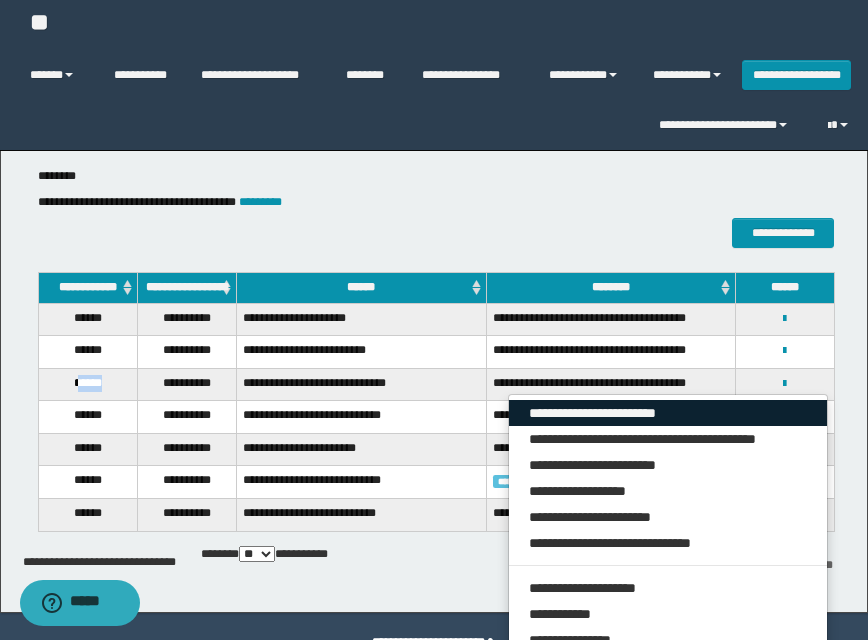 click on "**********" at bounding box center [668, 413] 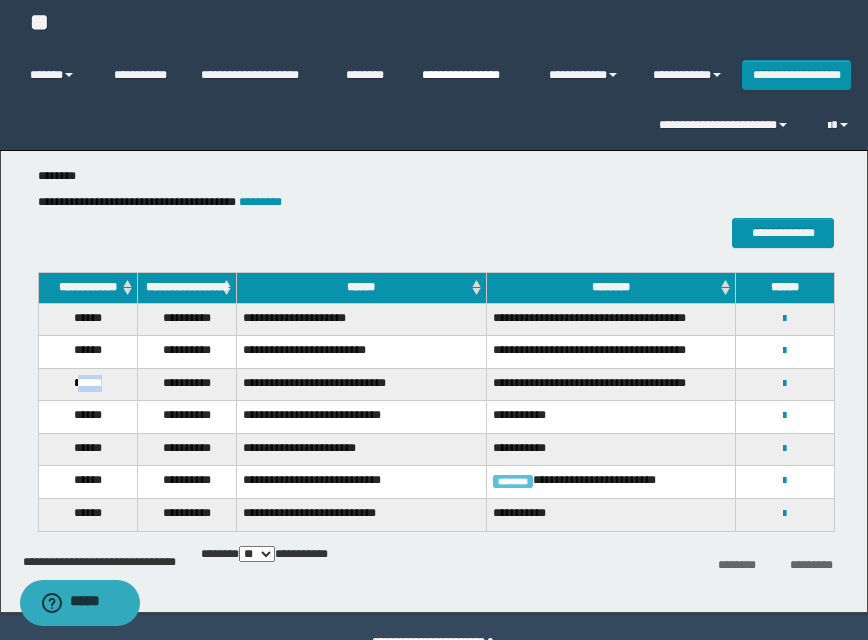 click on "**********" at bounding box center [470, 75] 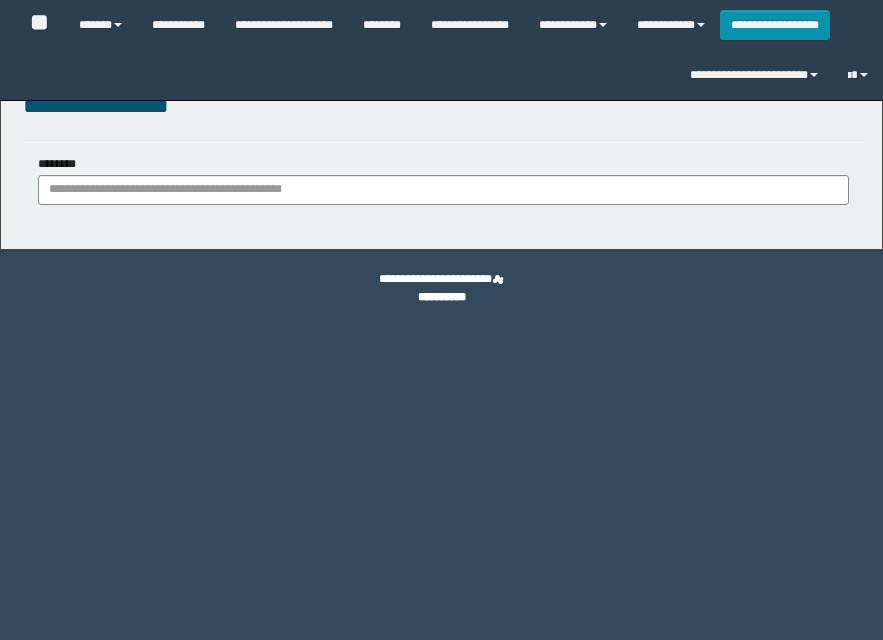 click on "********" at bounding box center [443, 190] 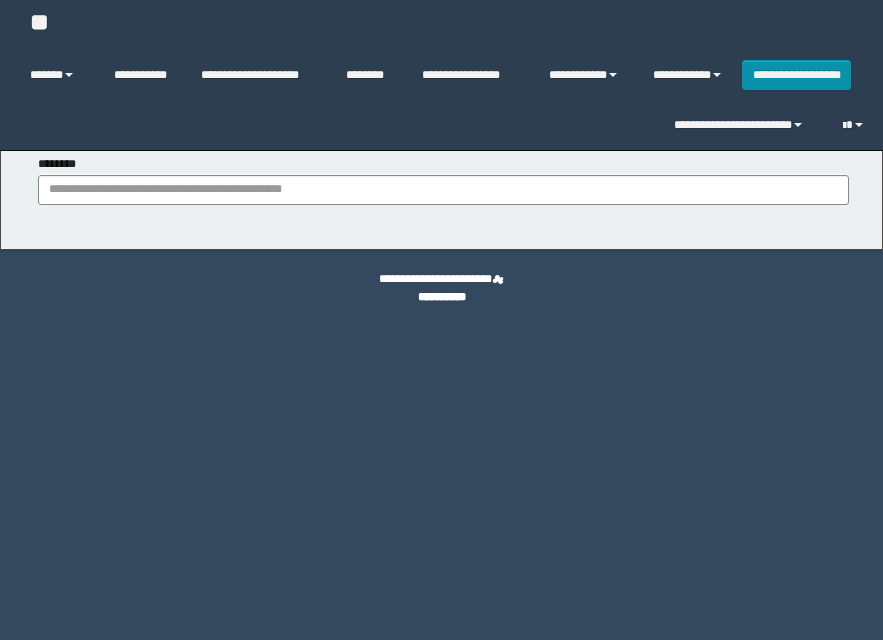 scroll, scrollTop: 0, scrollLeft: 0, axis: both 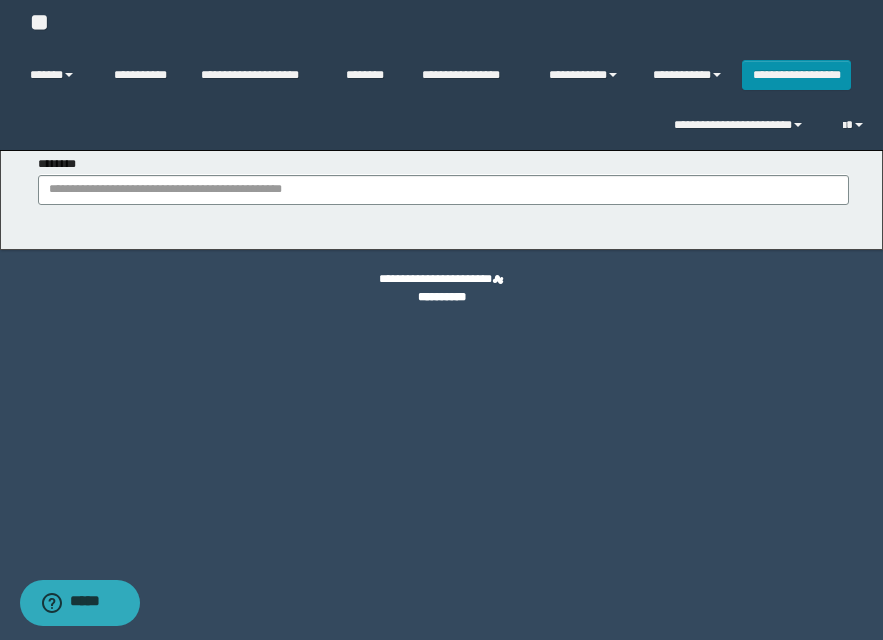 type on "**********" 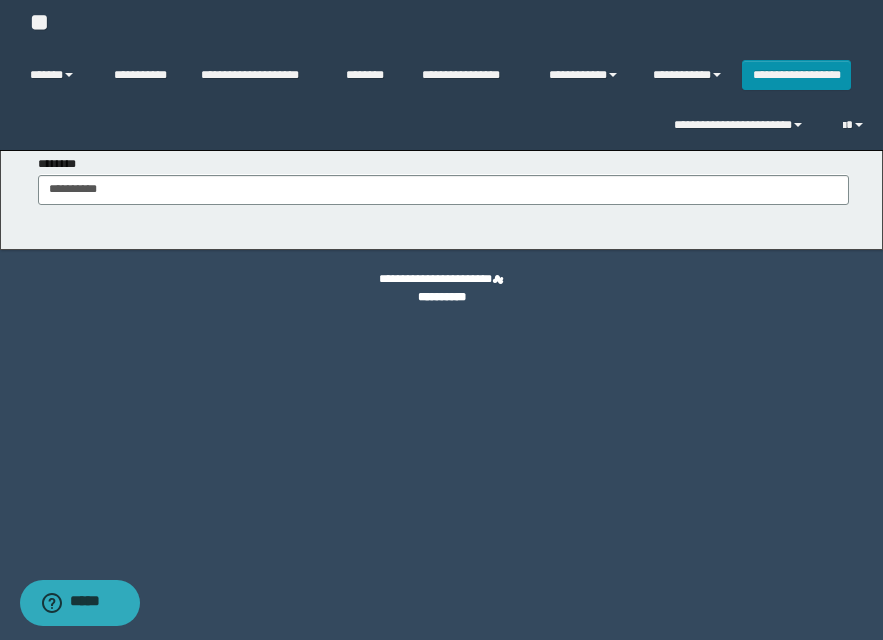 type on "**********" 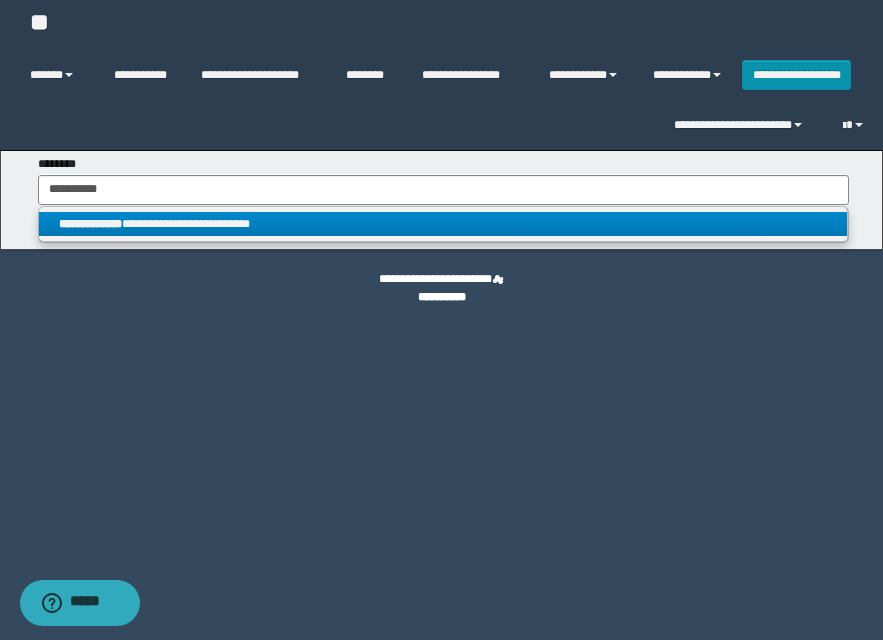 type on "**********" 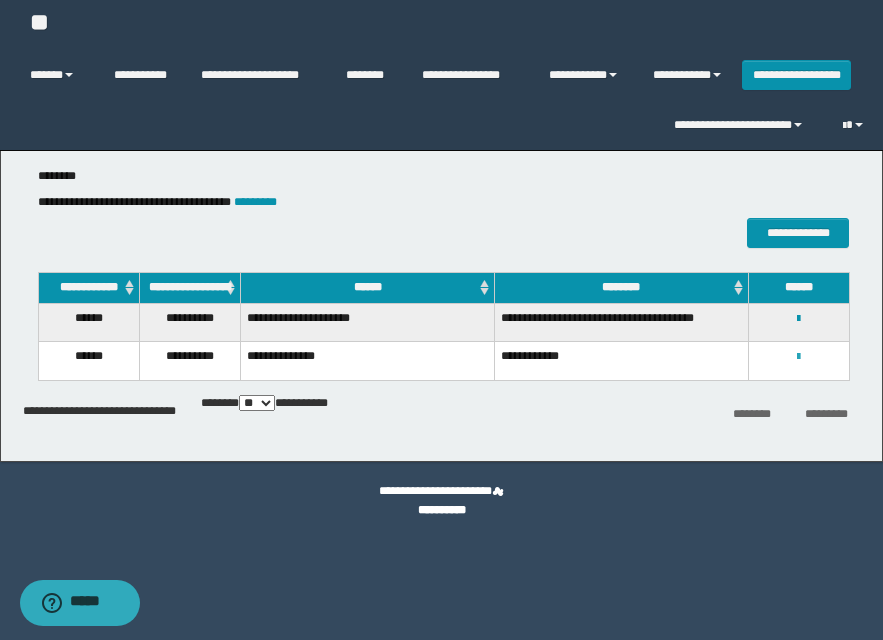 click at bounding box center [798, 357] 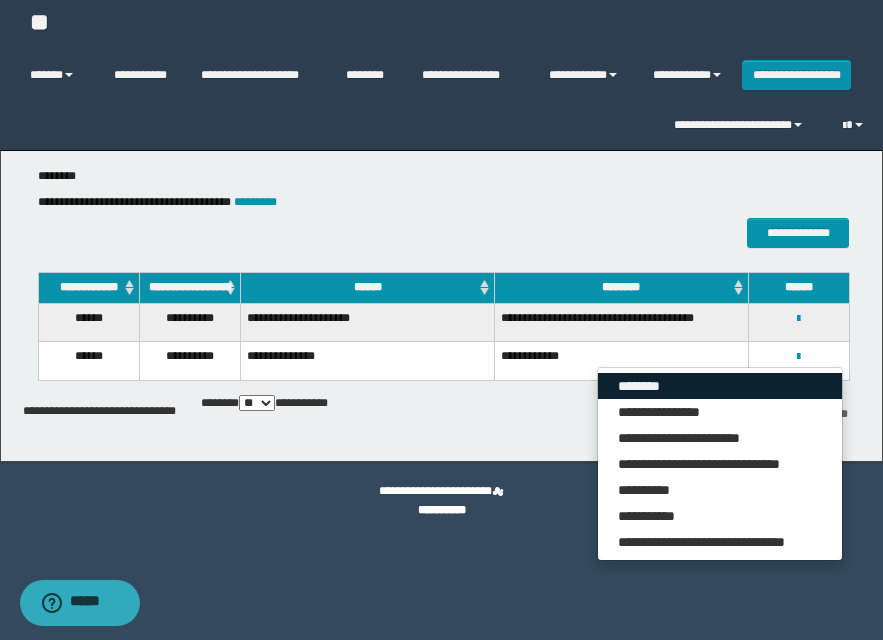 click on "********" at bounding box center (720, 386) 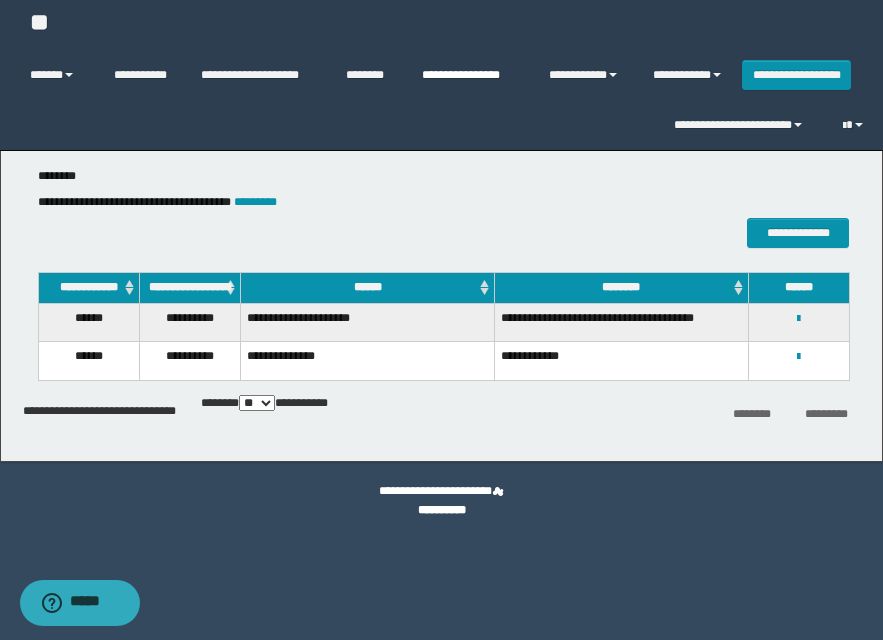 click on "**********" at bounding box center (470, 75) 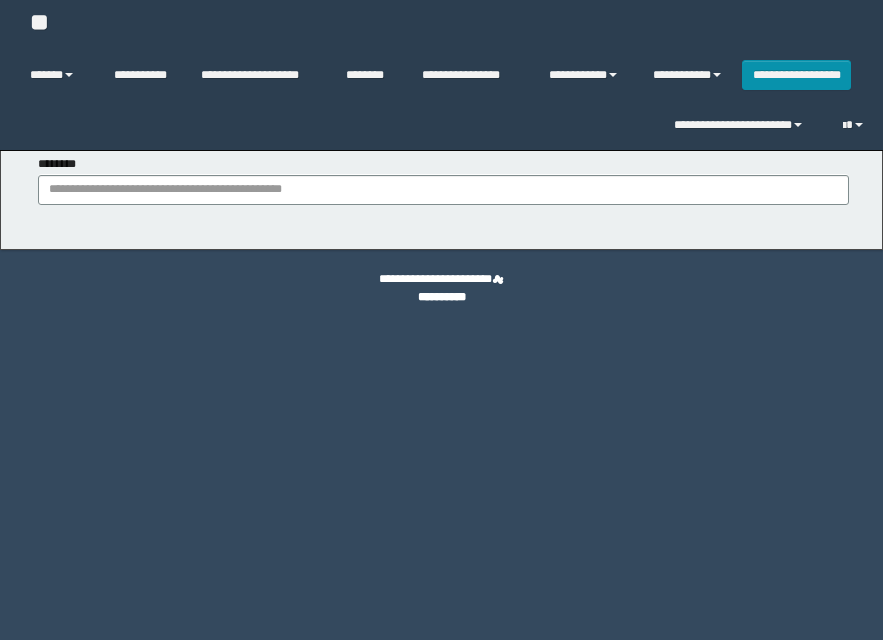 scroll, scrollTop: 0, scrollLeft: 0, axis: both 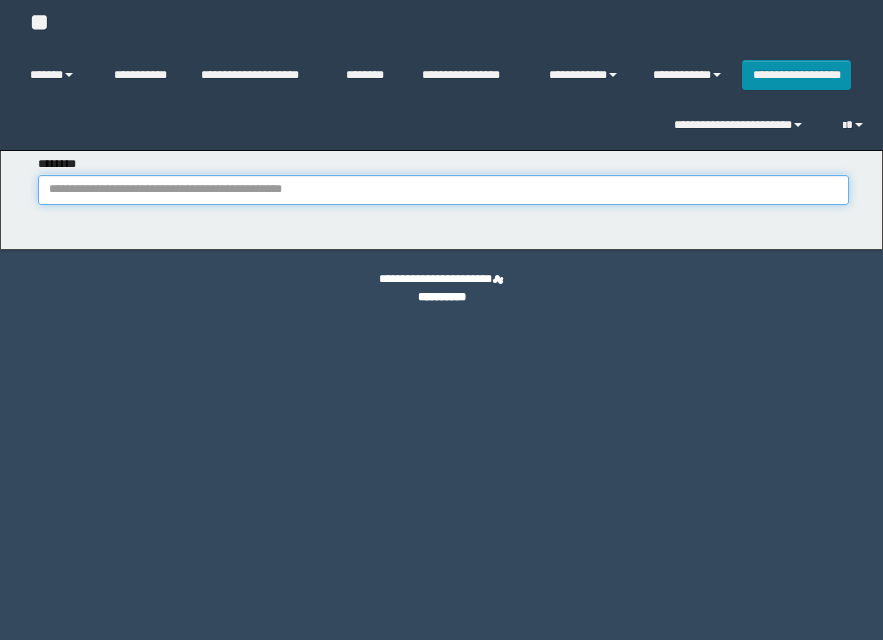 click on "********" at bounding box center (443, 190) 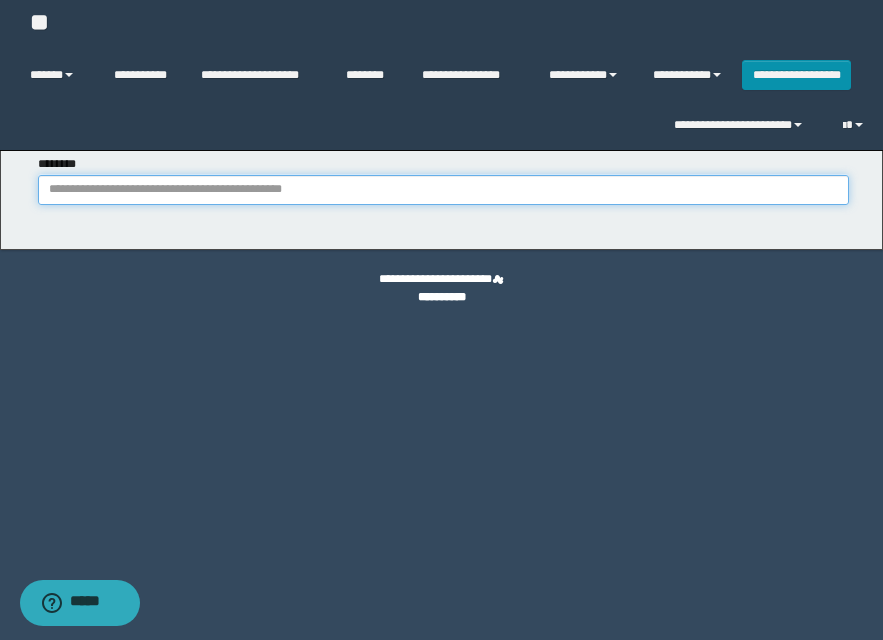 paste on "**********" 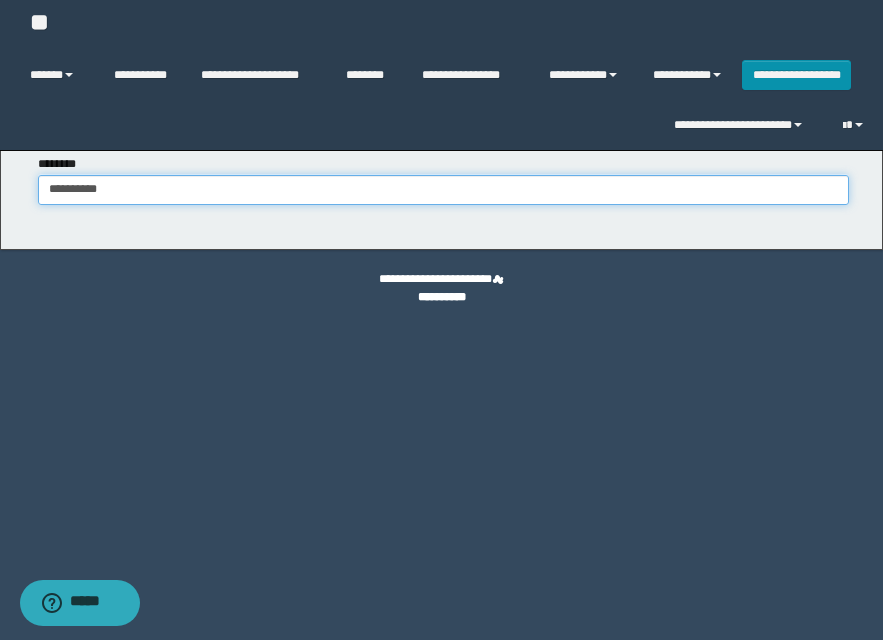 type on "**********" 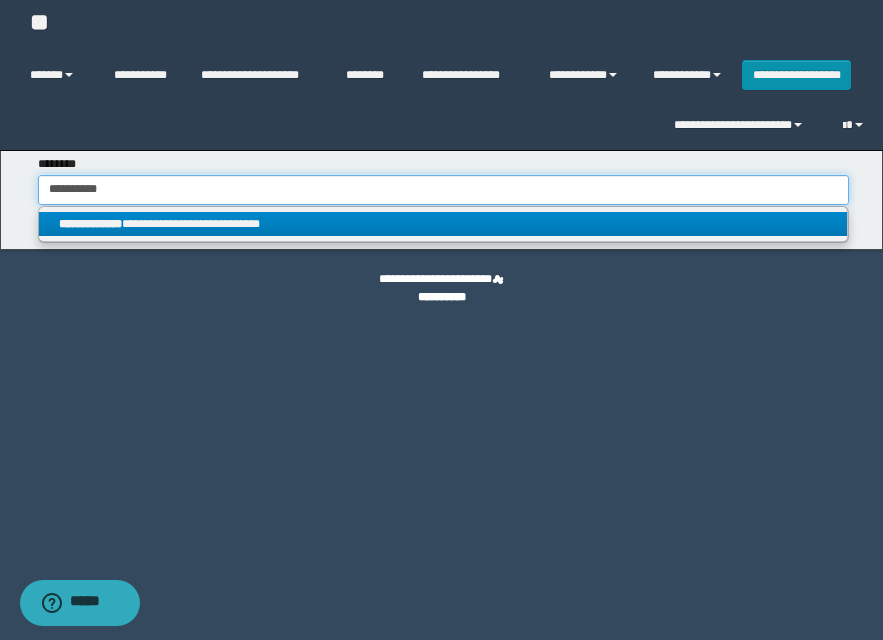 type on "**********" 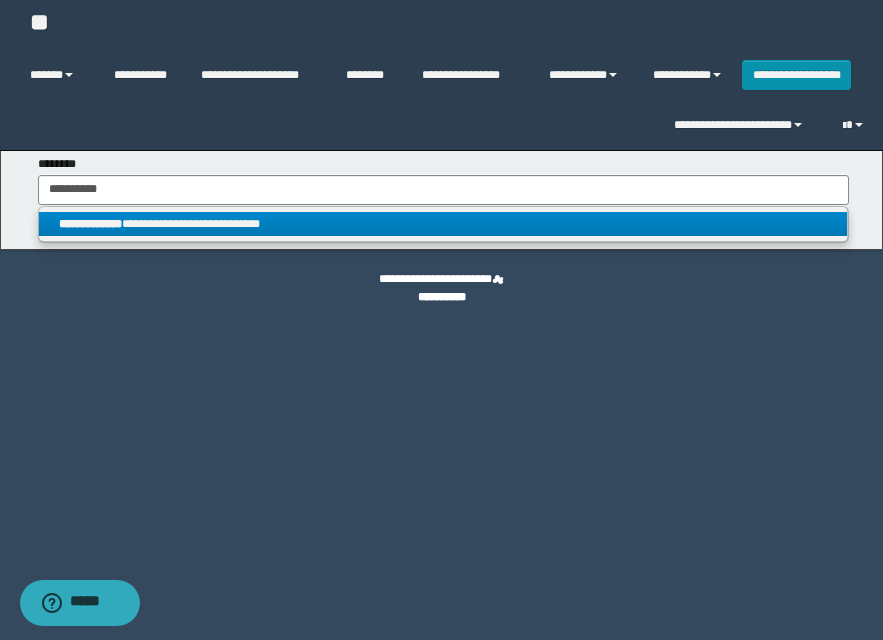 click on "**********" at bounding box center (443, 224) 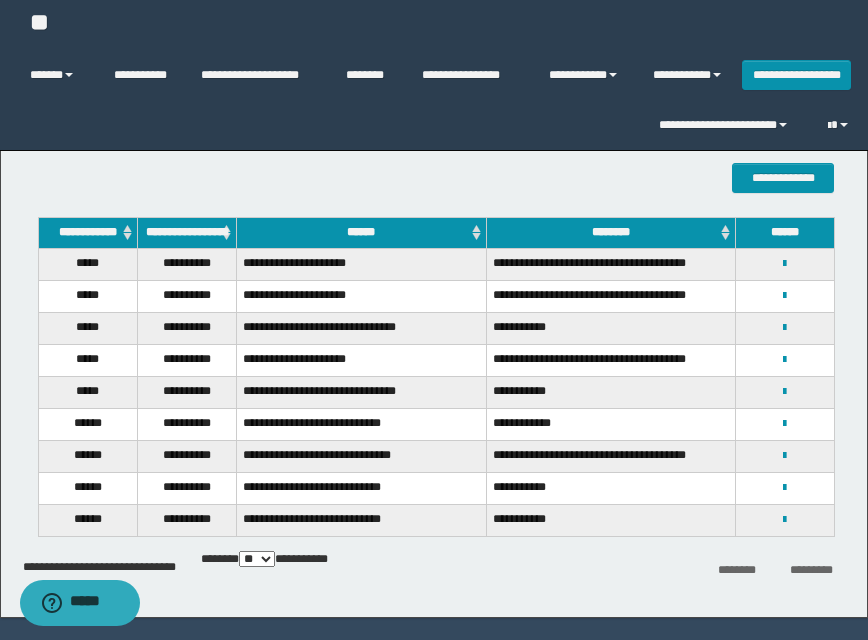 scroll, scrollTop: 110, scrollLeft: 0, axis: vertical 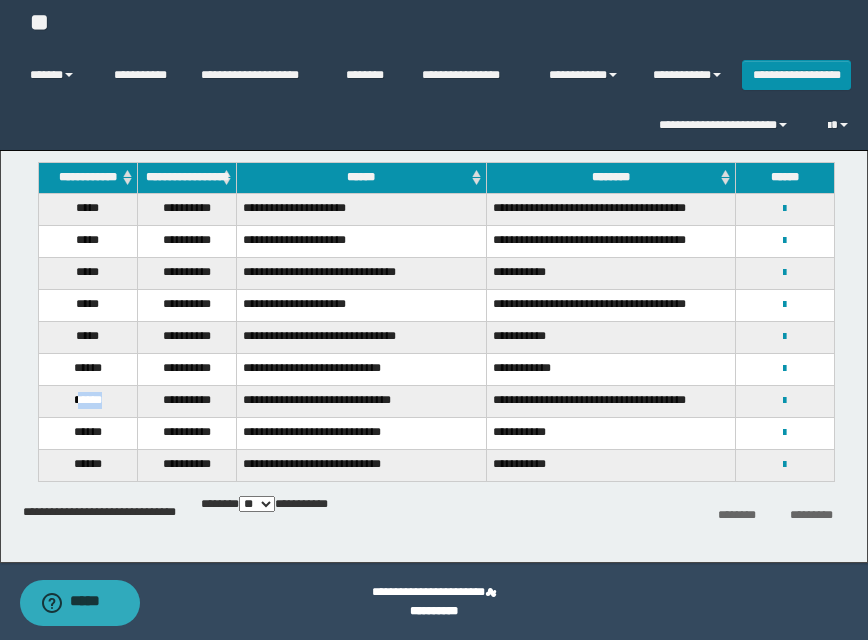 drag, startPoint x: 72, startPoint y: 409, endPoint x: 116, endPoint y: 408, distance: 44.011364 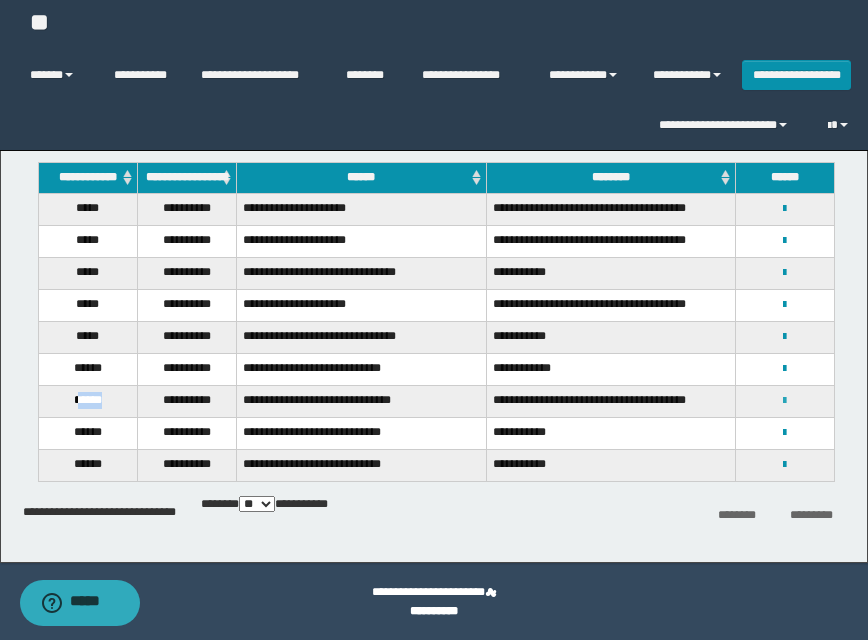 click at bounding box center (784, 401) 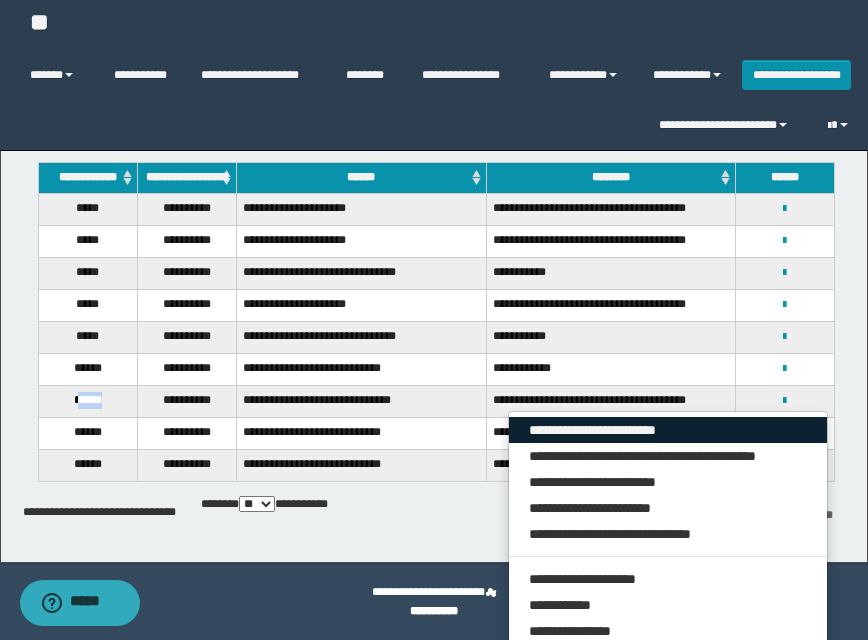 click on "**********" at bounding box center (668, 430) 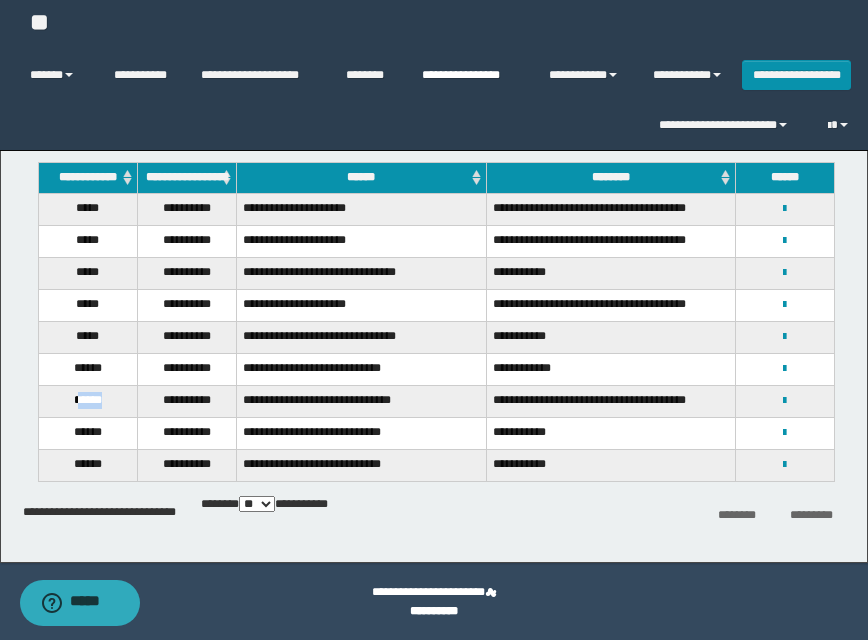 click on "**********" at bounding box center [470, 75] 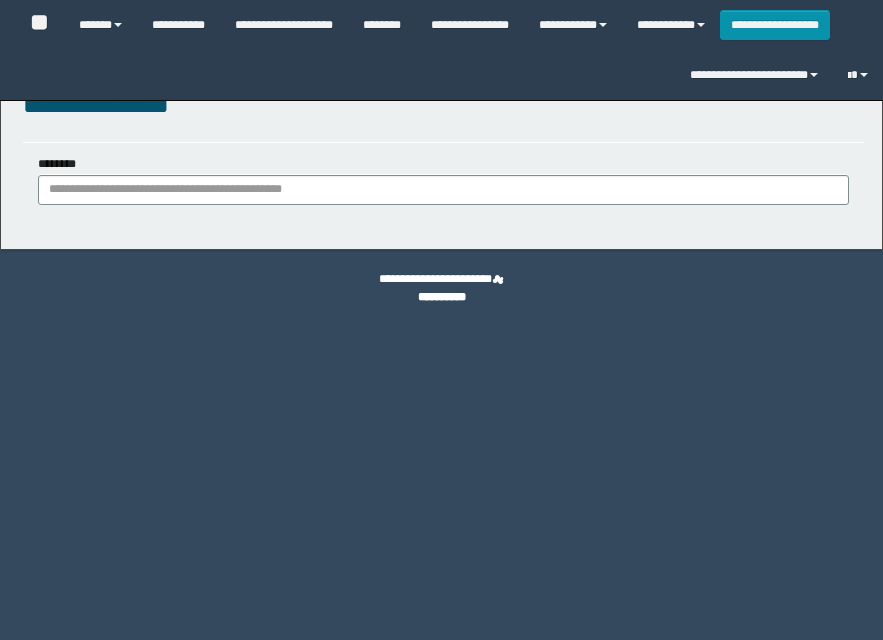 scroll, scrollTop: 0, scrollLeft: 0, axis: both 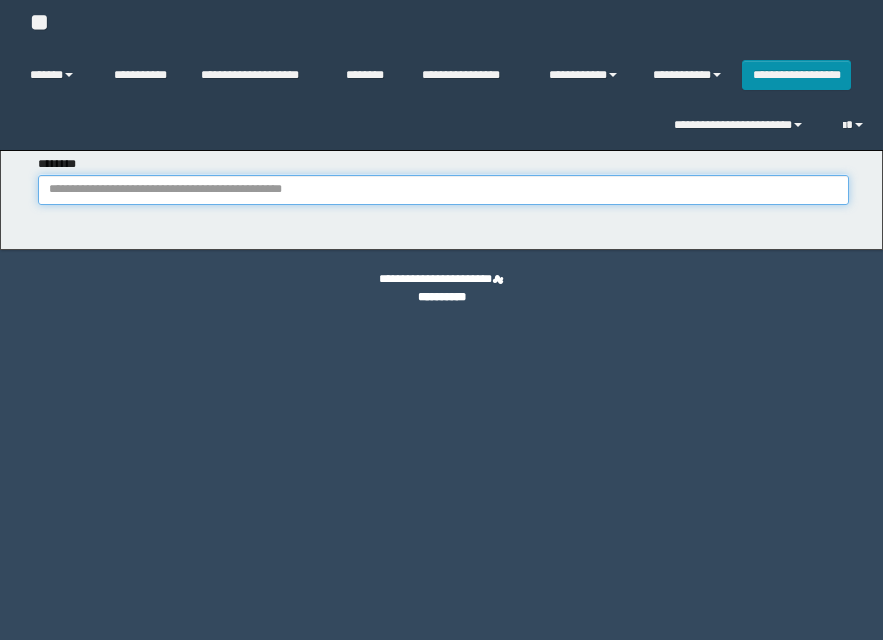click on "********" at bounding box center (443, 190) 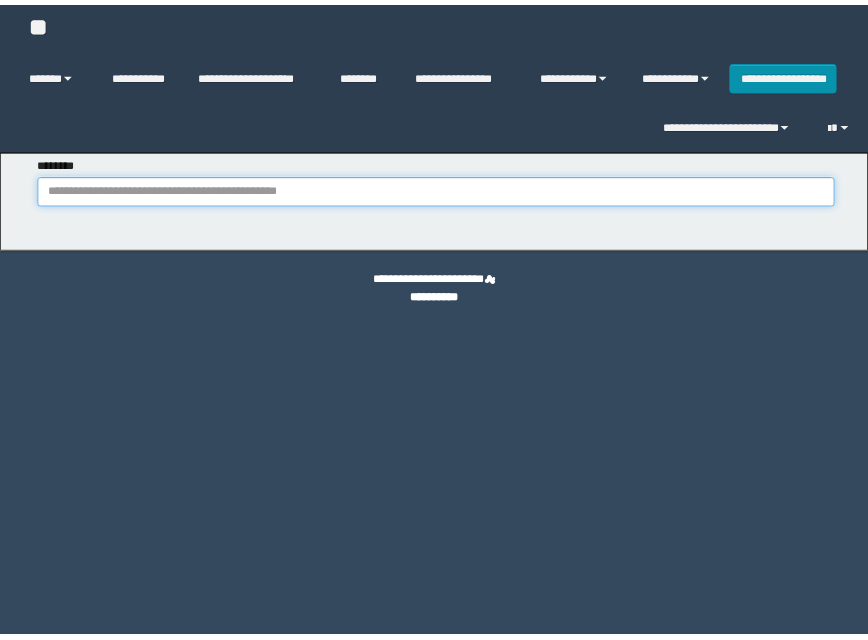 scroll, scrollTop: 0, scrollLeft: 0, axis: both 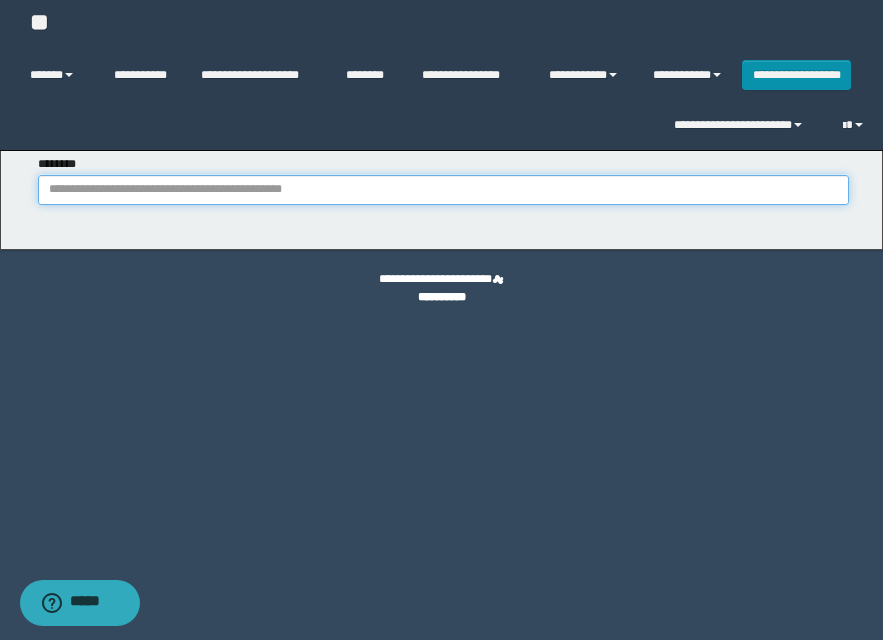 paste on "**********" 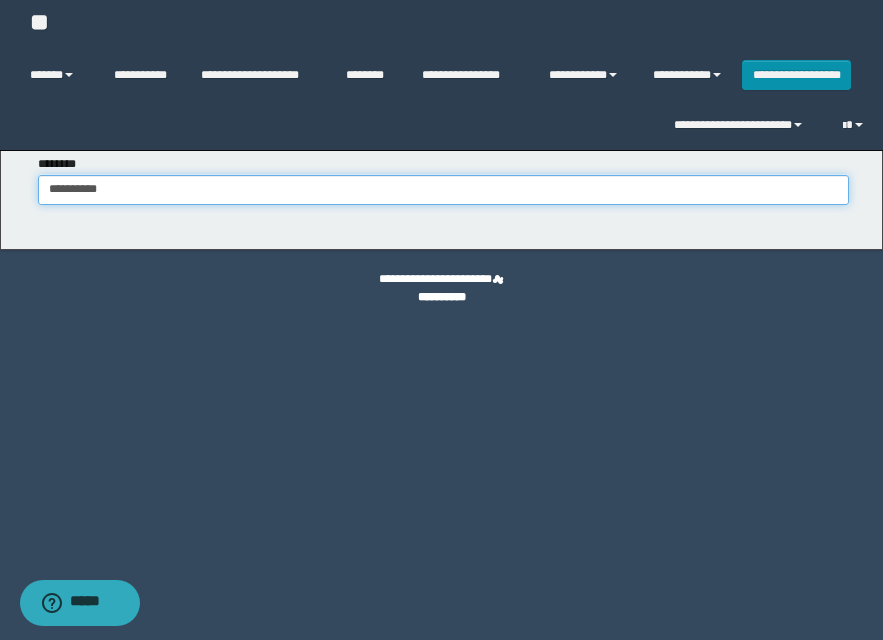 type on "**********" 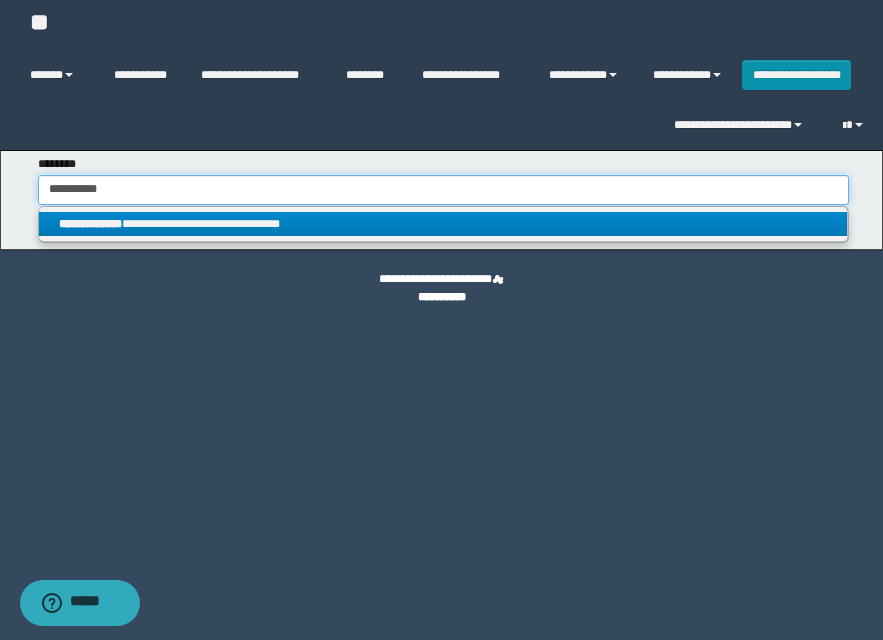 type on "**********" 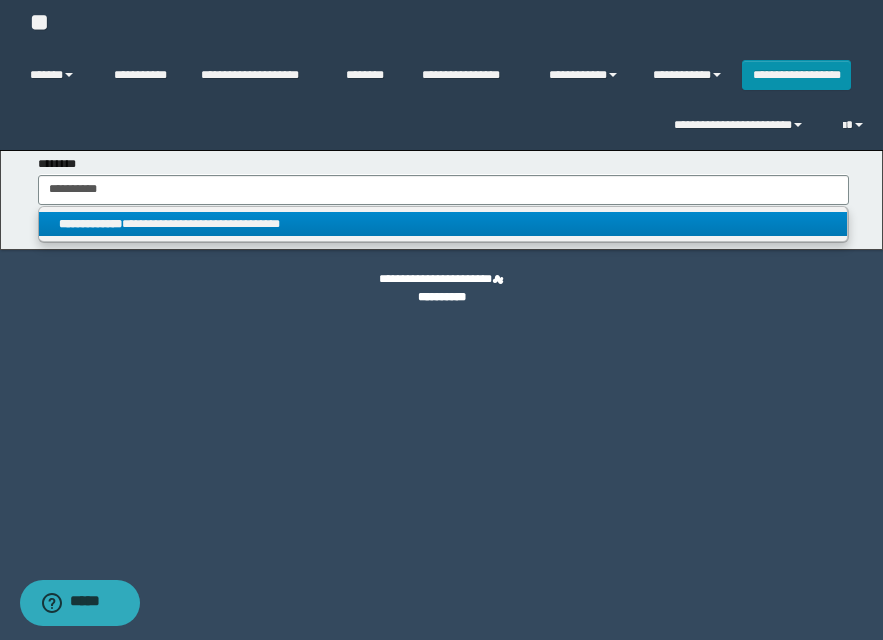 click on "**********" at bounding box center [443, 224] 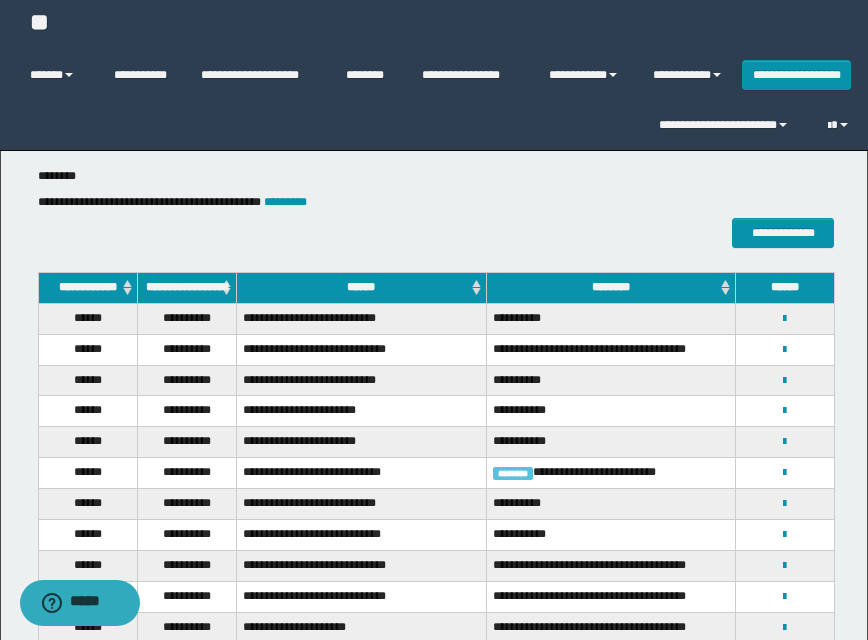 scroll, scrollTop: 100, scrollLeft: 0, axis: vertical 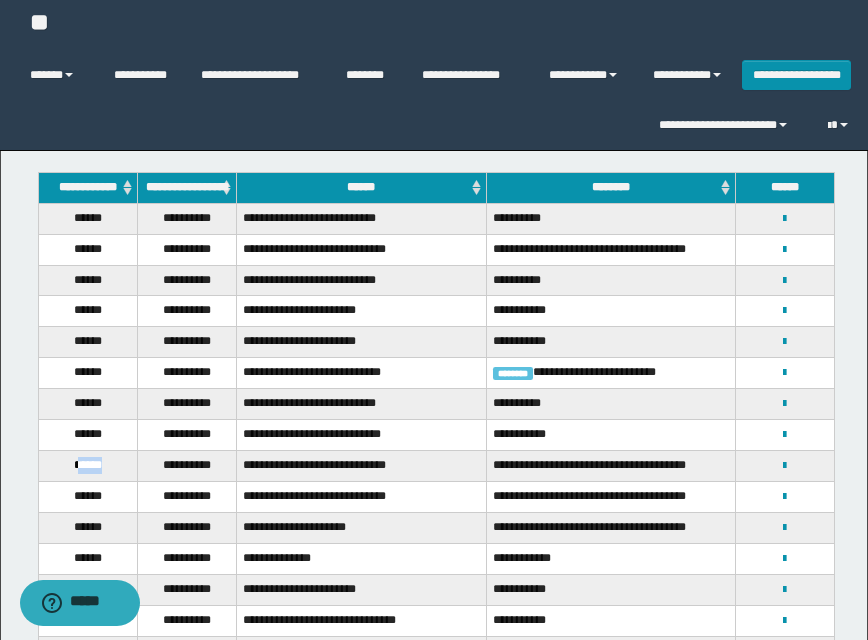 drag, startPoint x: 75, startPoint y: 472, endPoint x: 129, endPoint y: 476, distance: 54.147945 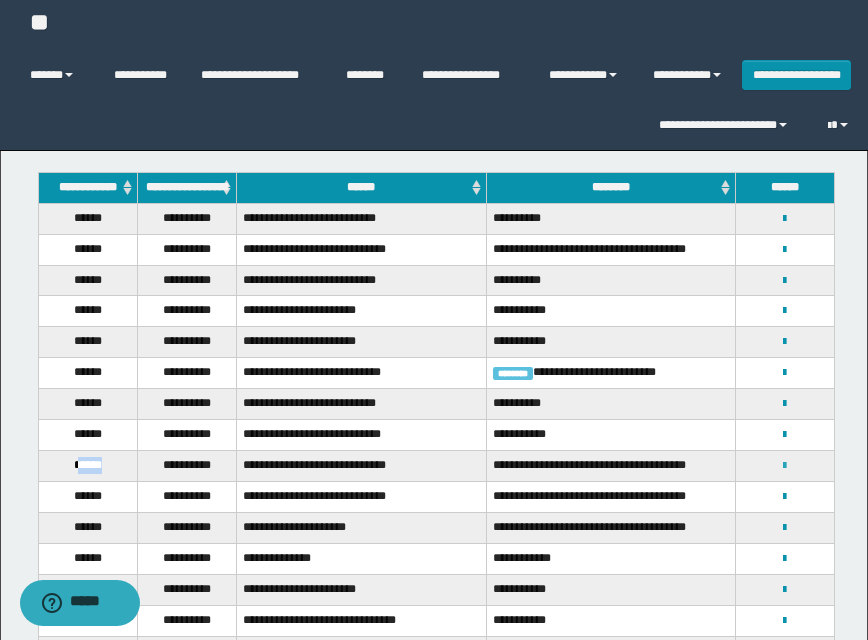 click at bounding box center [784, 466] 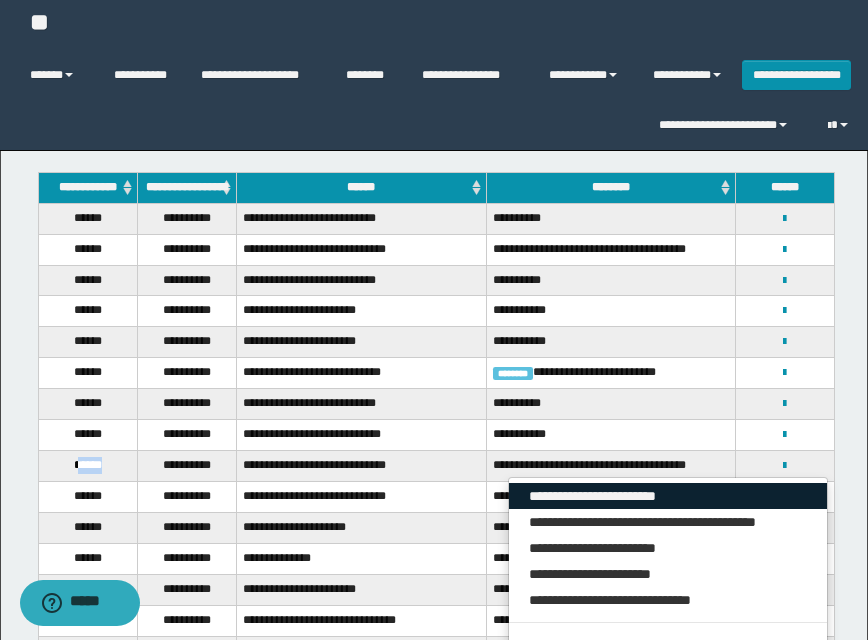 click on "**********" at bounding box center [668, 496] 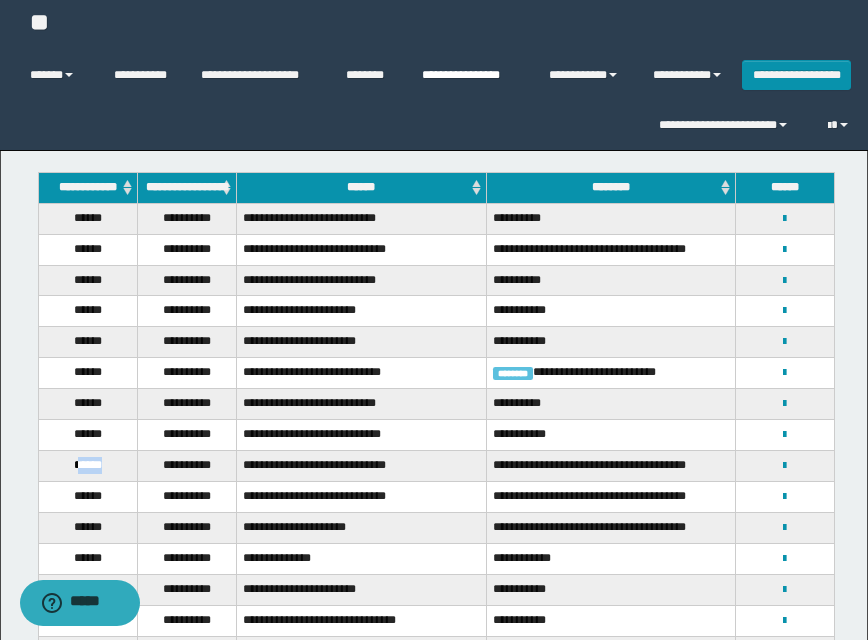 click on "**********" at bounding box center (470, 75) 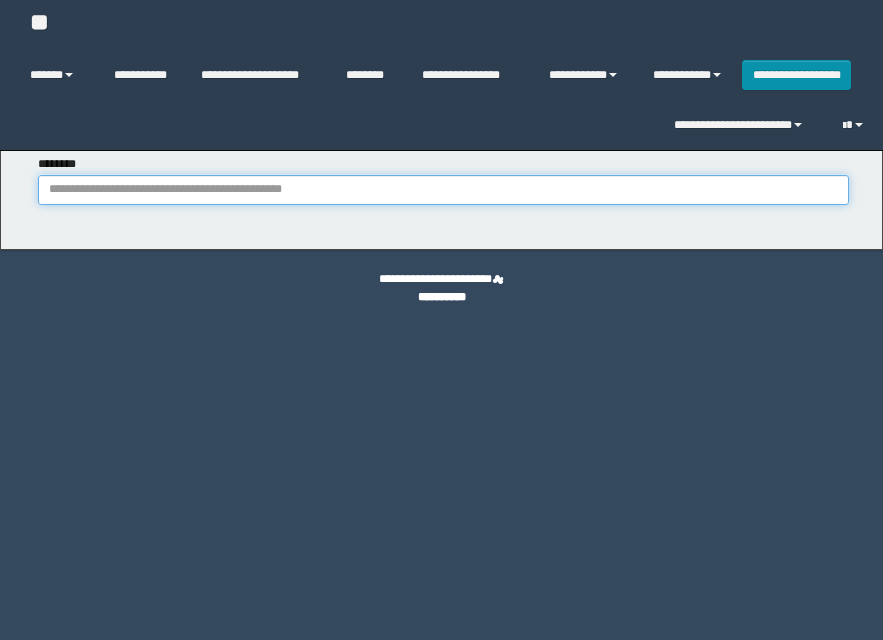 scroll, scrollTop: 0, scrollLeft: 0, axis: both 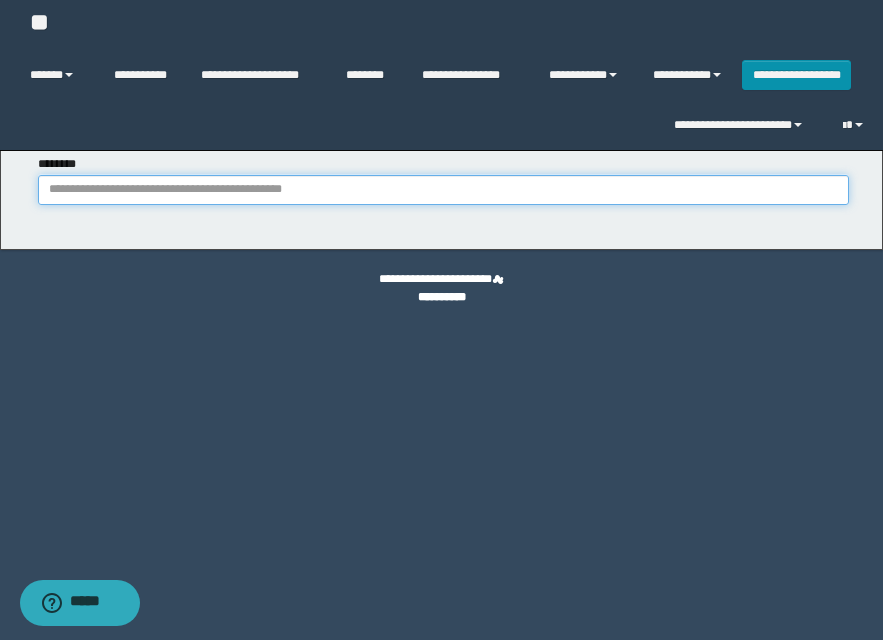paste on "*****" 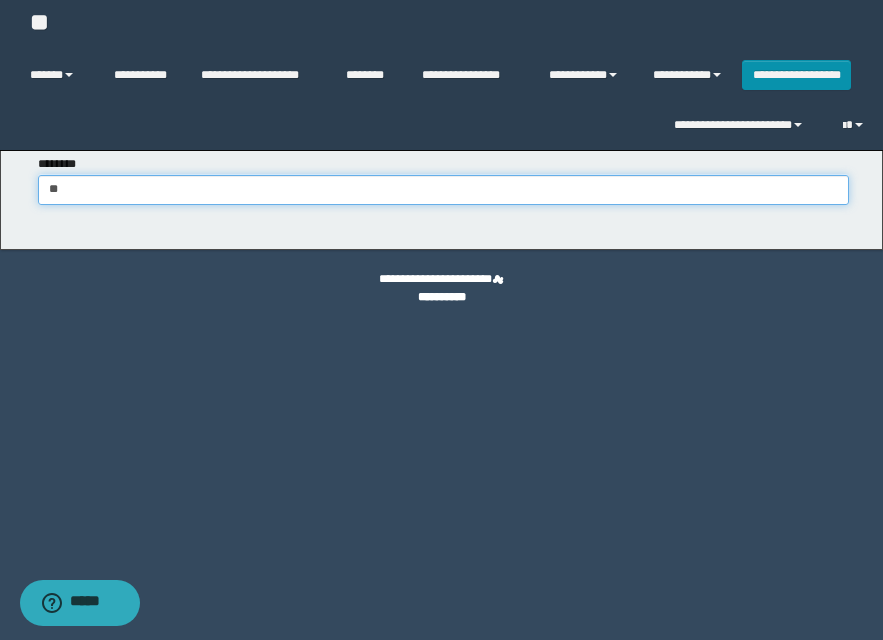 type on "*" 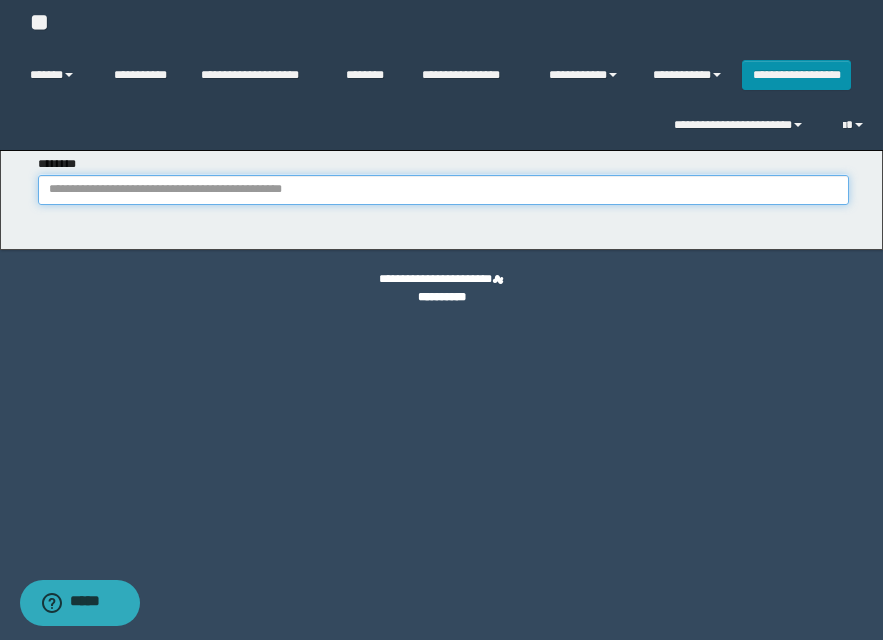 click on "********" at bounding box center (443, 190) 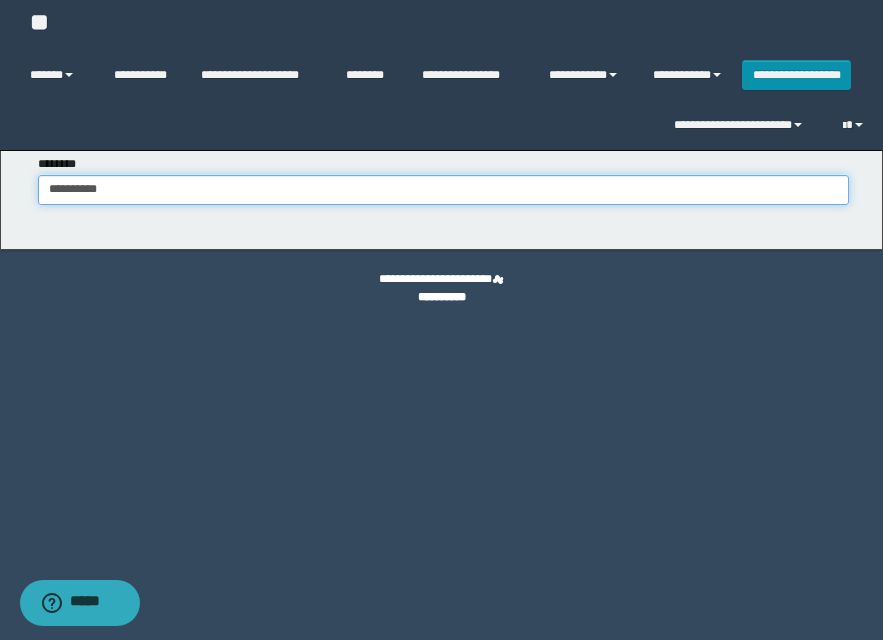 type on "**********" 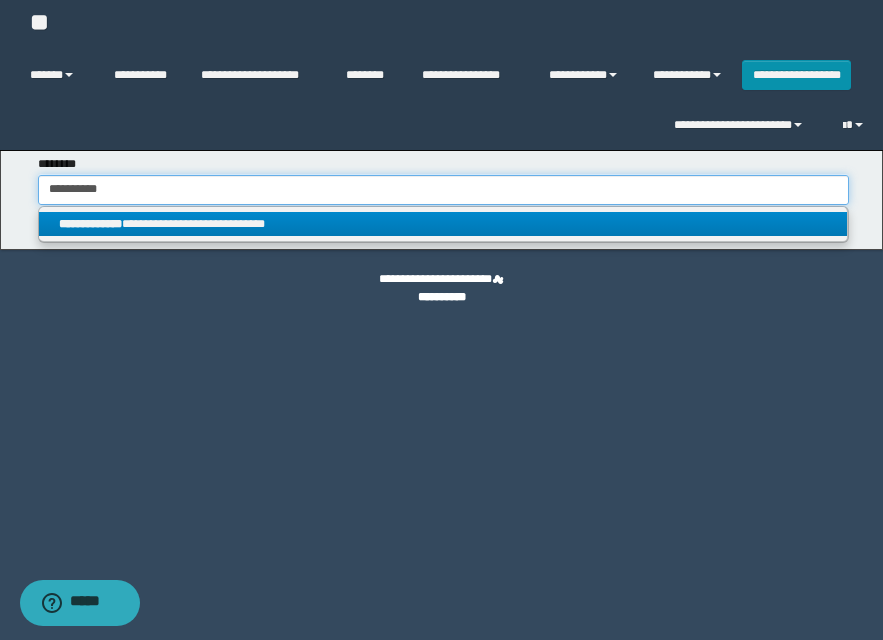 type on "**********" 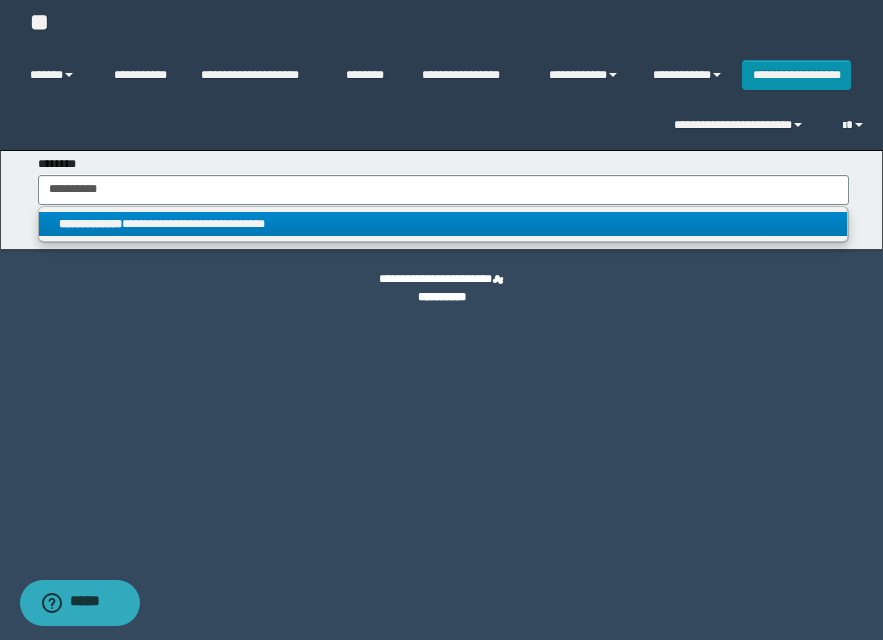 click on "**********" at bounding box center [443, 224] 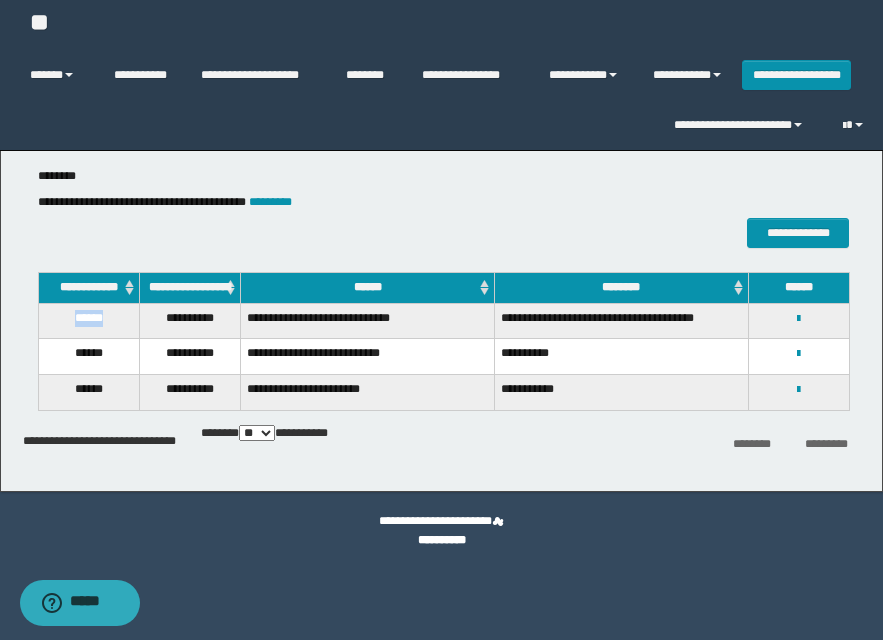 drag, startPoint x: 72, startPoint y: 337, endPoint x: 135, endPoint y: 325, distance: 64.132675 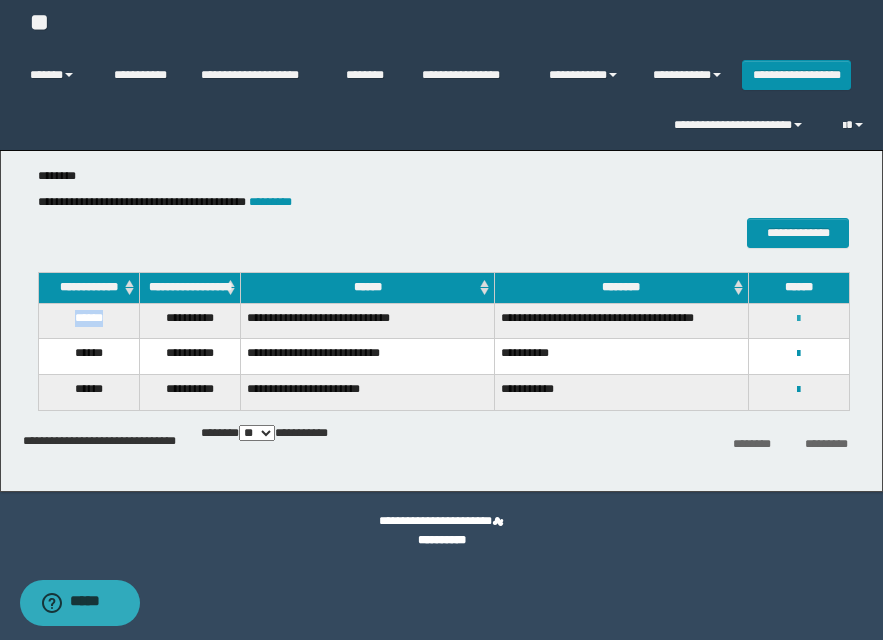 click at bounding box center (798, 319) 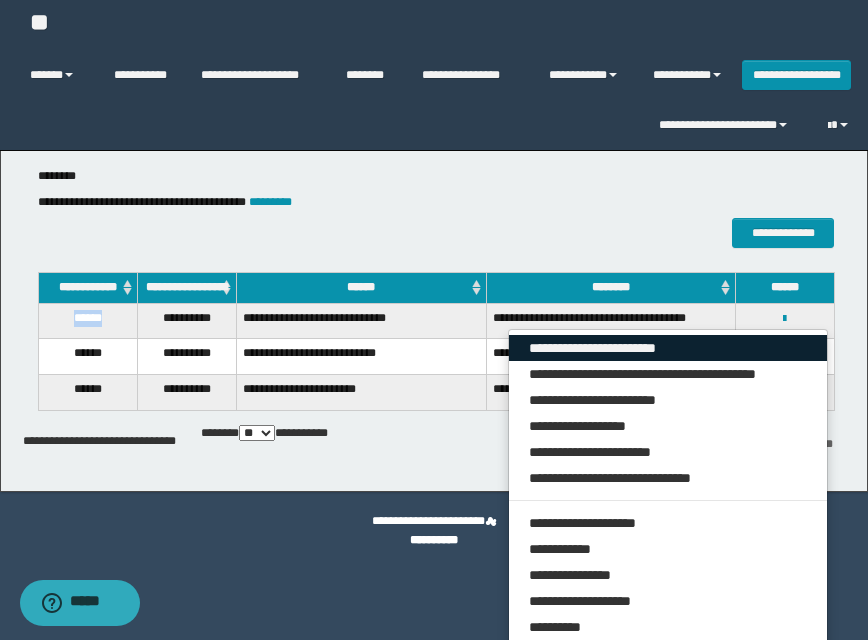click on "**********" at bounding box center (668, 348) 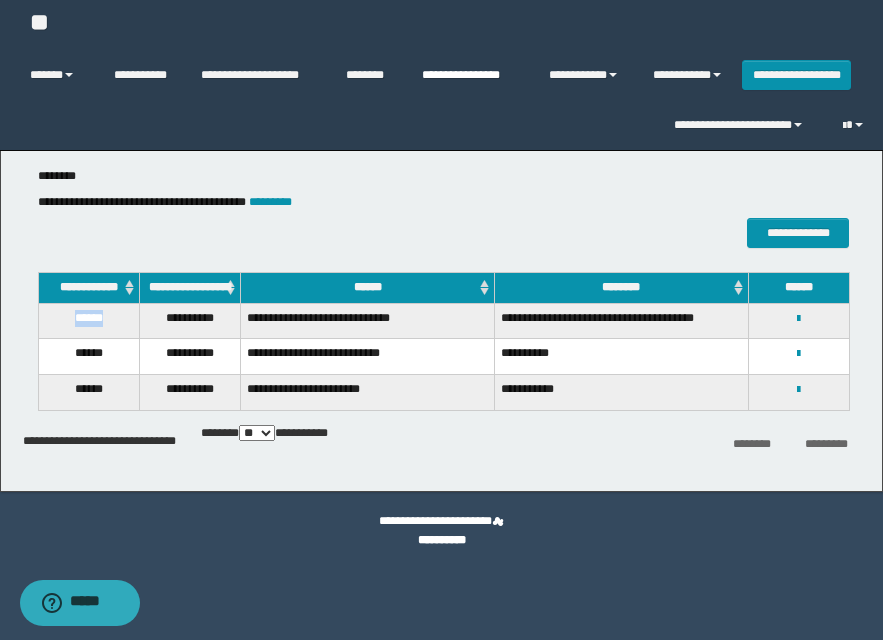 click on "**********" at bounding box center (470, 75) 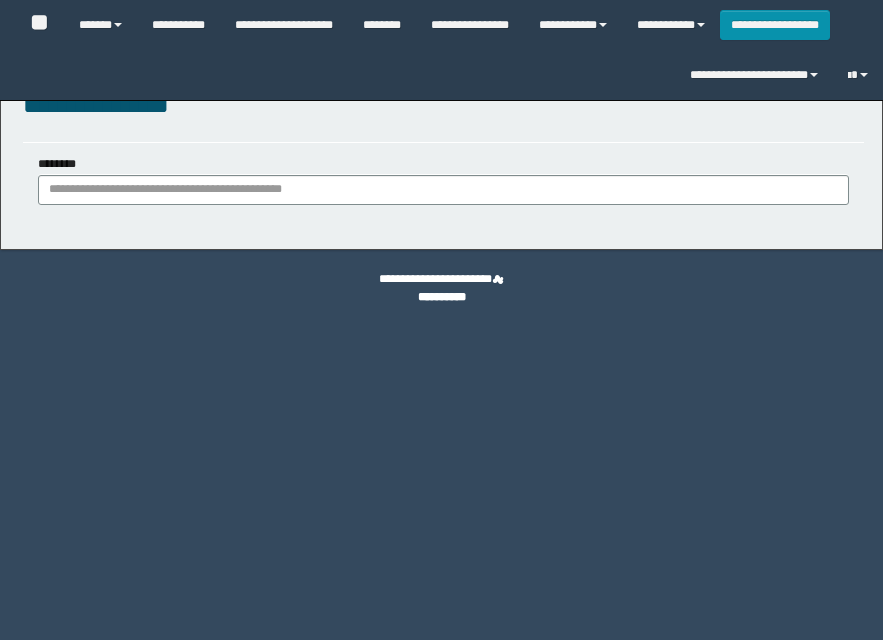 scroll, scrollTop: 0, scrollLeft: 0, axis: both 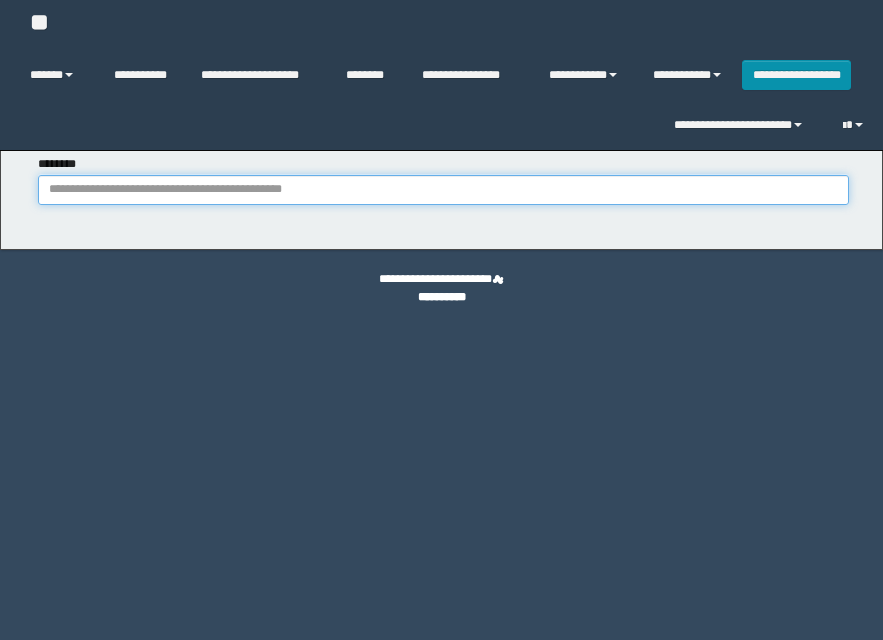 click on "********" at bounding box center (443, 190) 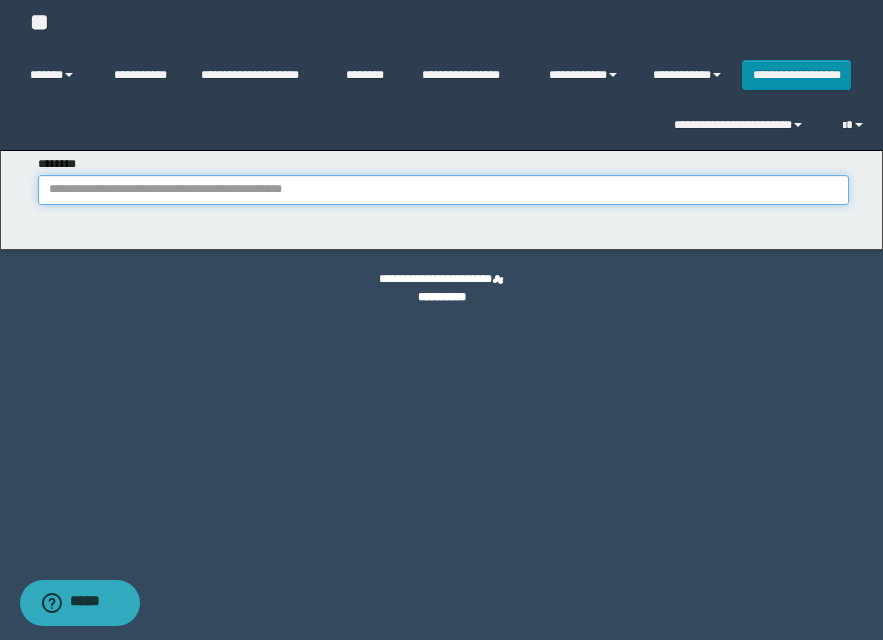 paste on "**********" 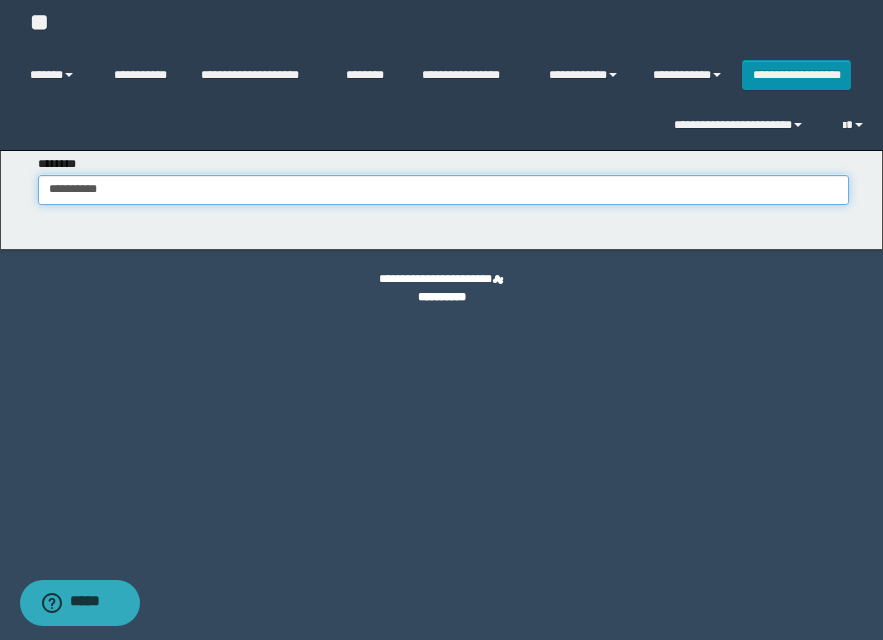 type on "**********" 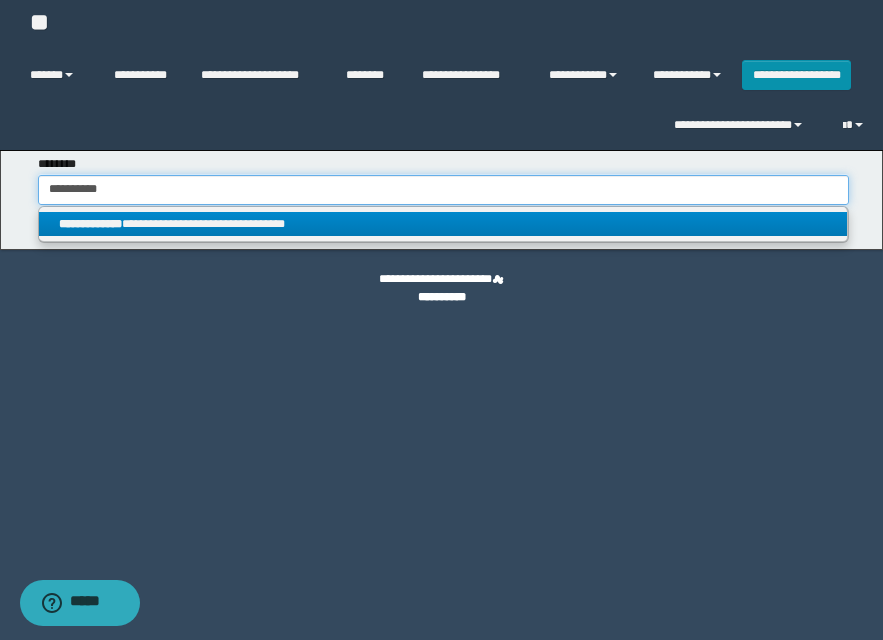 type on "**********" 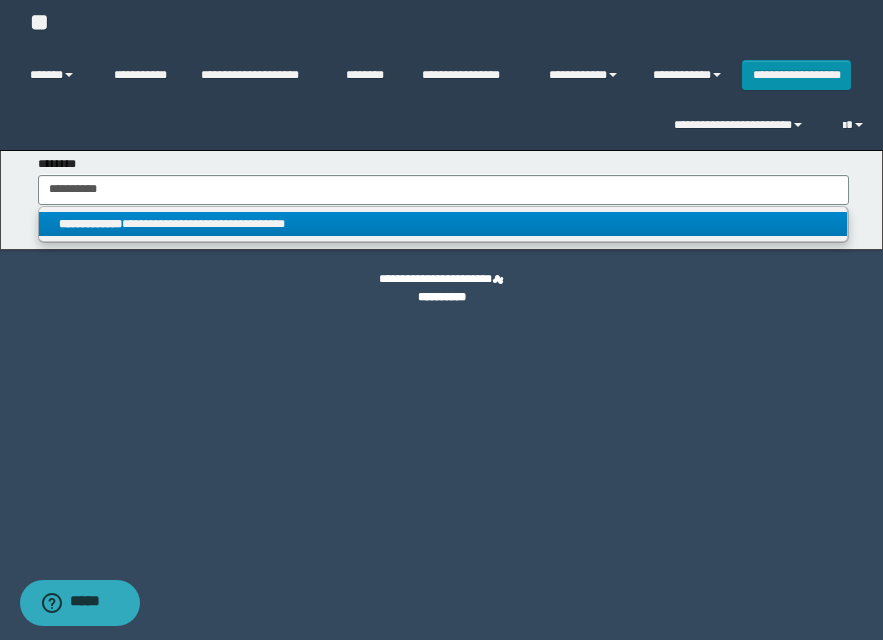 click on "**********" at bounding box center (443, 224) 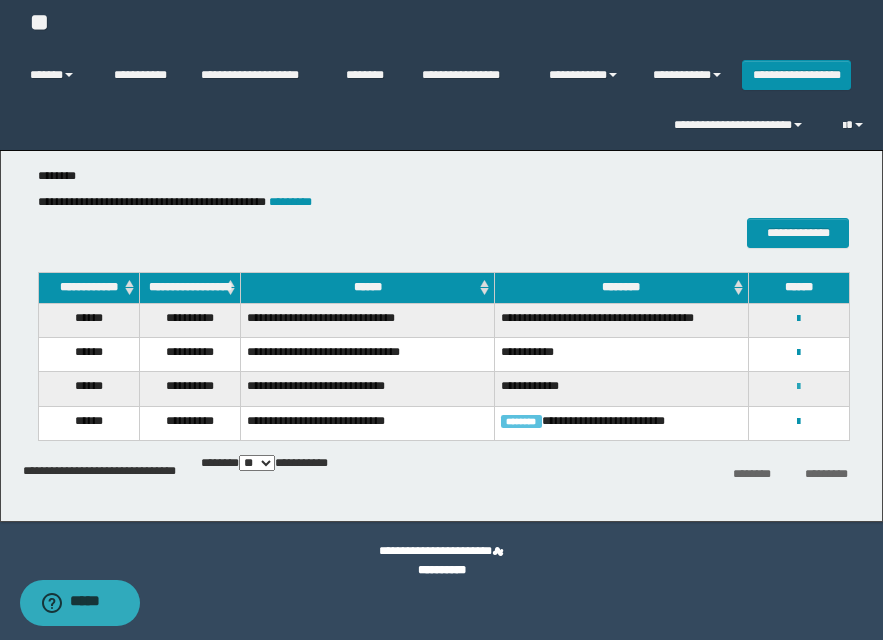click at bounding box center [798, 387] 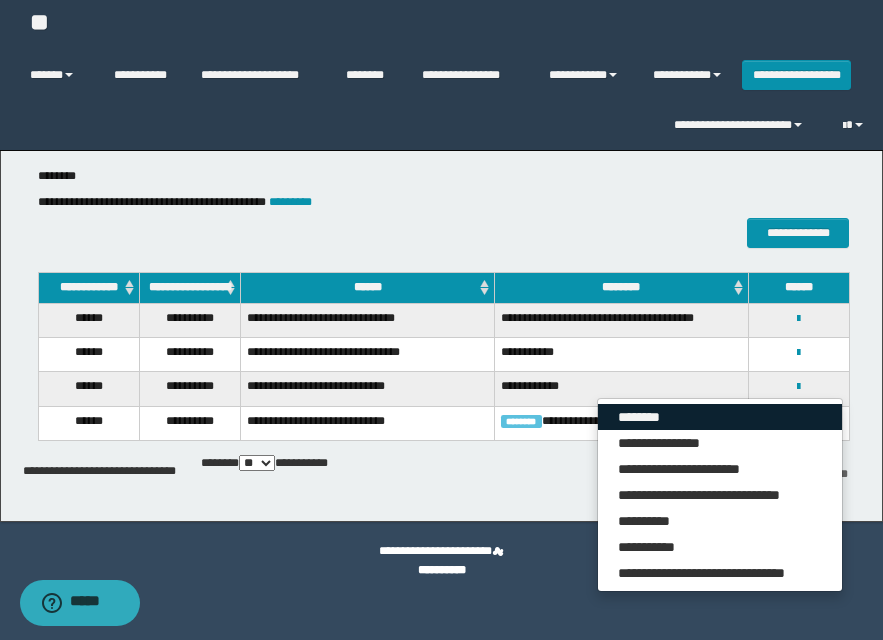 click on "********" at bounding box center [720, 417] 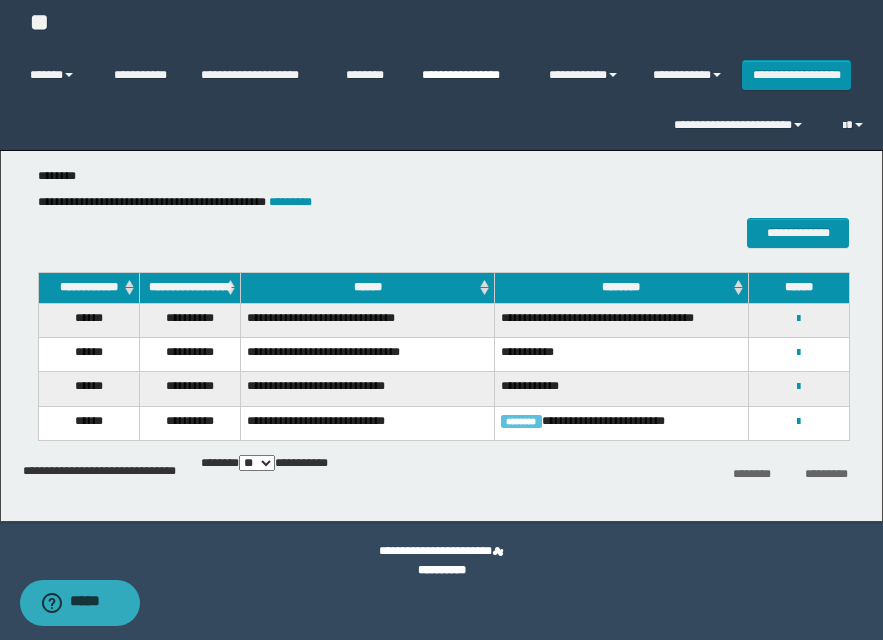 click on "**********" at bounding box center [470, 75] 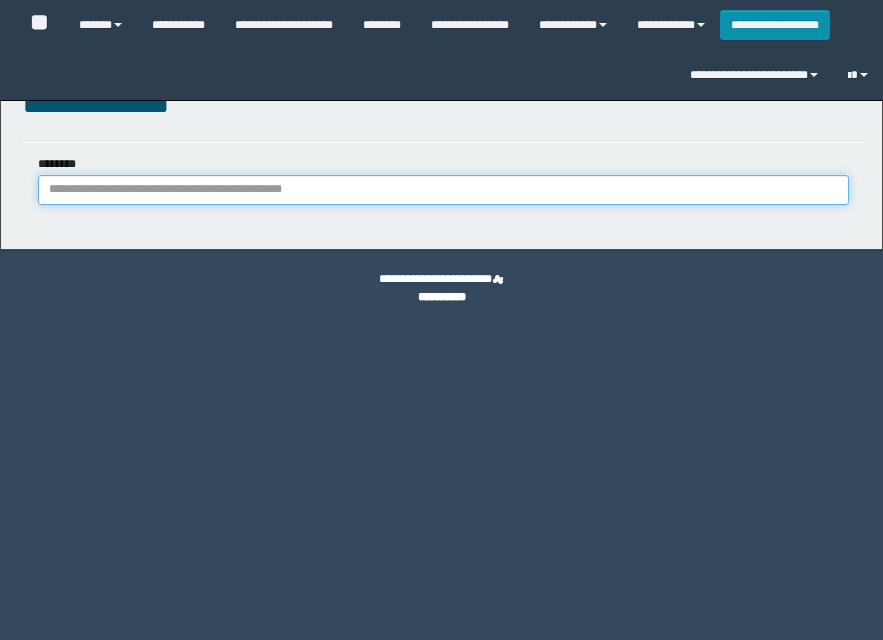 scroll, scrollTop: 0, scrollLeft: 0, axis: both 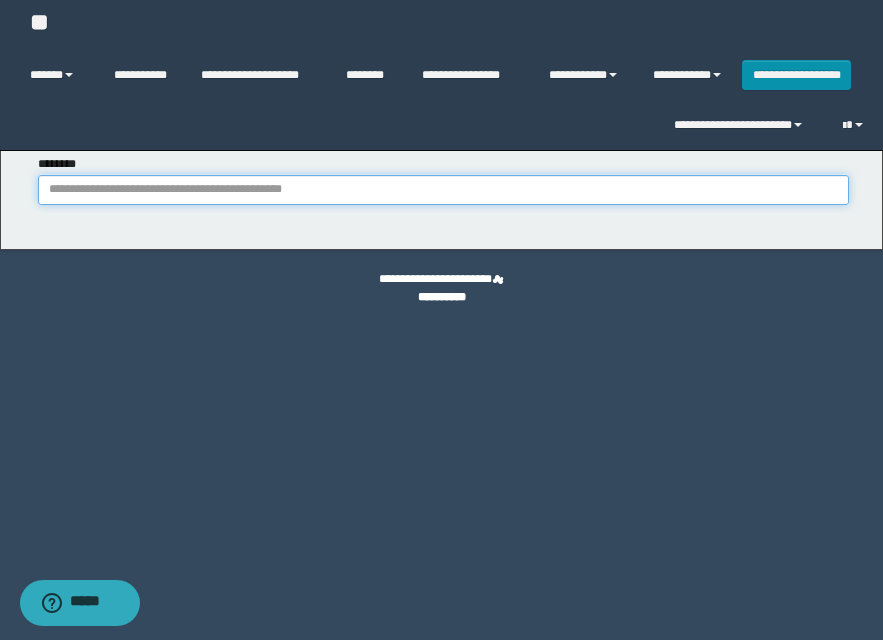 paste on "**********" 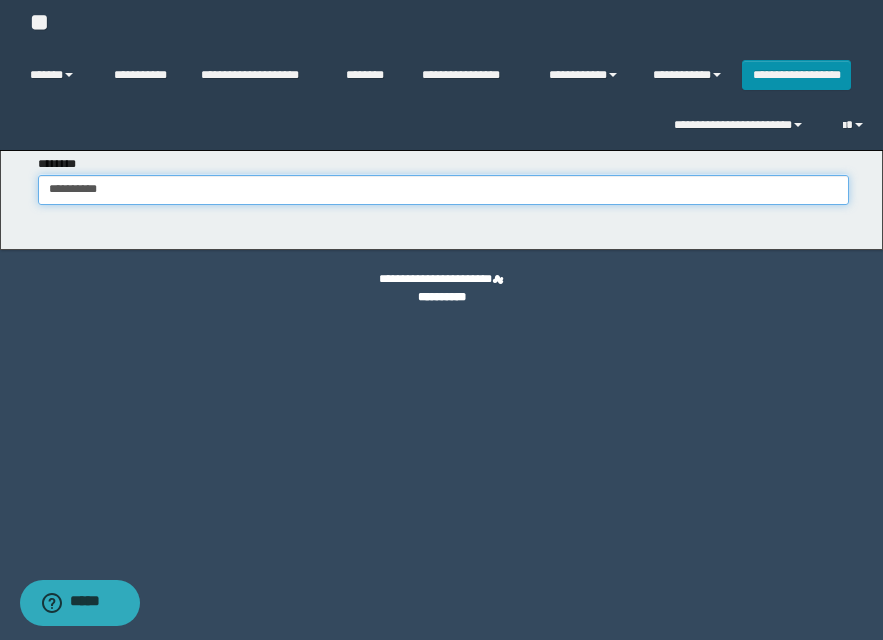 type on "**********" 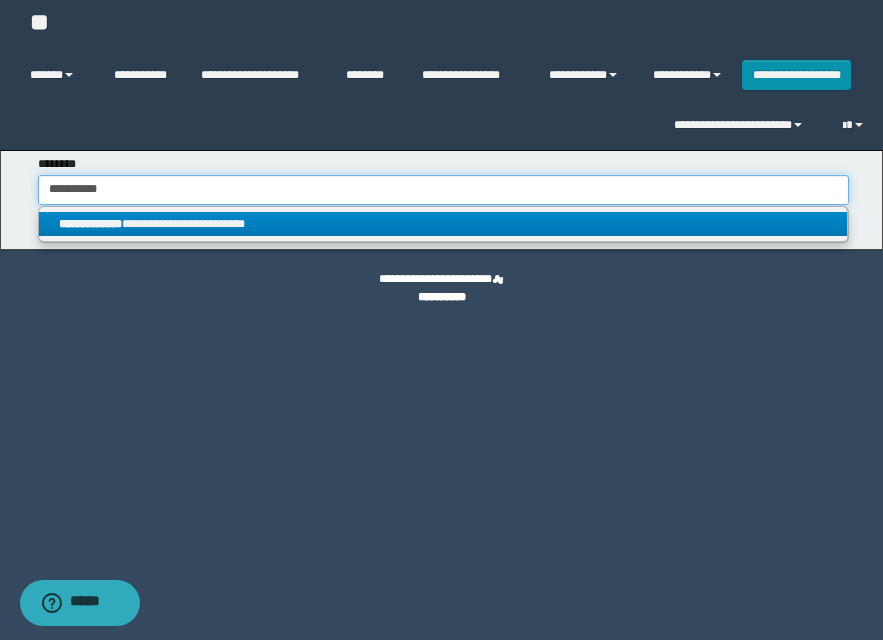 type on "**********" 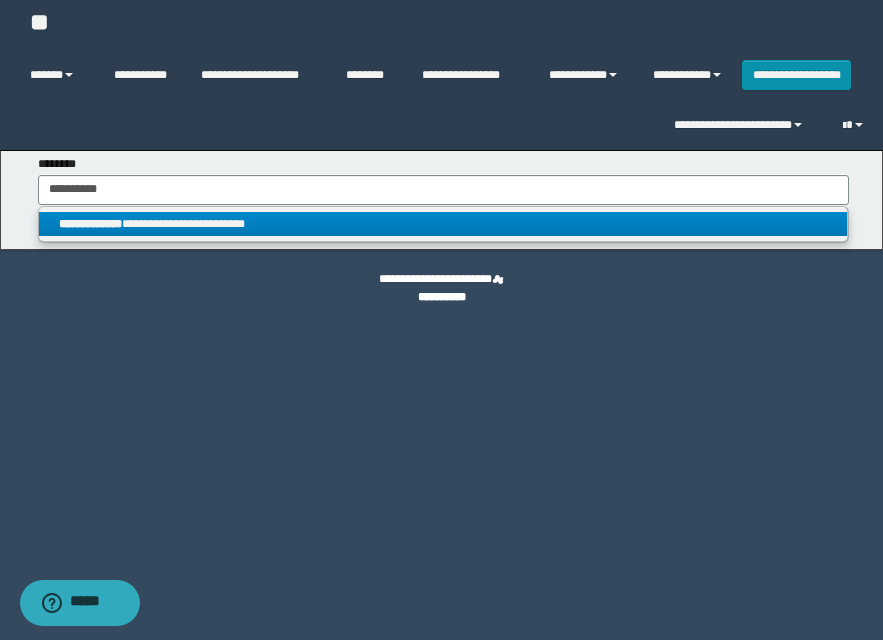 click on "**********" at bounding box center (443, 224) 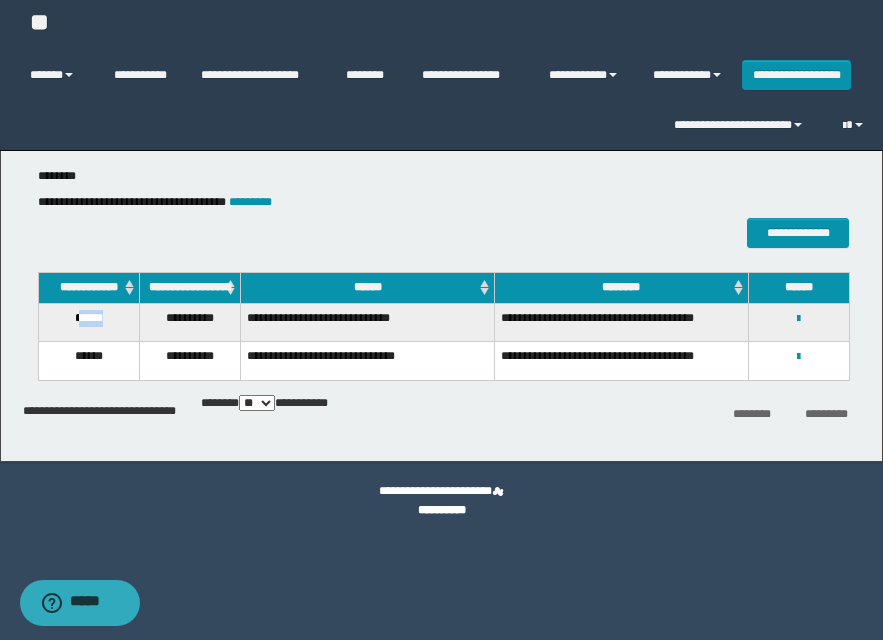 drag, startPoint x: 76, startPoint y: 341, endPoint x: 113, endPoint y: 341, distance: 37 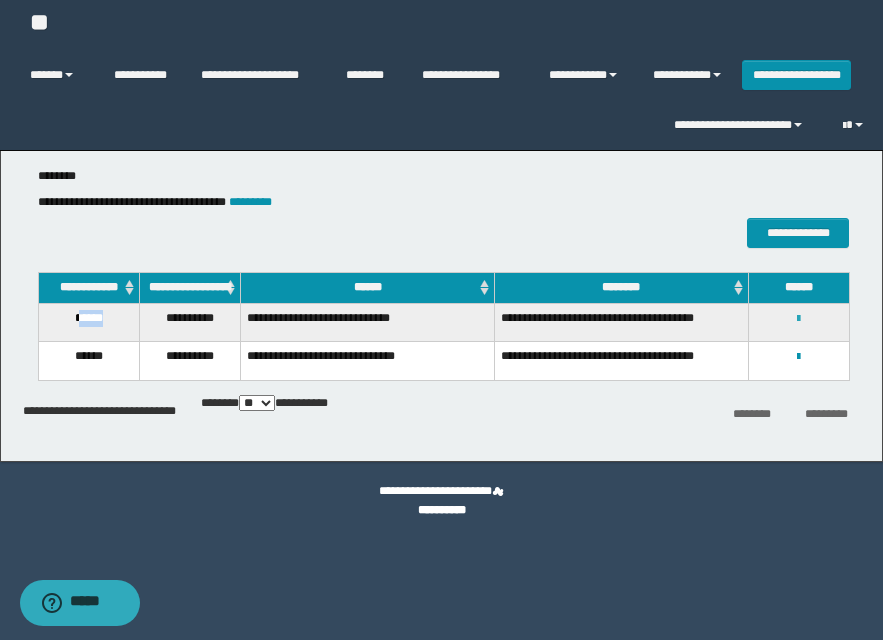click at bounding box center (798, 319) 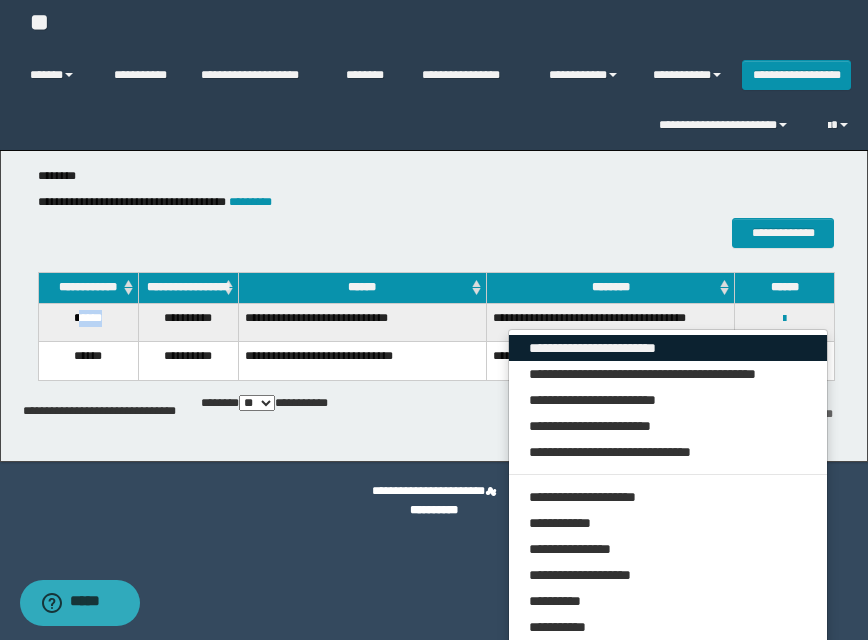 click on "**********" at bounding box center (668, 348) 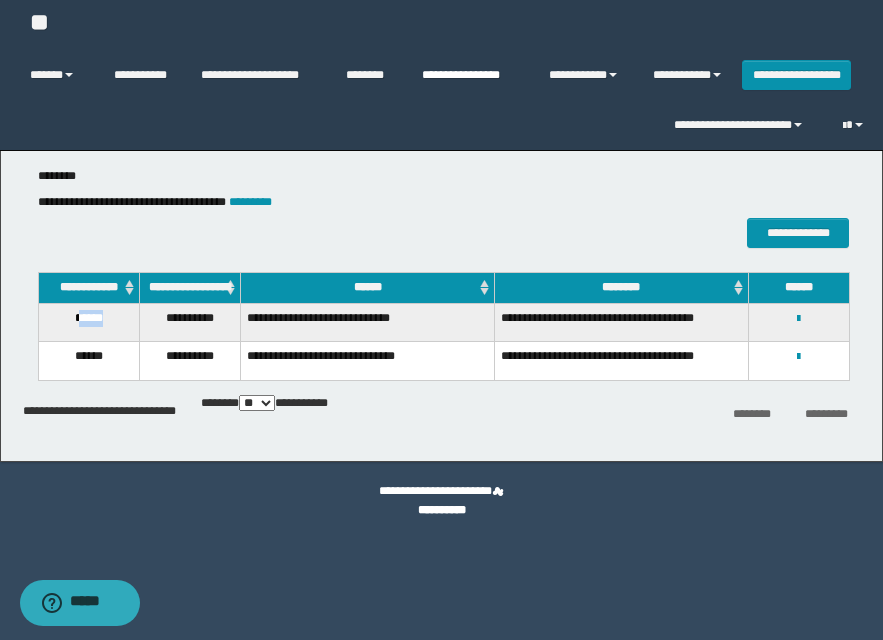 click on "**********" at bounding box center (470, 75) 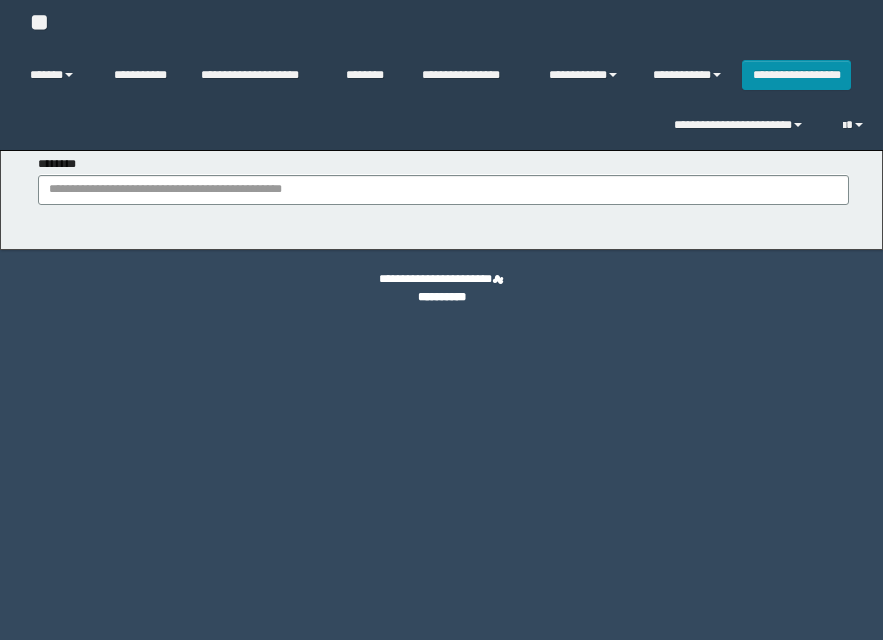 scroll, scrollTop: 0, scrollLeft: 0, axis: both 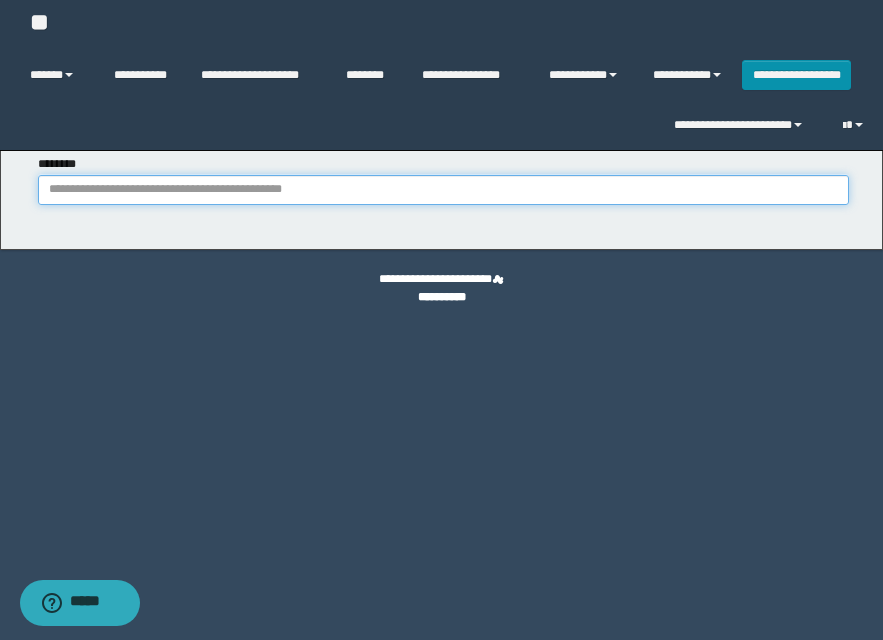 click on "********" at bounding box center [443, 190] 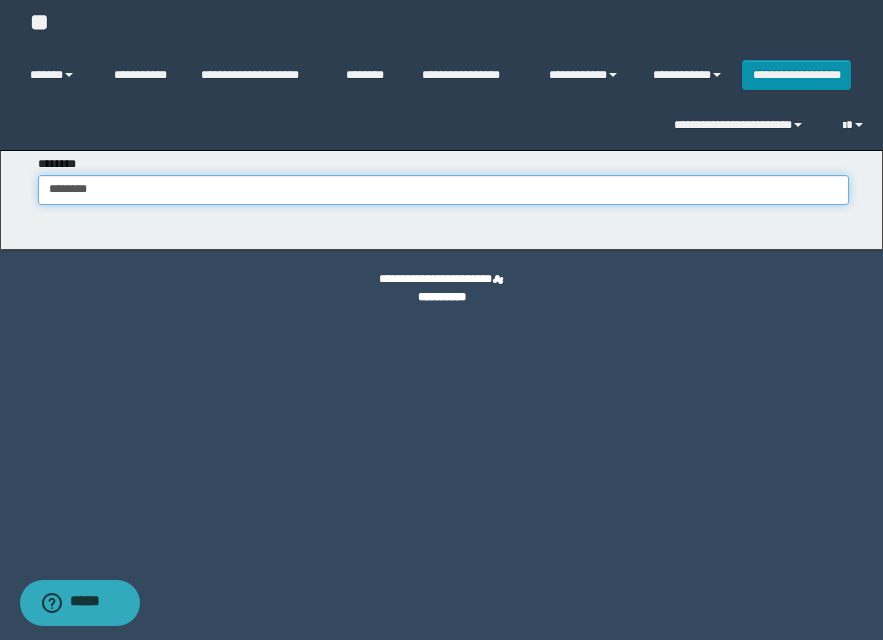 type on "********" 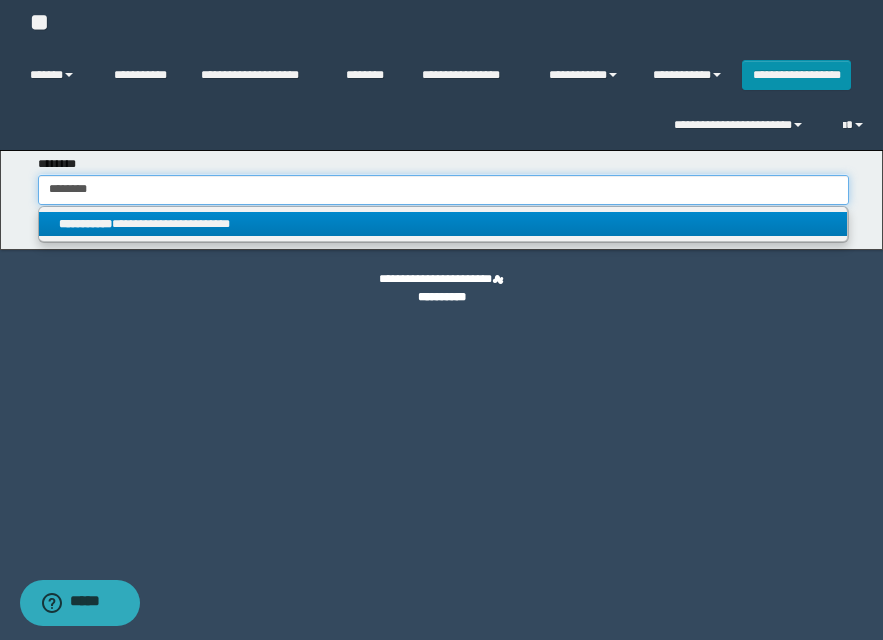 type on "********" 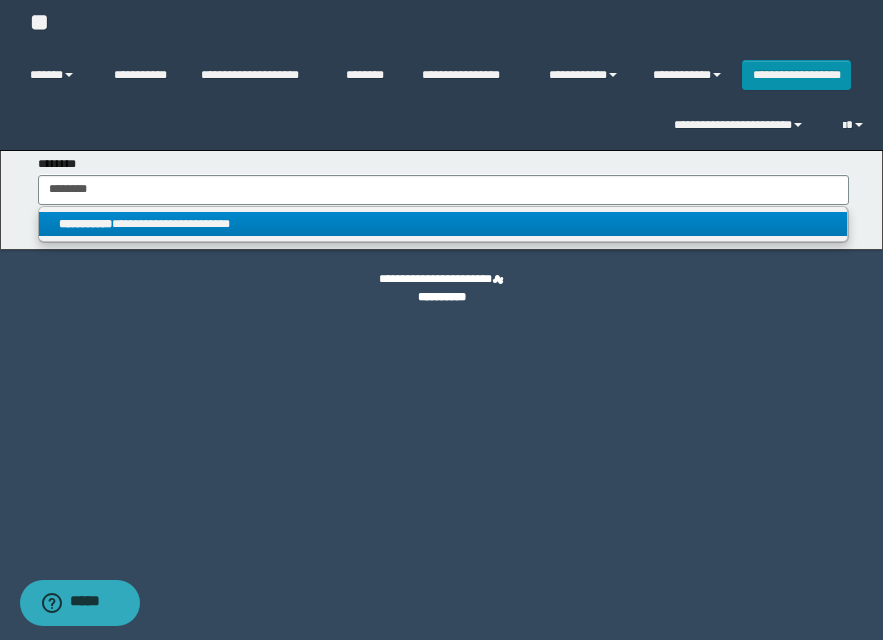 click on "**********" at bounding box center [443, 224] 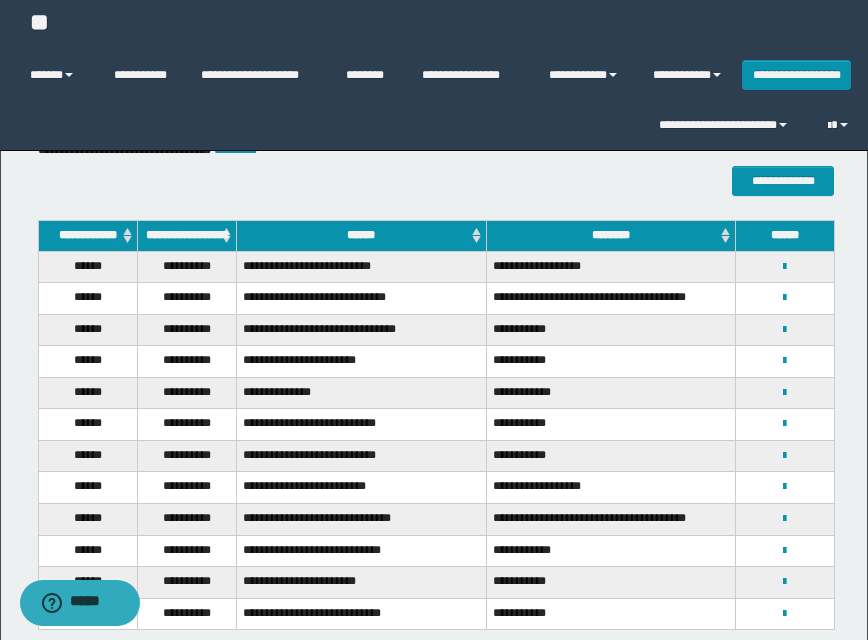 scroll, scrollTop: 100, scrollLeft: 0, axis: vertical 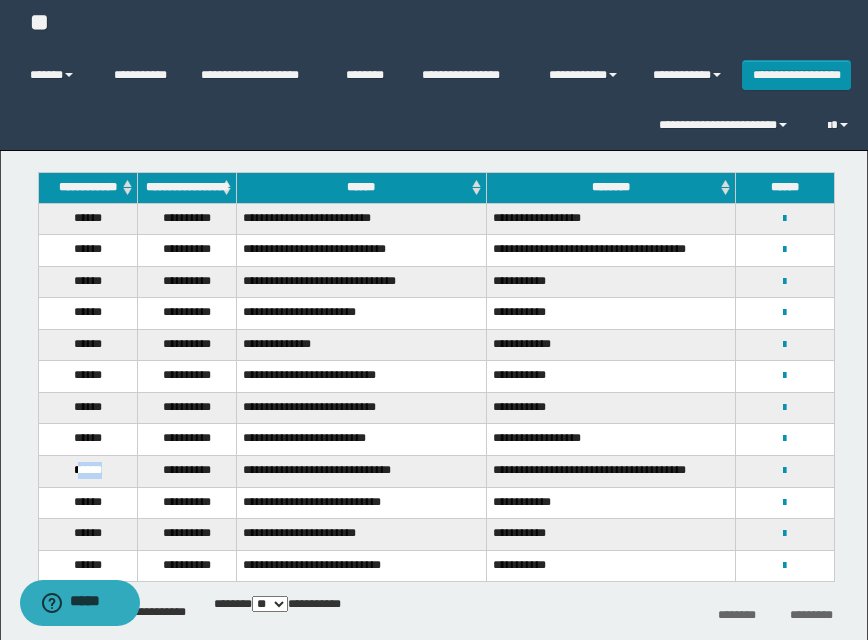 drag, startPoint x: 76, startPoint y: 474, endPoint x: 121, endPoint y: 474, distance: 45 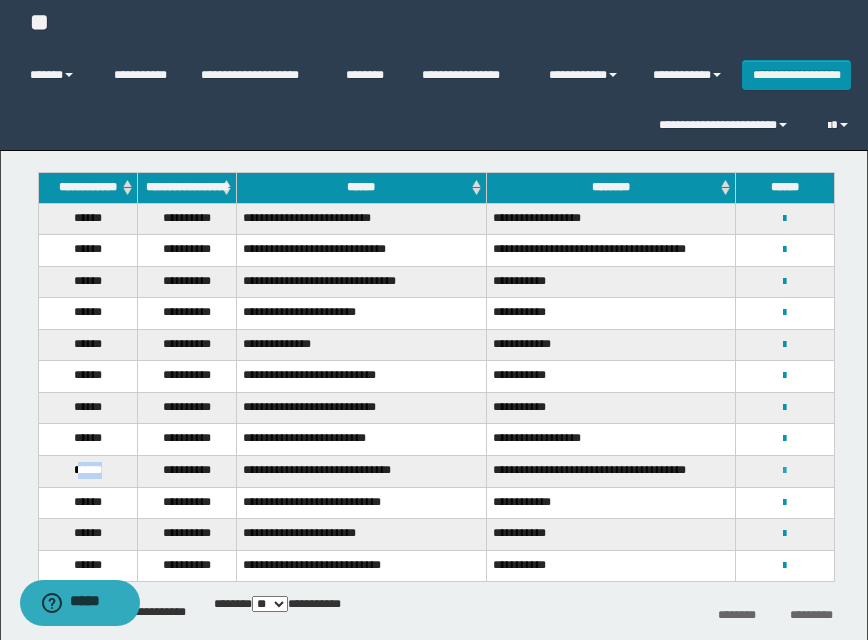 click at bounding box center (784, 471) 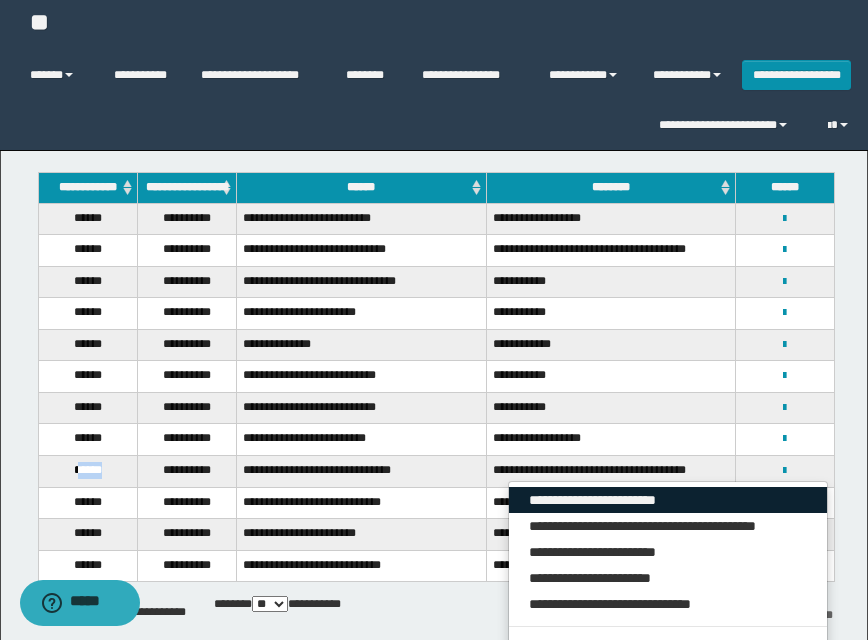 drag, startPoint x: 775, startPoint y: 493, endPoint x: 485, endPoint y: 318, distance: 338.7108 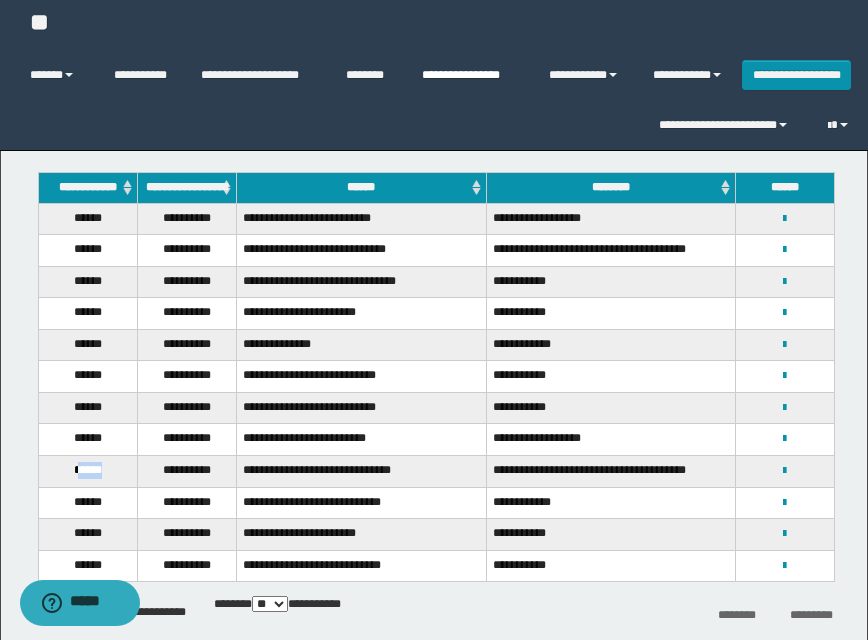 click on "**********" at bounding box center [470, 75] 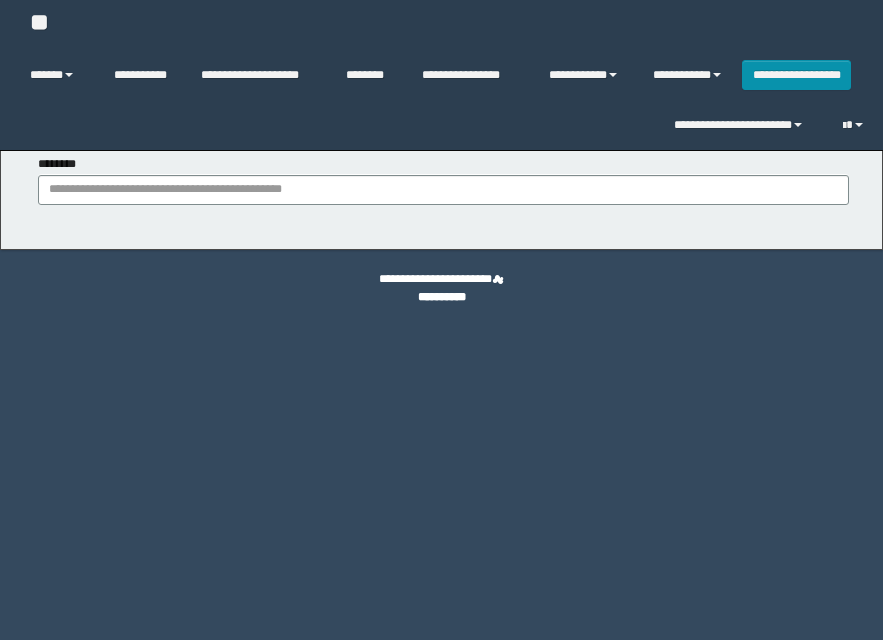 scroll, scrollTop: 0, scrollLeft: 0, axis: both 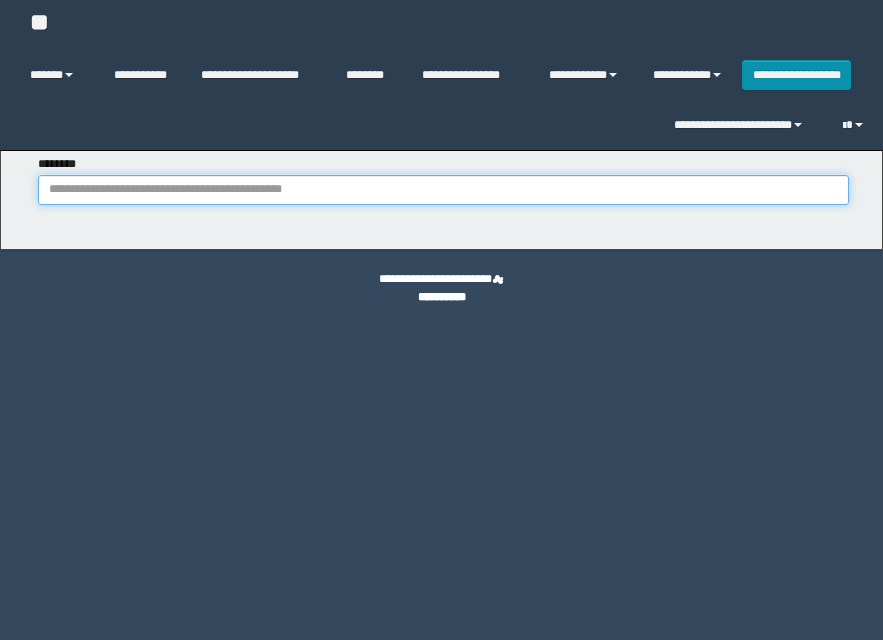 click on "********" at bounding box center (443, 190) 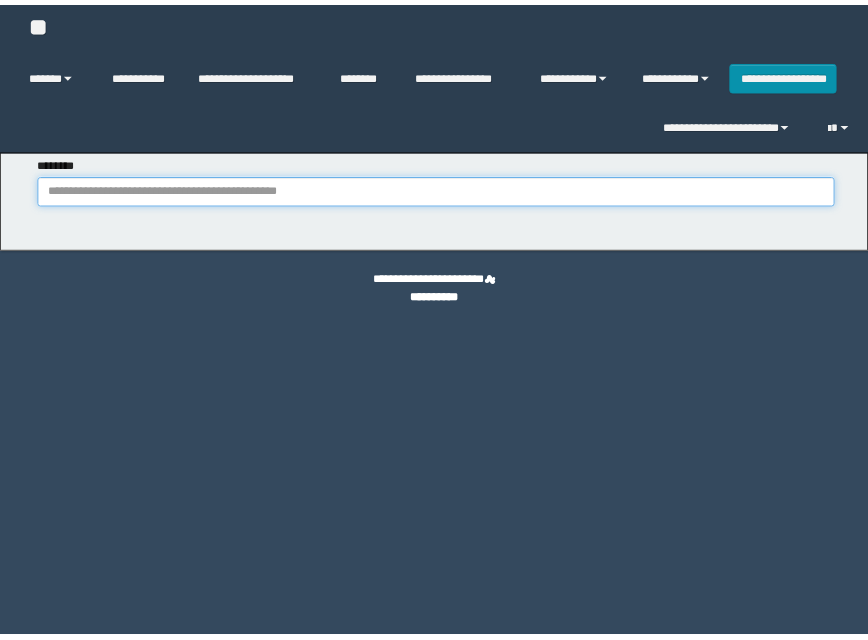 scroll, scrollTop: 0, scrollLeft: 0, axis: both 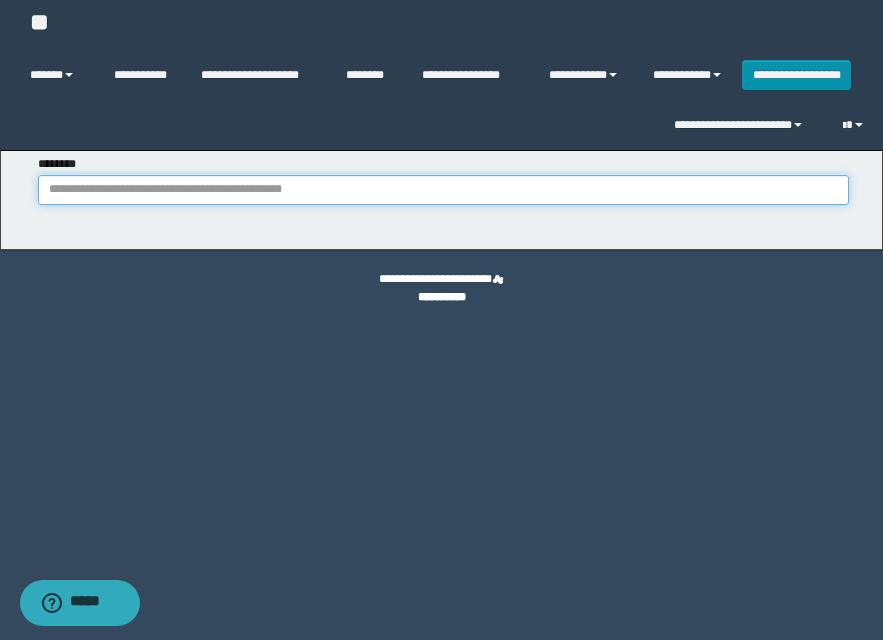 paste on "**********" 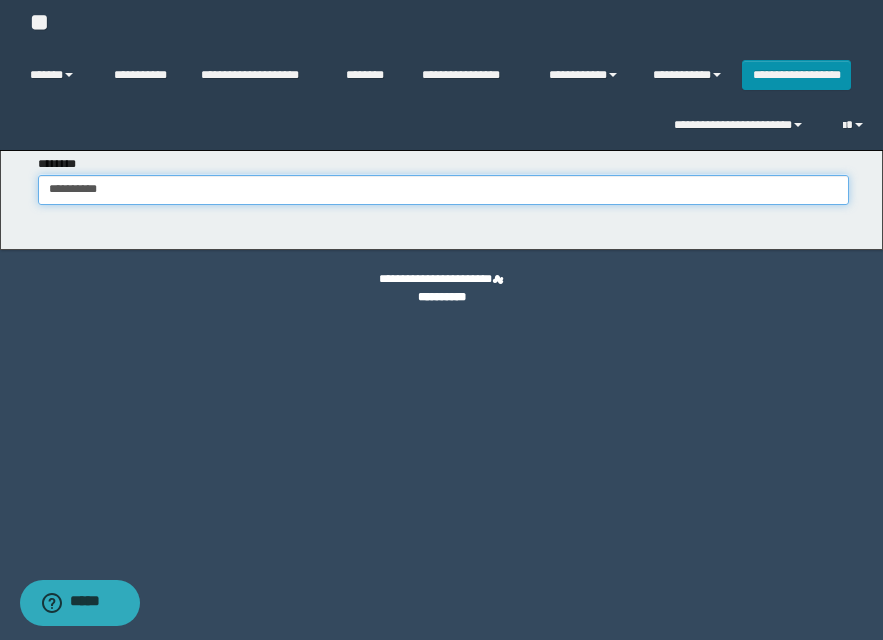 type on "**********" 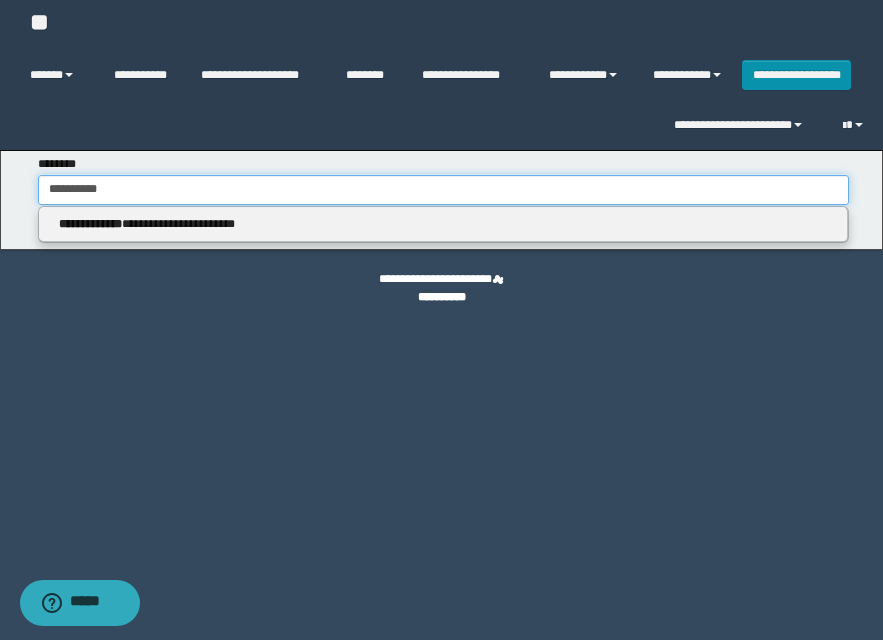 click on "**********" at bounding box center (443, 190) 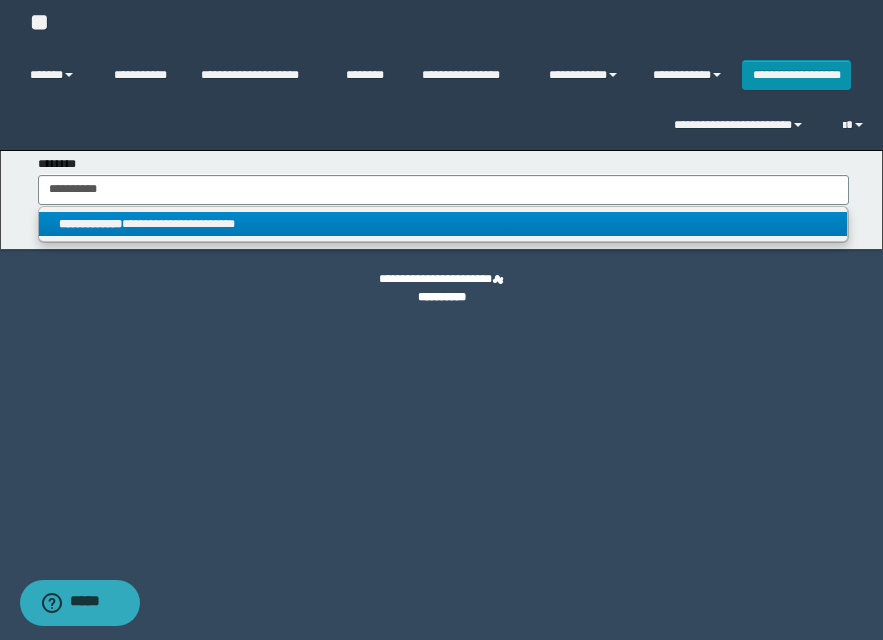 click on "**********" at bounding box center (443, 224) 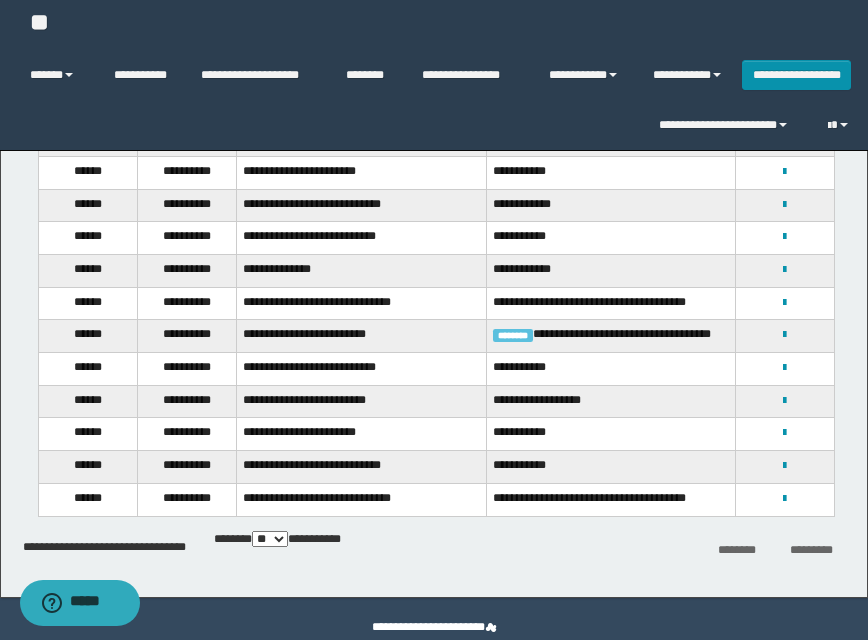 scroll, scrollTop: 476, scrollLeft: 0, axis: vertical 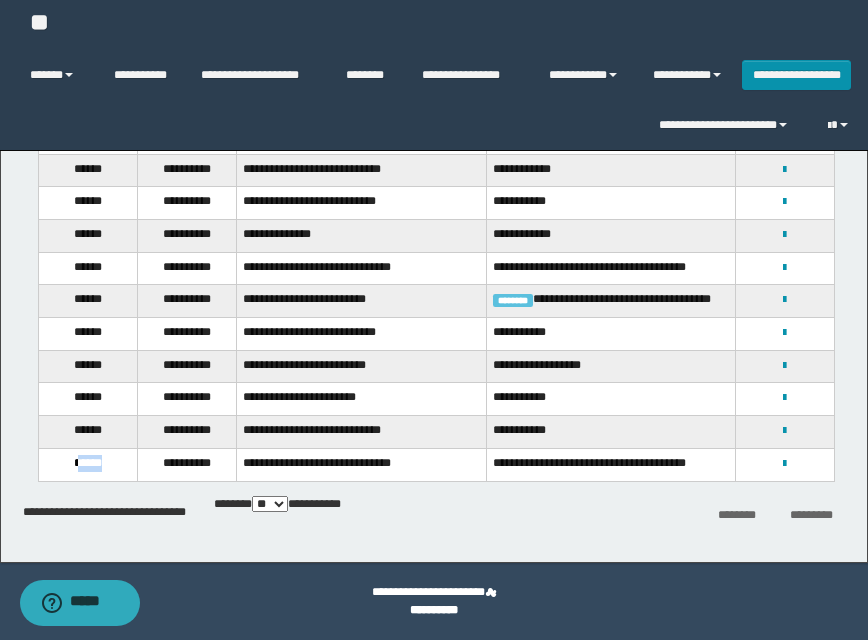 drag, startPoint x: 75, startPoint y: 466, endPoint x: 124, endPoint y: 465, distance: 49.010204 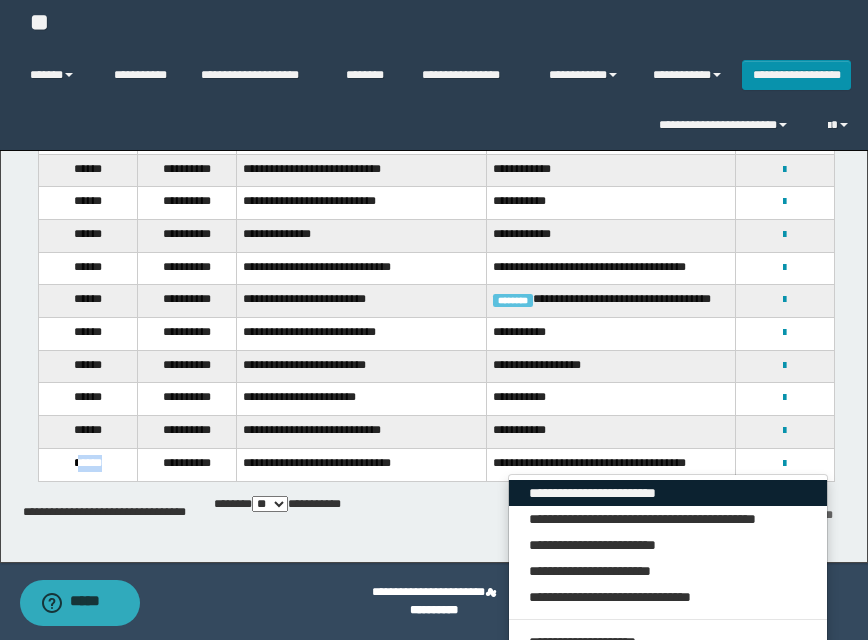 click on "**********" at bounding box center (668, 493) 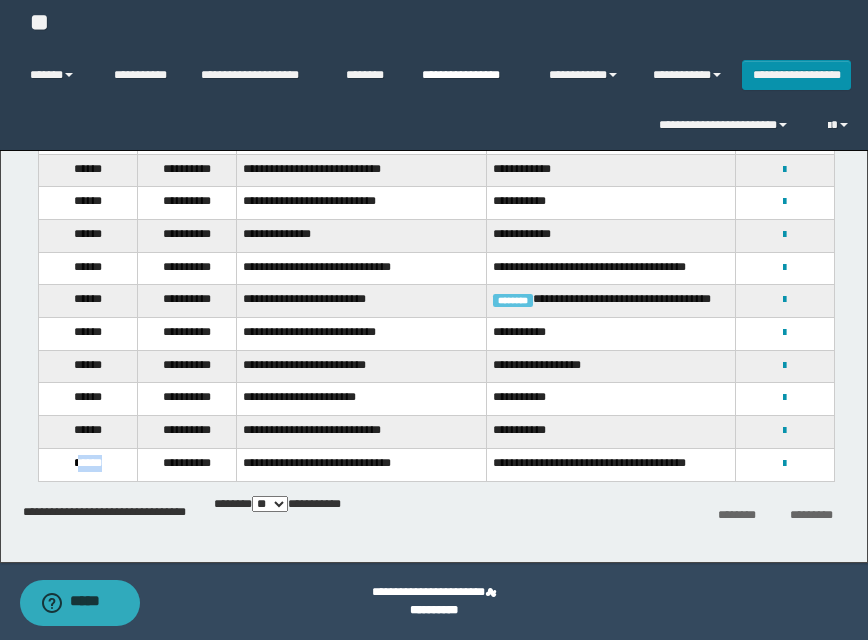click on "**********" at bounding box center (470, 75) 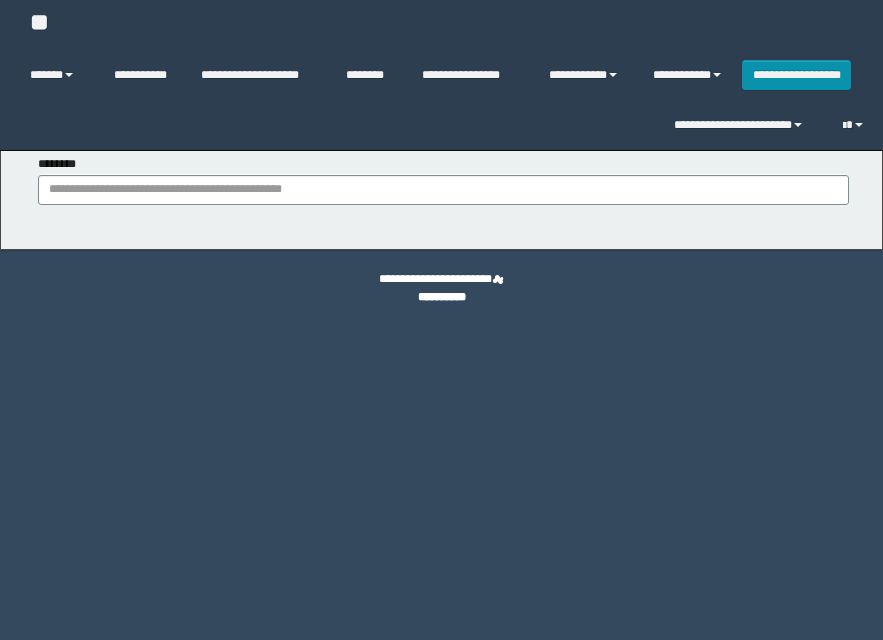 scroll, scrollTop: 0, scrollLeft: 0, axis: both 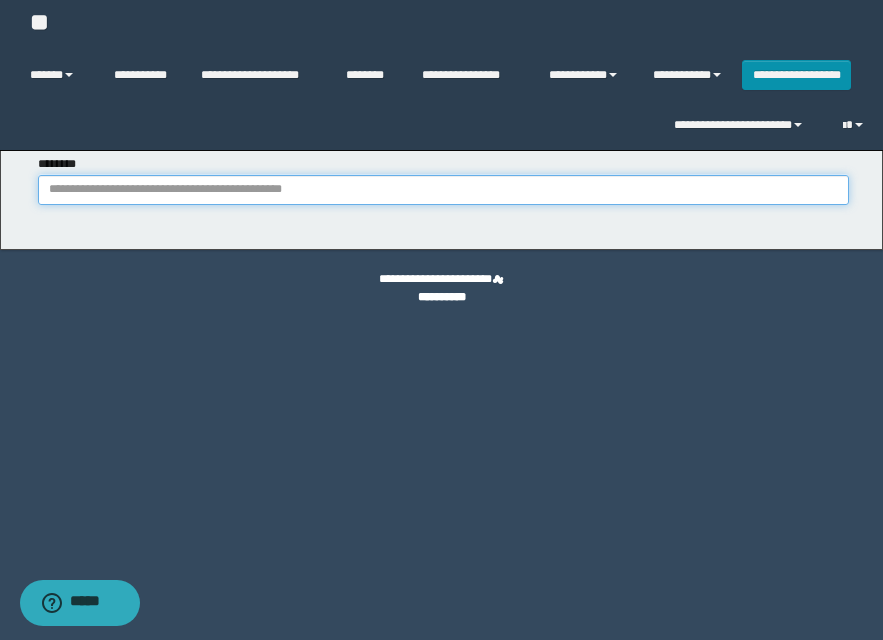 click on "********" at bounding box center [443, 190] 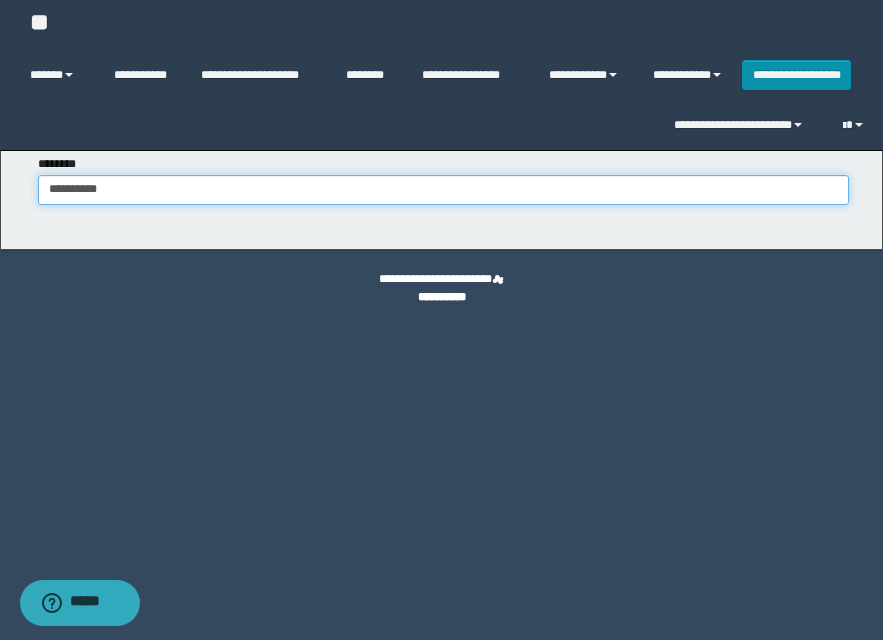 type on "**********" 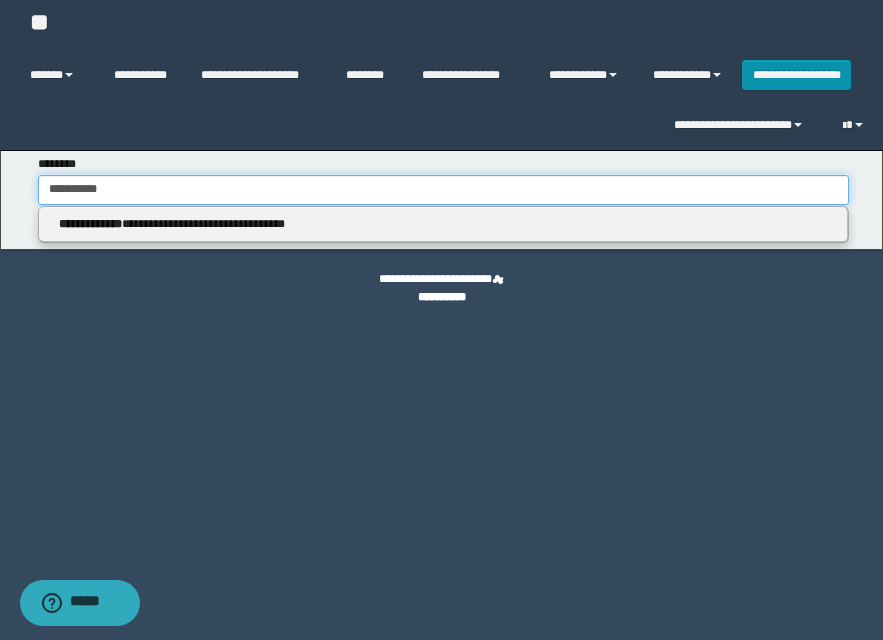 type on "**********" 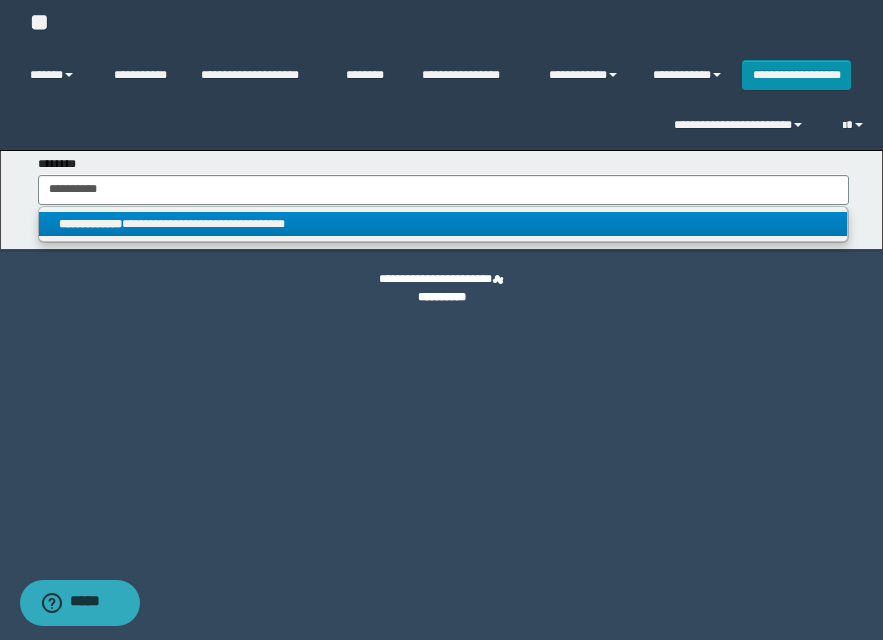 click on "**********" at bounding box center (443, 224) 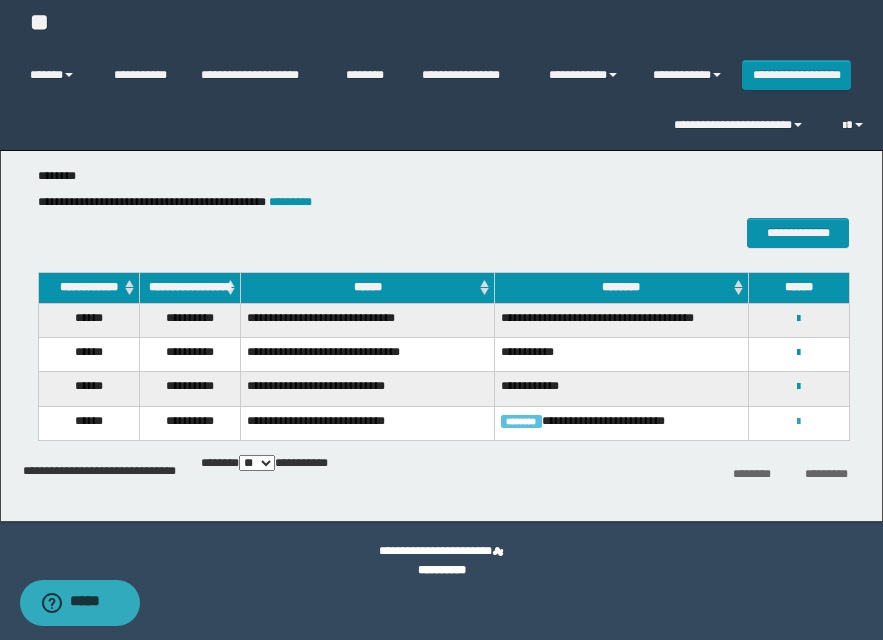 click at bounding box center (798, 422) 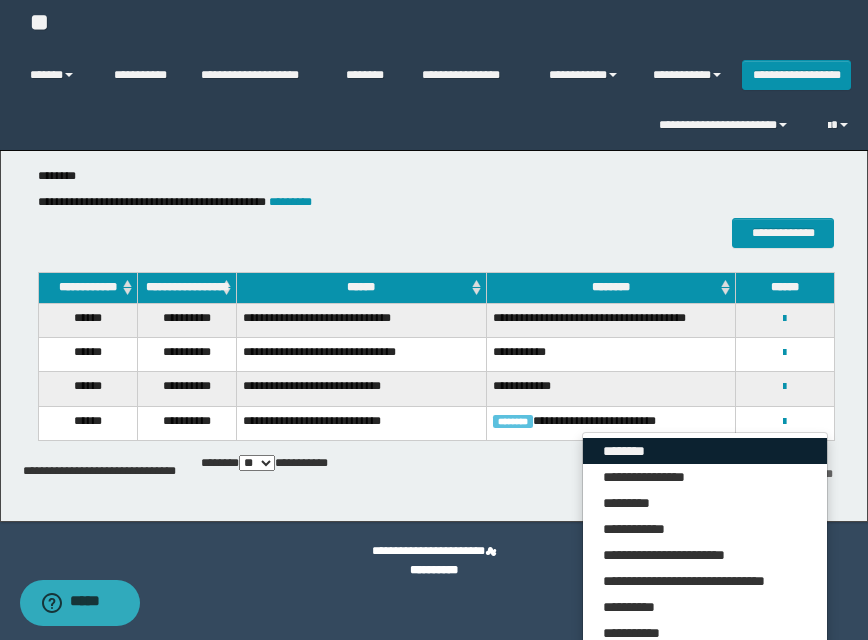 click on "********" at bounding box center [705, 451] 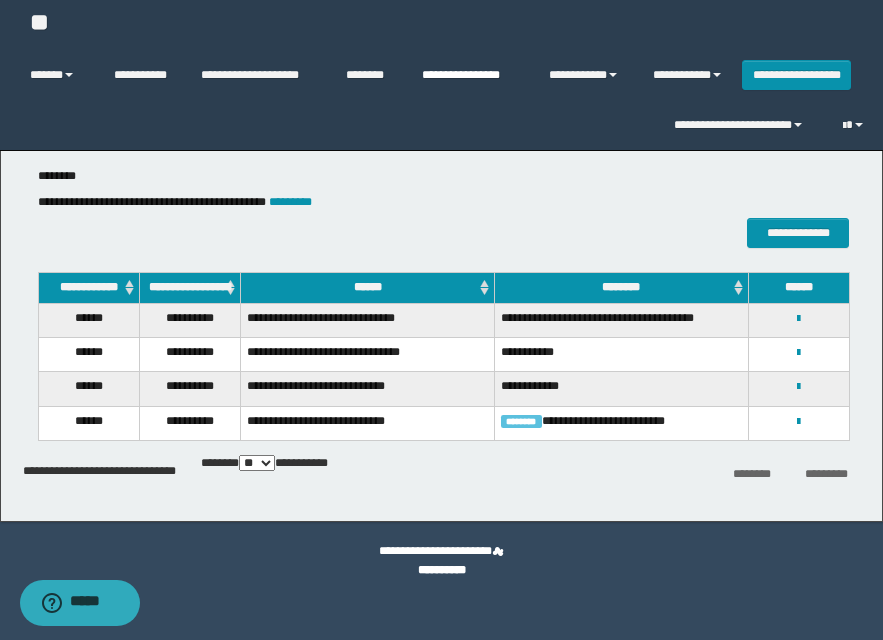 click on "**********" at bounding box center [470, 75] 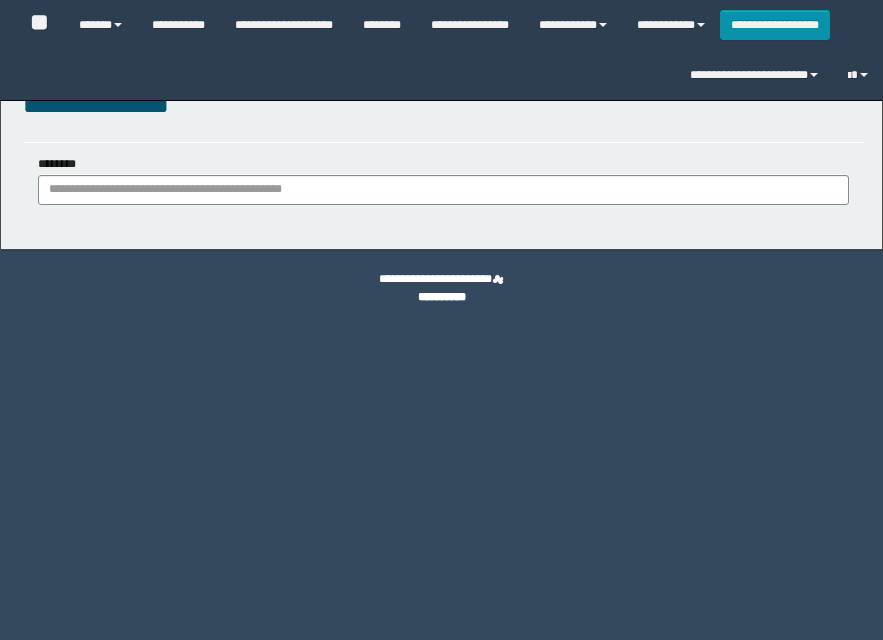 scroll, scrollTop: 0, scrollLeft: 0, axis: both 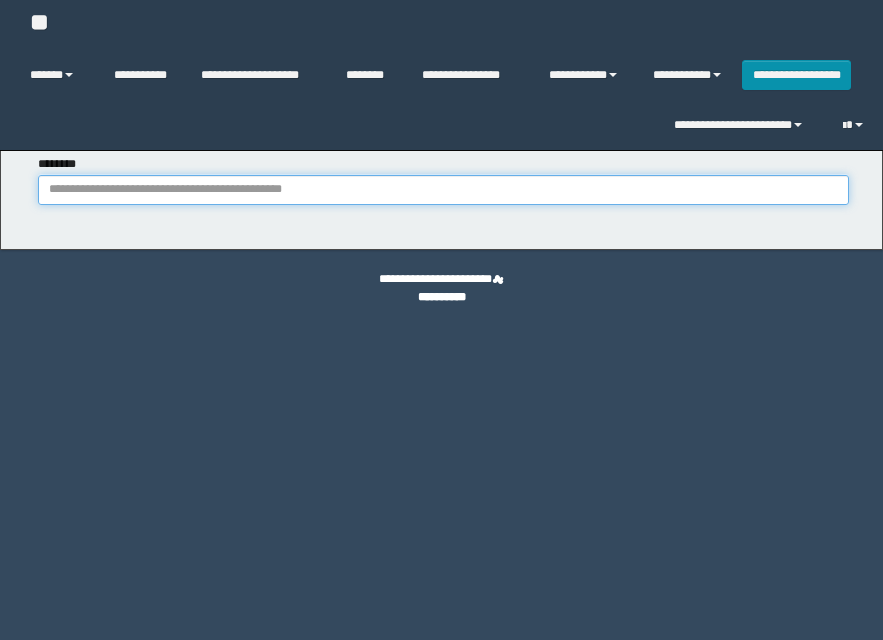 click on "********" at bounding box center [443, 190] 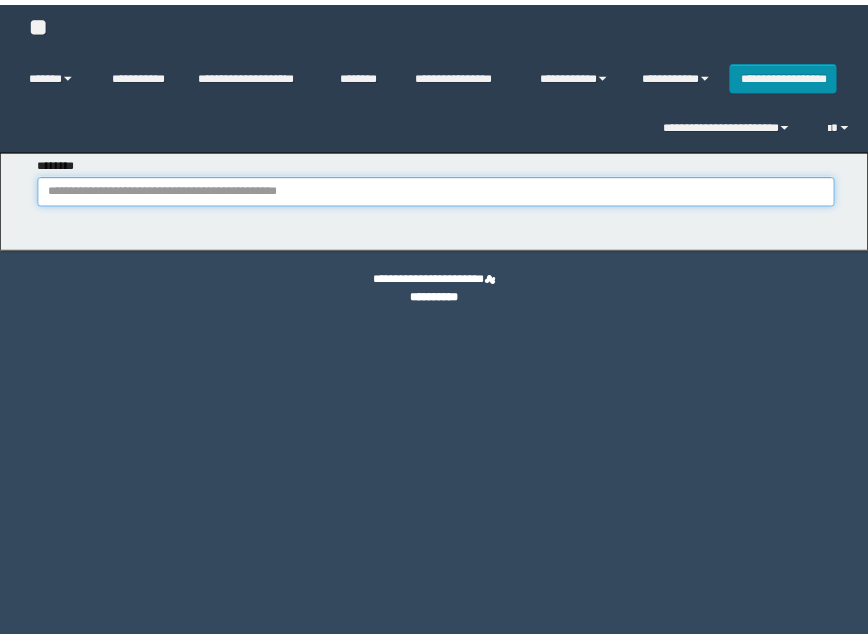 scroll, scrollTop: 0, scrollLeft: 0, axis: both 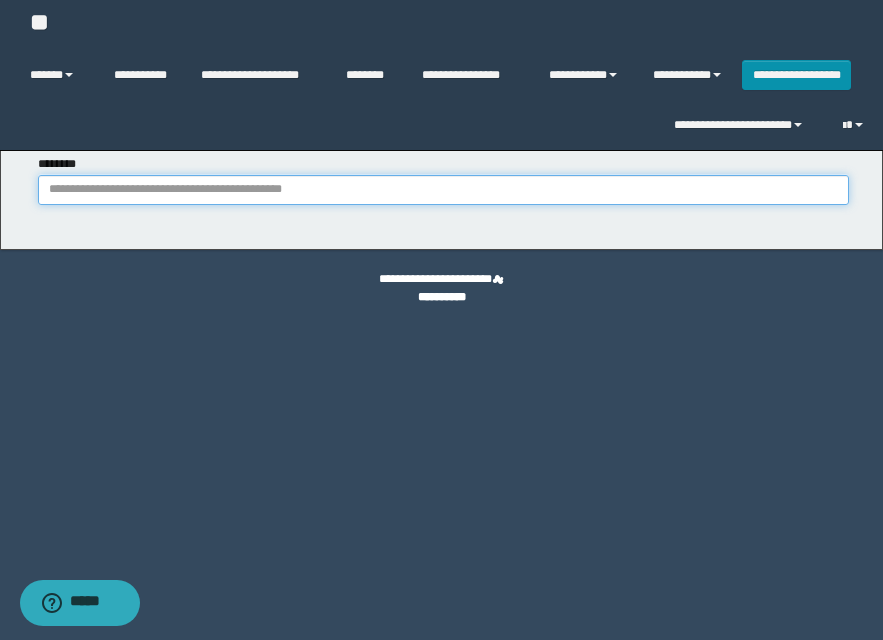 paste on "********" 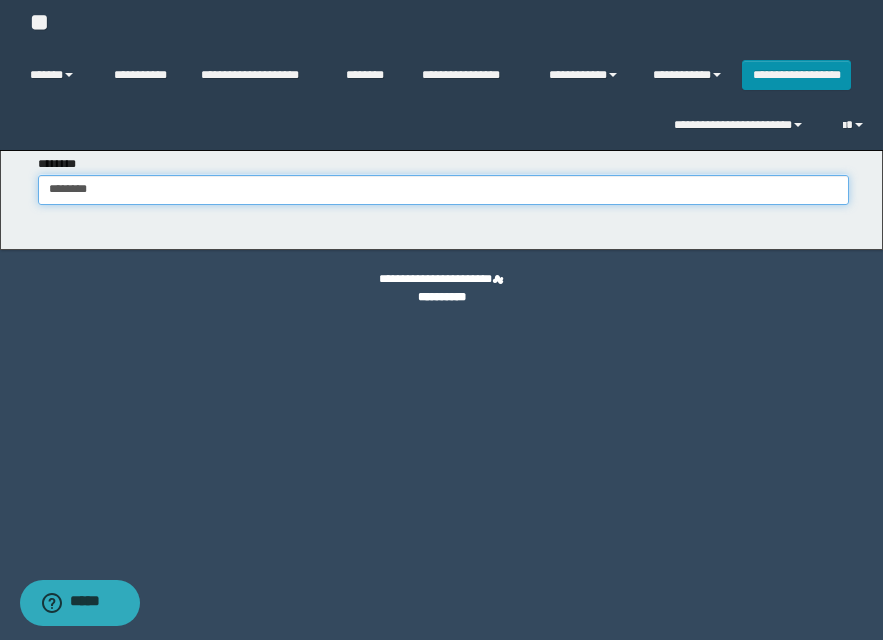 type on "********" 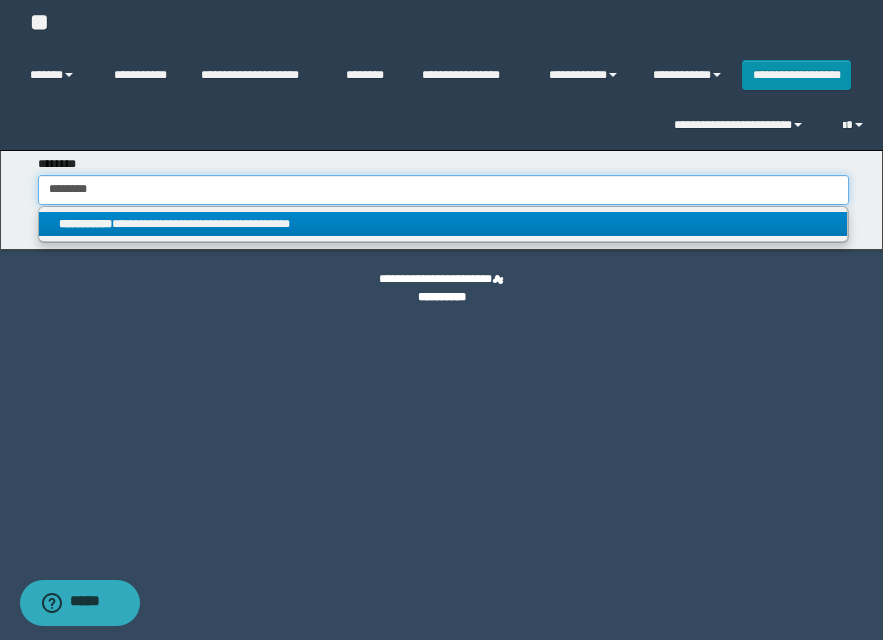 type on "********" 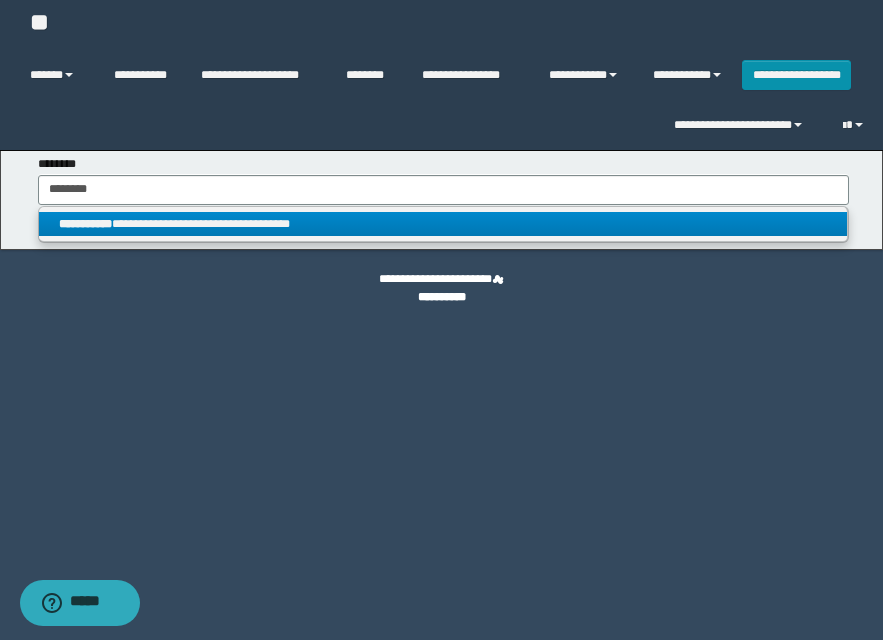 click on "**********" at bounding box center (443, 224) 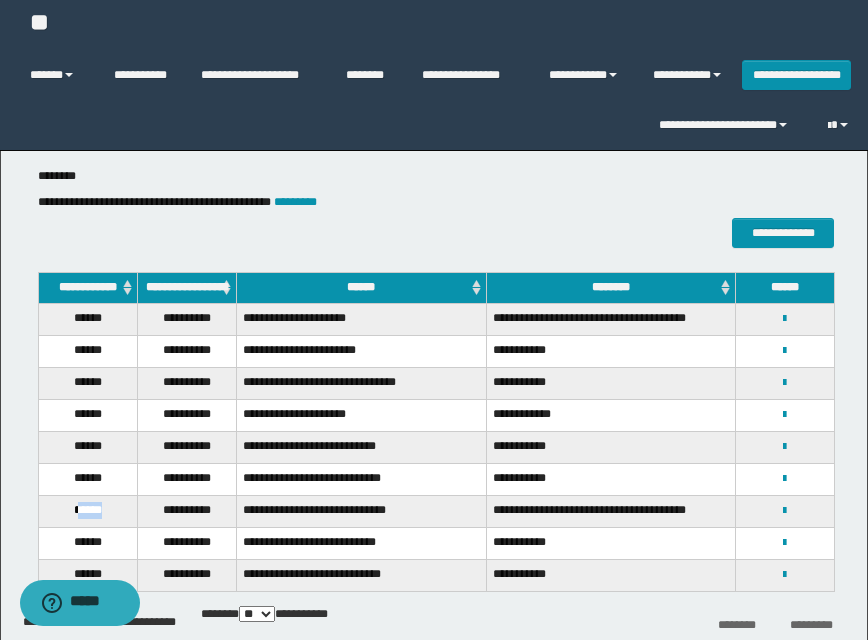 drag, startPoint x: 73, startPoint y: 517, endPoint x: 125, endPoint y: 521, distance: 52.153618 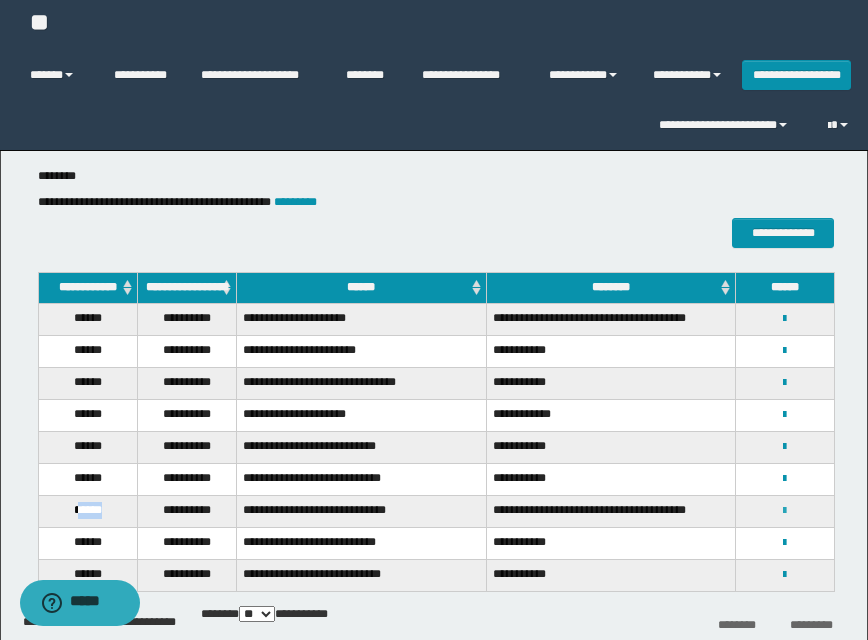 click at bounding box center [784, 511] 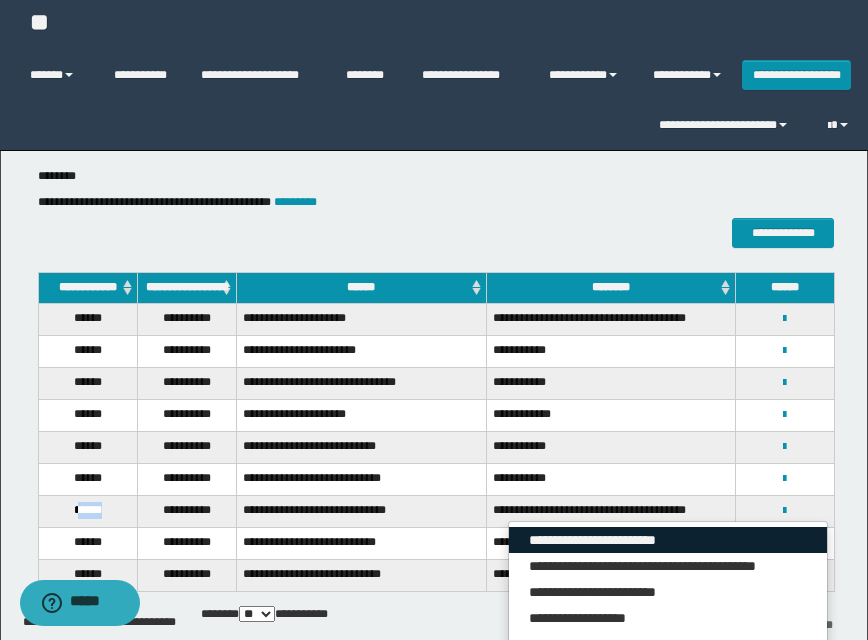 click on "**********" at bounding box center (668, 540) 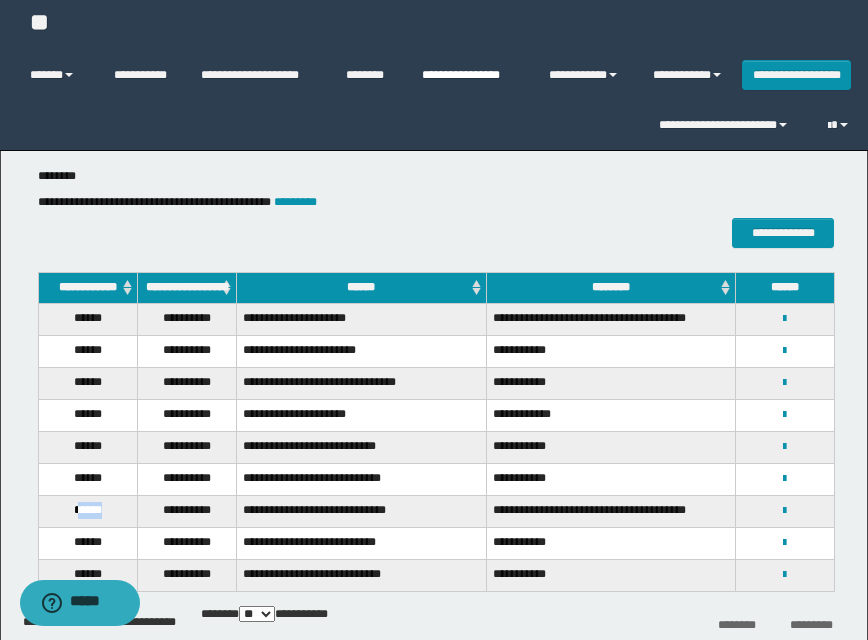 click on "**********" at bounding box center (470, 75) 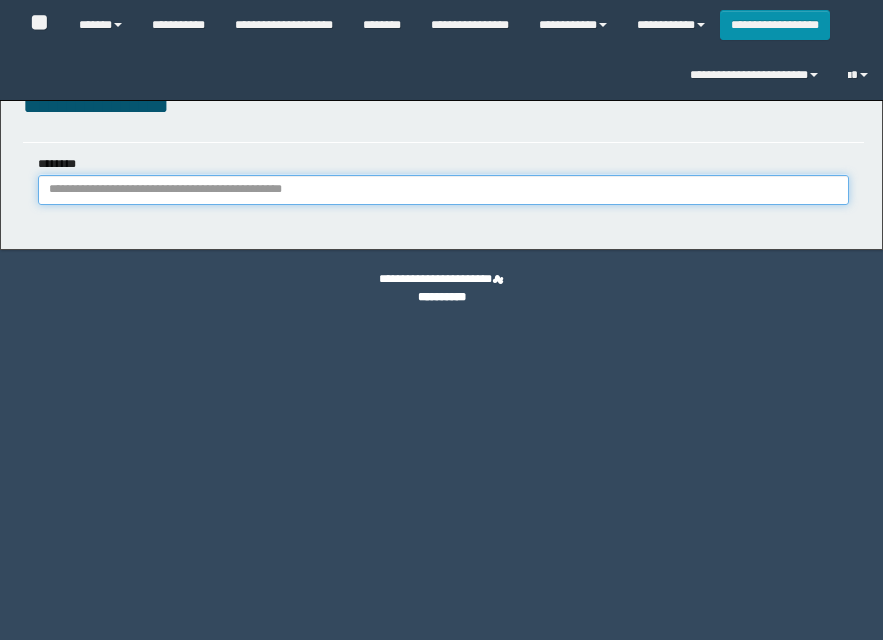 scroll, scrollTop: 0, scrollLeft: 0, axis: both 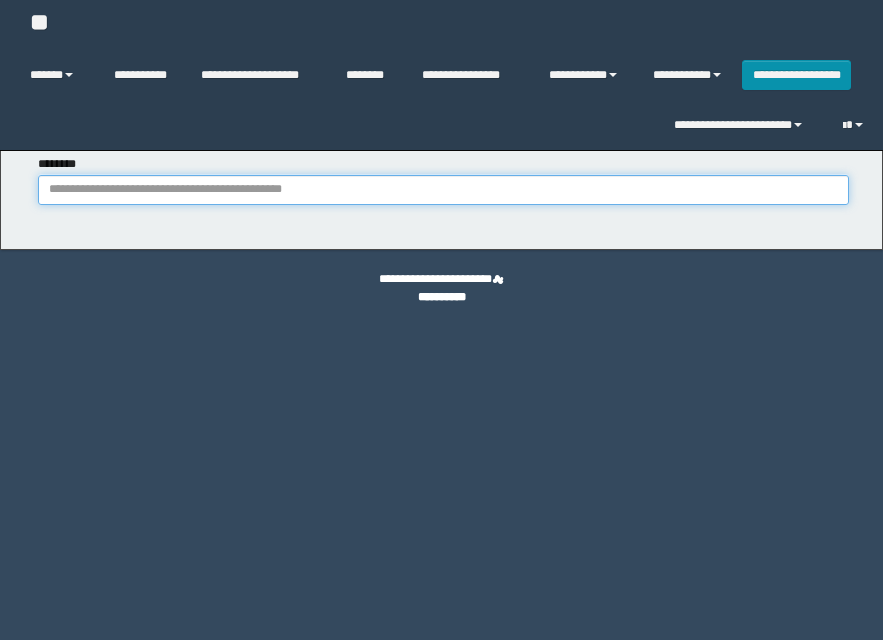 click on "********" at bounding box center (443, 190) 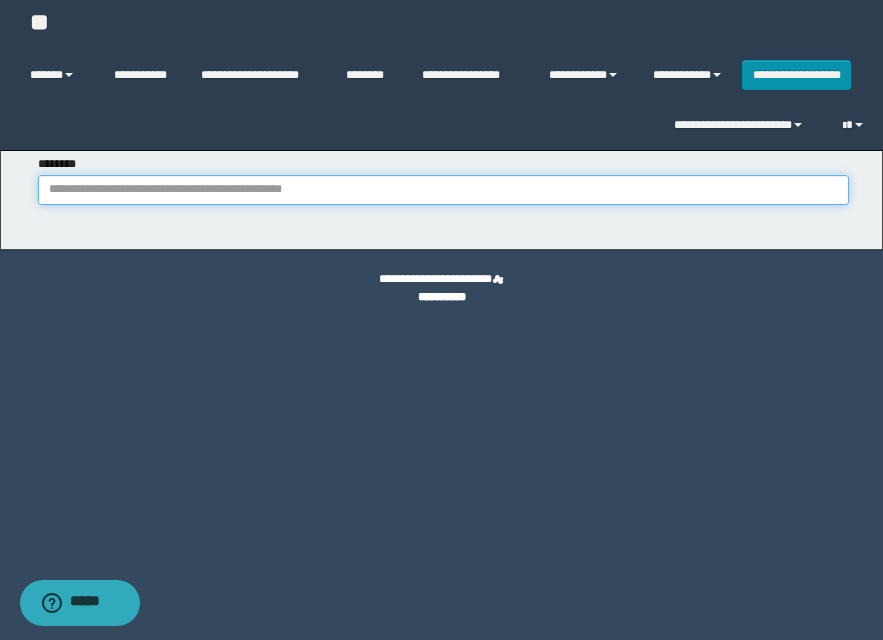 click on "********" at bounding box center [443, 190] 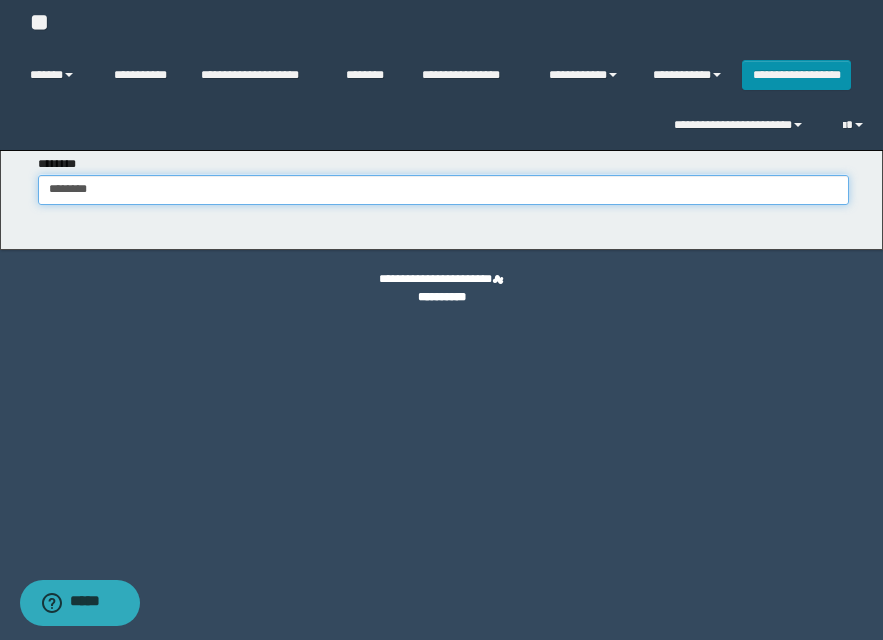 type on "********" 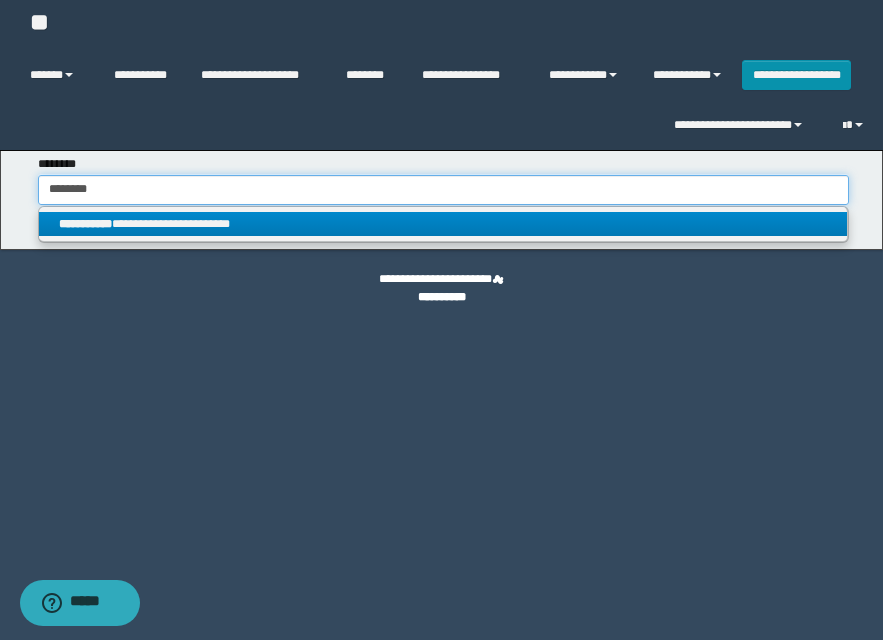 type on "********" 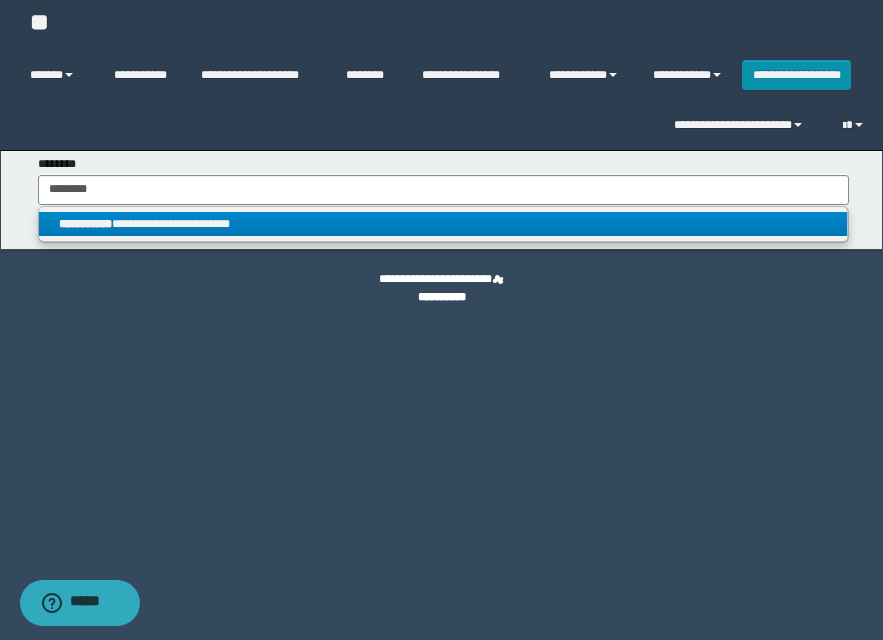 click on "**********" at bounding box center [443, 224] 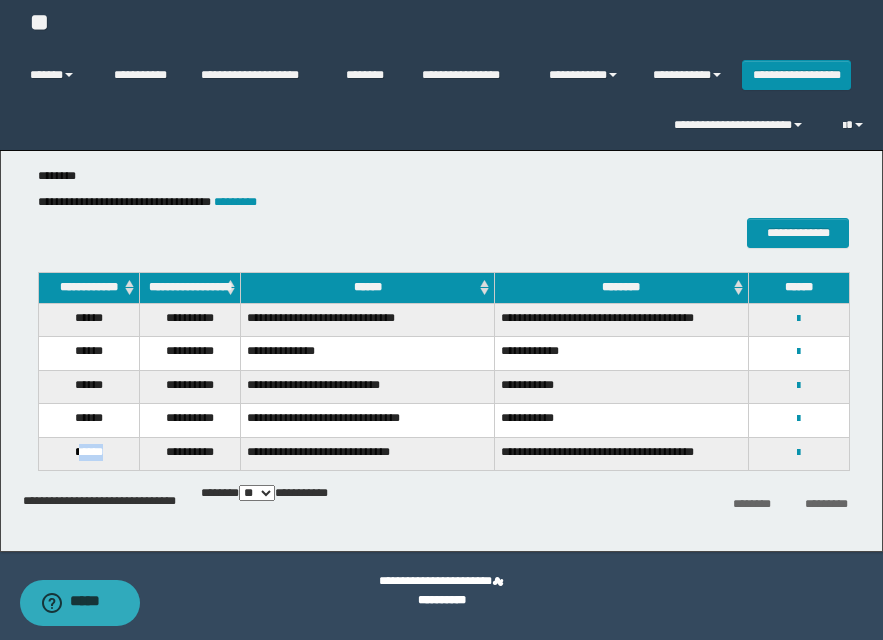 drag, startPoint x: 78, startPoint y: 452, endPoint x: 116, endPoint y: 451, distance: 38.013157 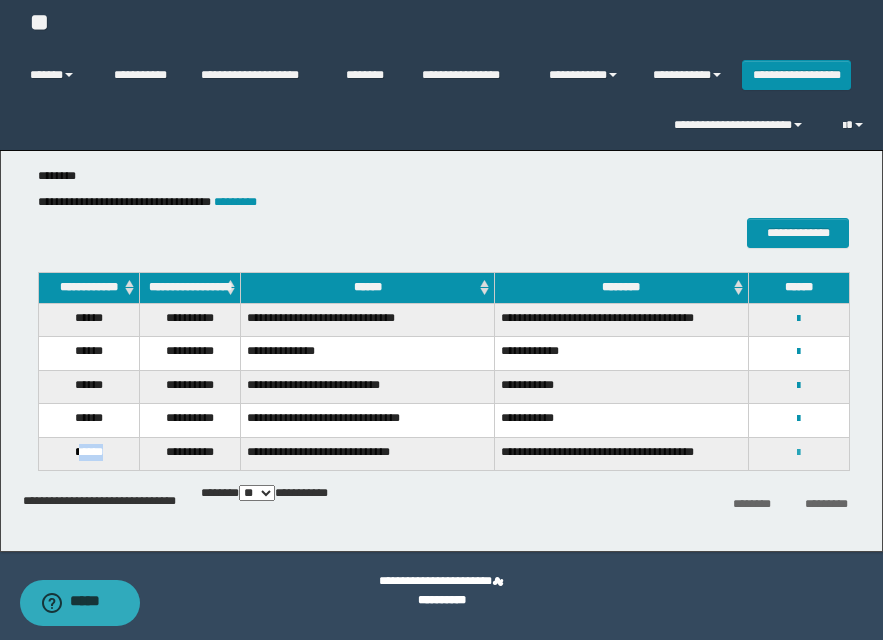 click at bounding box center (798, 453) 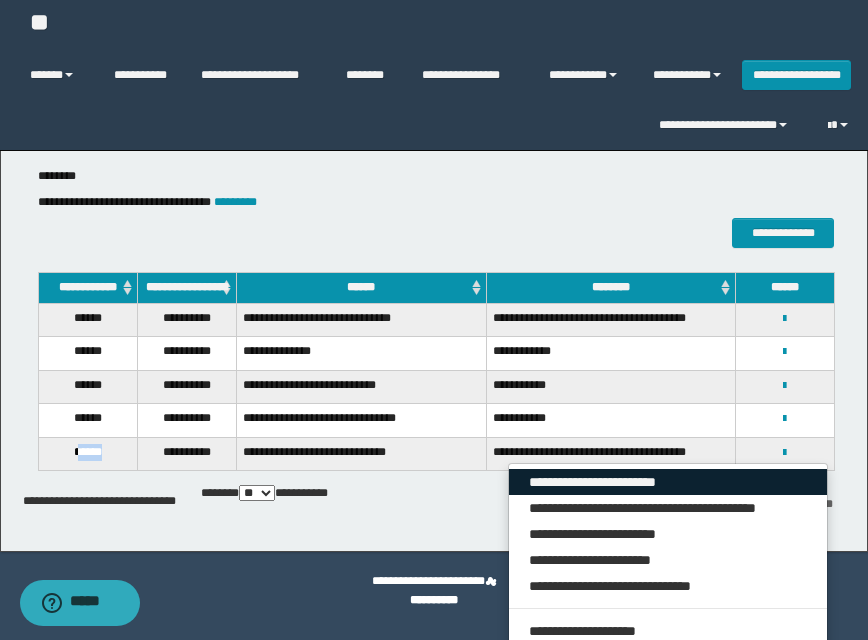 click on "**********" at bounding box center [668, 482] 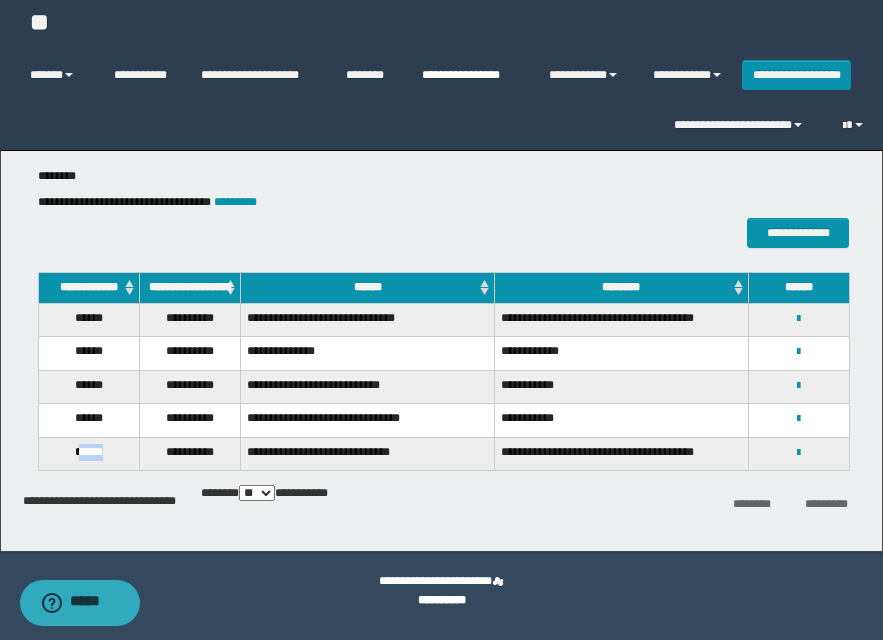 click on "**********" at bounding box center [470, 75] 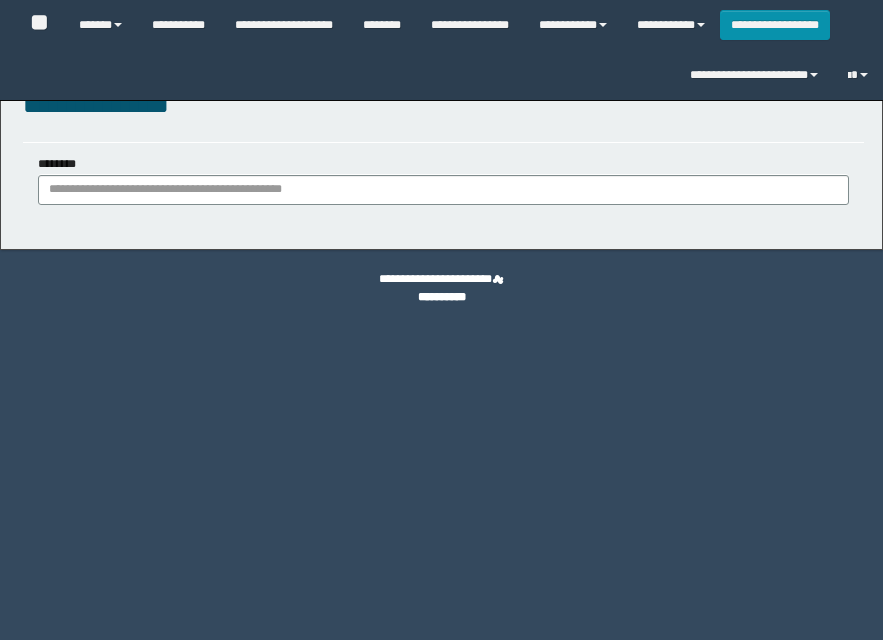 scroll, scrollTop: 0, scrollLeft: 0, axis: both 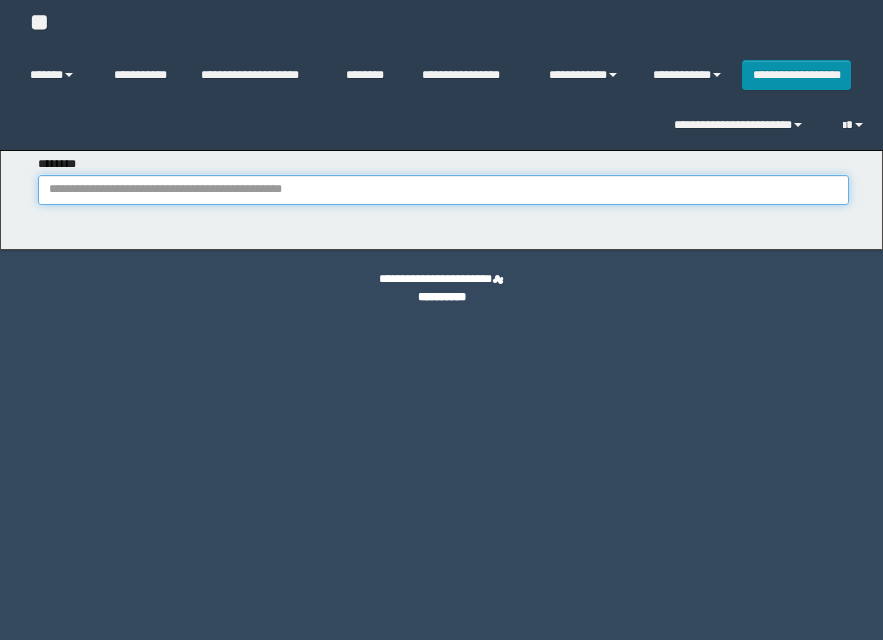 click on "********" at bounding box center [443, 190] 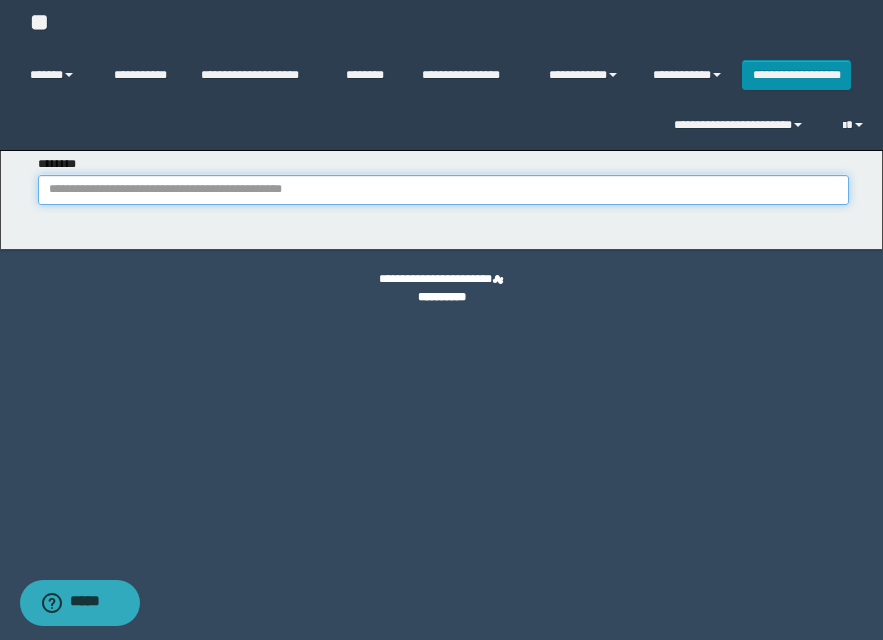 paste on "********" 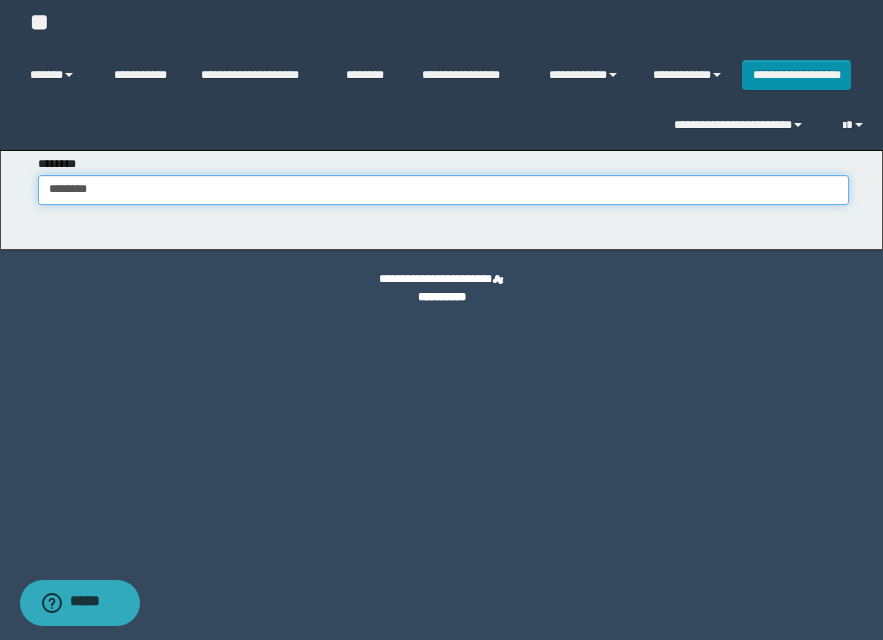 type on "********" 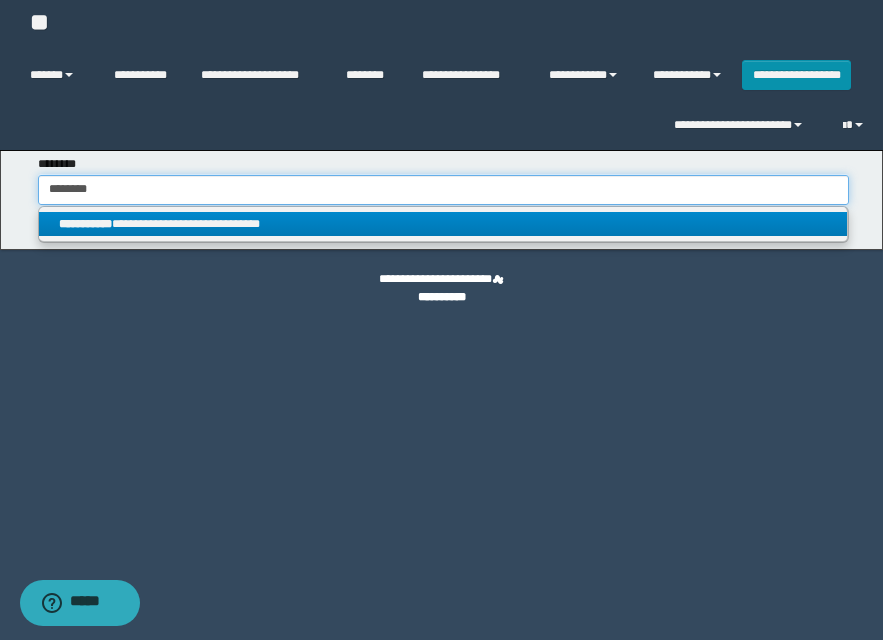 type on "********" 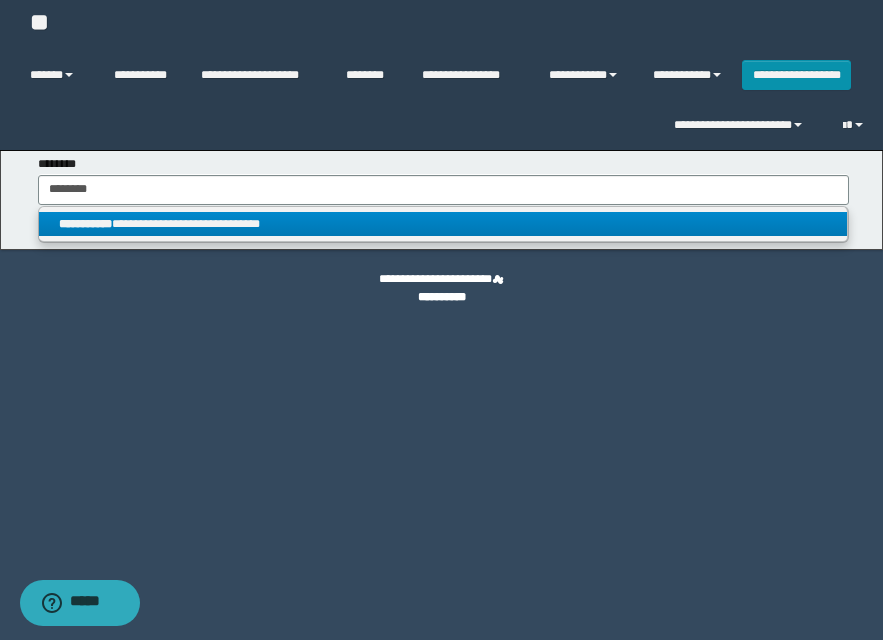 click on "**********" at bounding box center (443, 224) 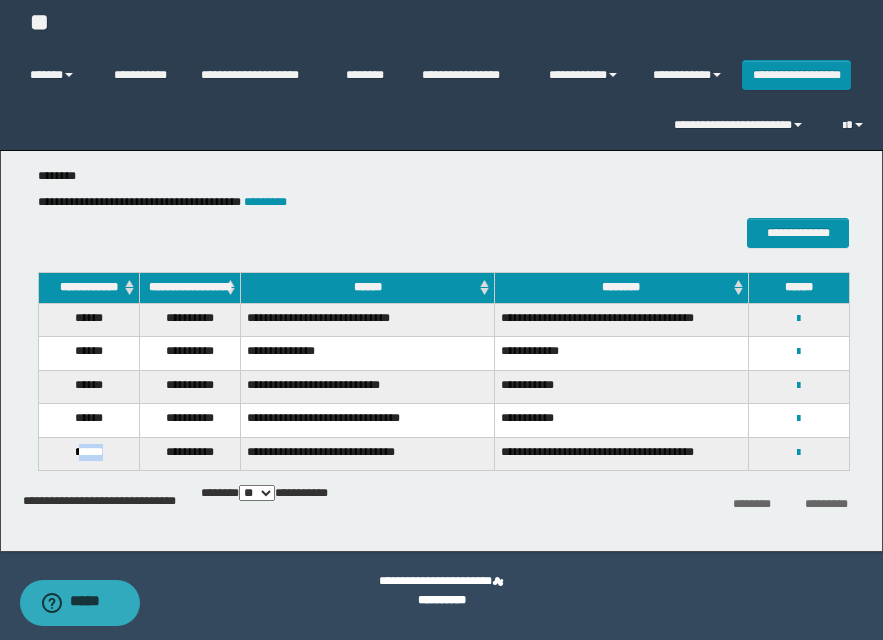 drag, startPoint x: 77, startPoint y: 450, endPoint x: 122, endPoint y: 452, distance: 45.044422 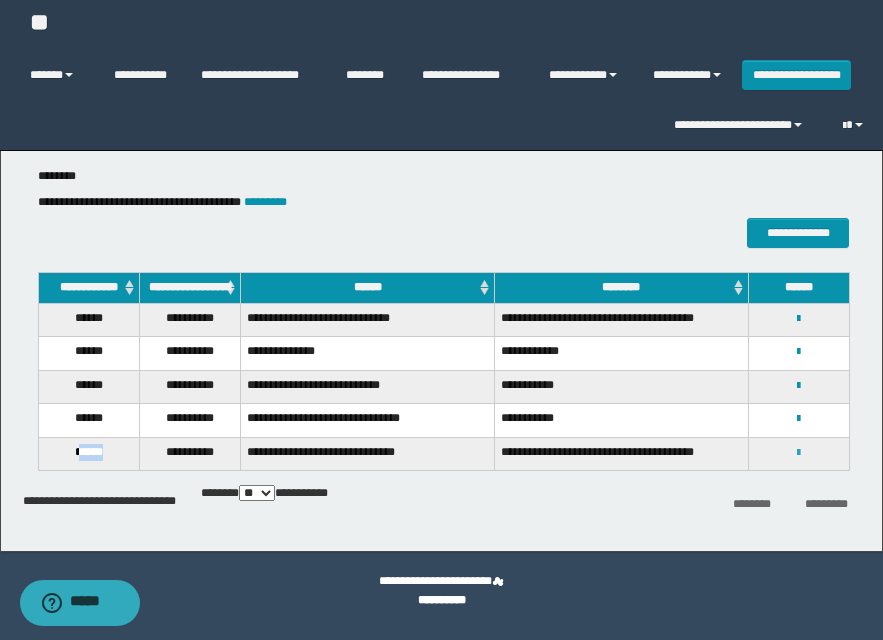 click at bounding box center [798, 453] 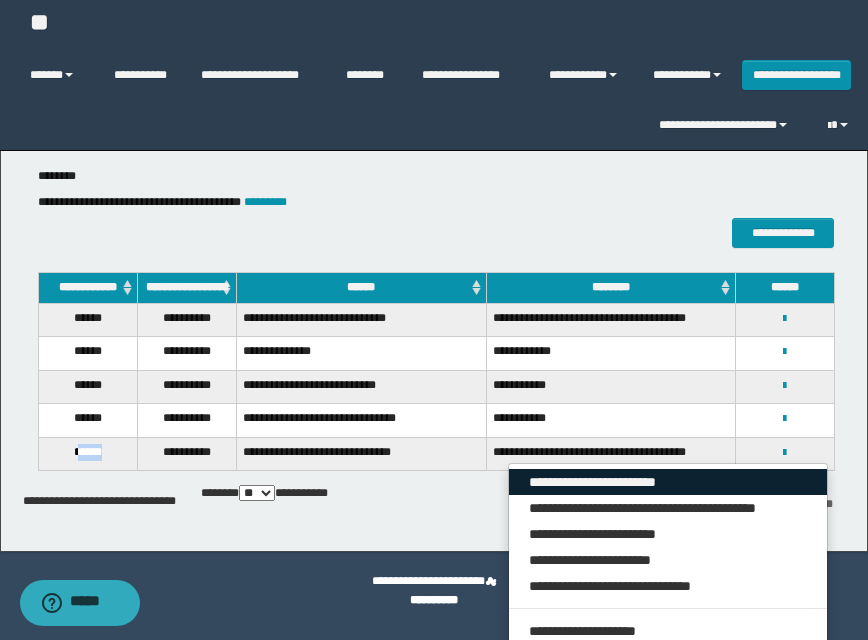 click on "**********" at bounding box center [668, 482] 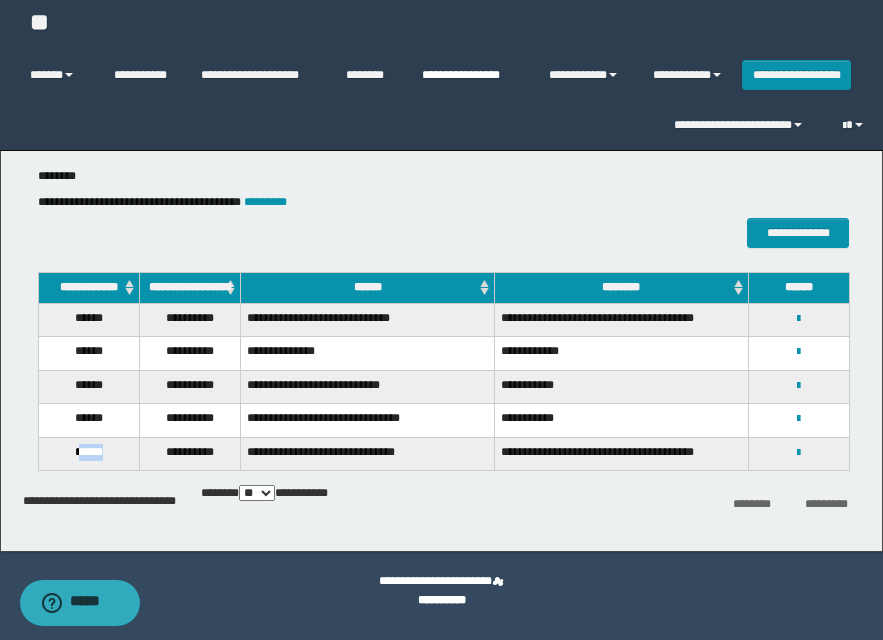click on "**********" at bounding box center (470, 75) 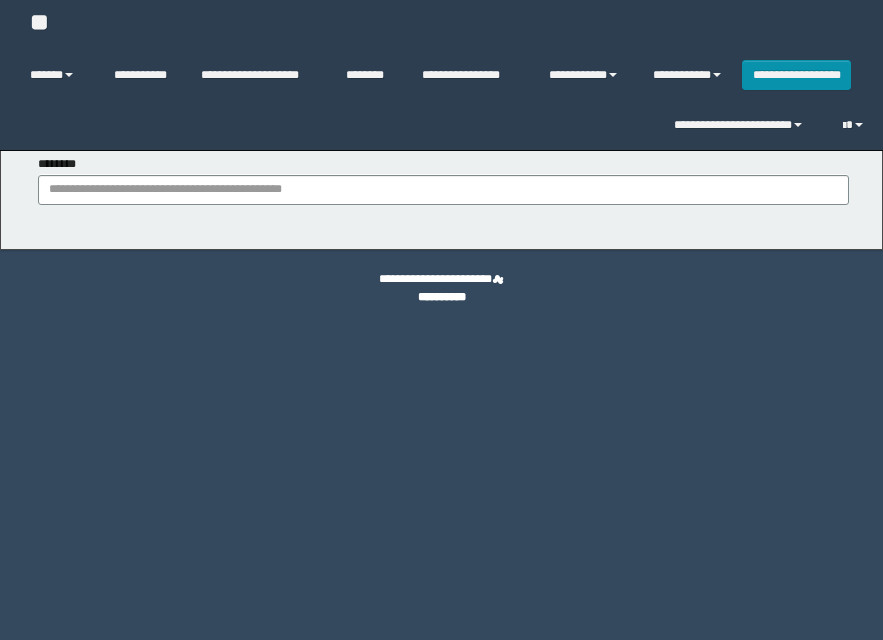 scroll, scrollTop: 0, scrollLeft: 0, axis: both 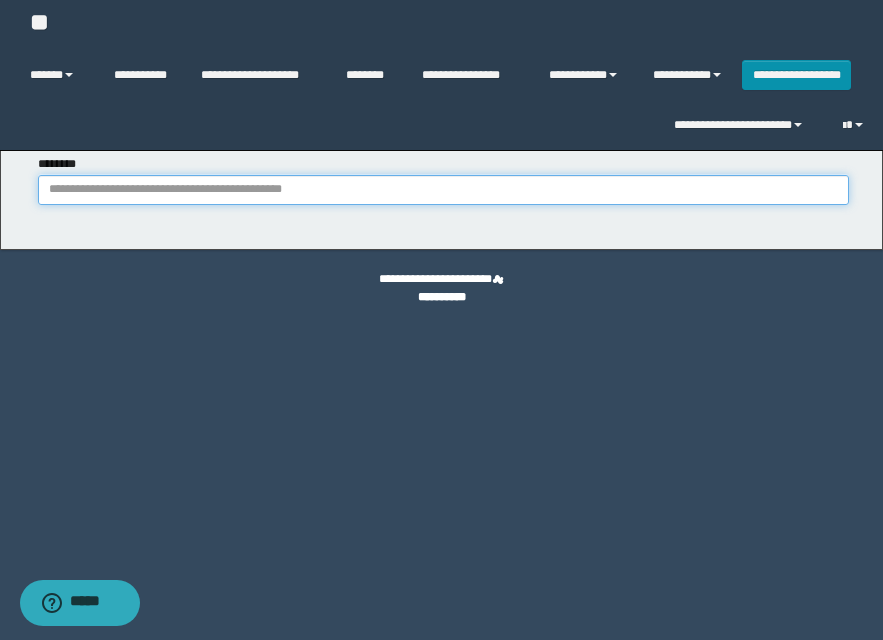 click on "********" at bounding box center (443, 190) 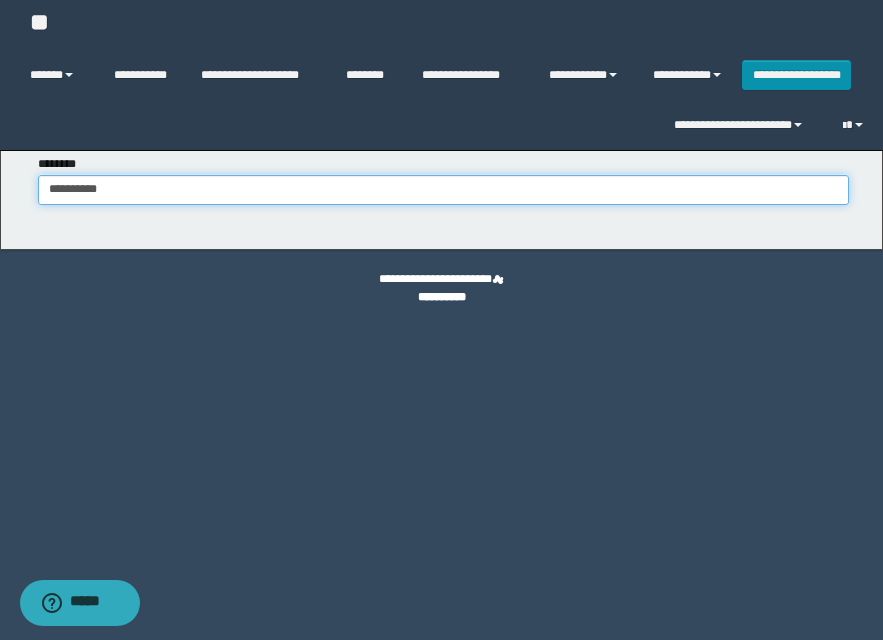 type on "**********" 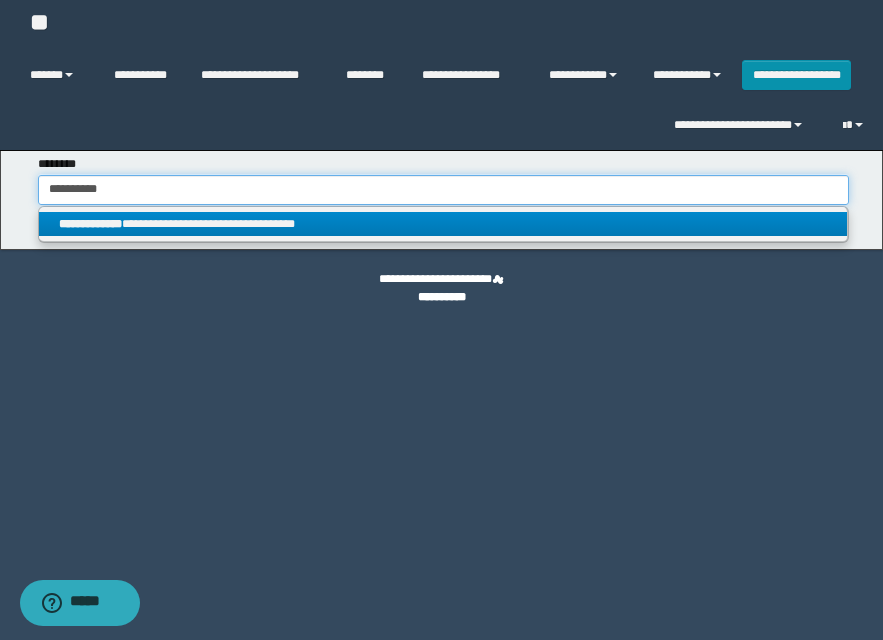 type on "**********" 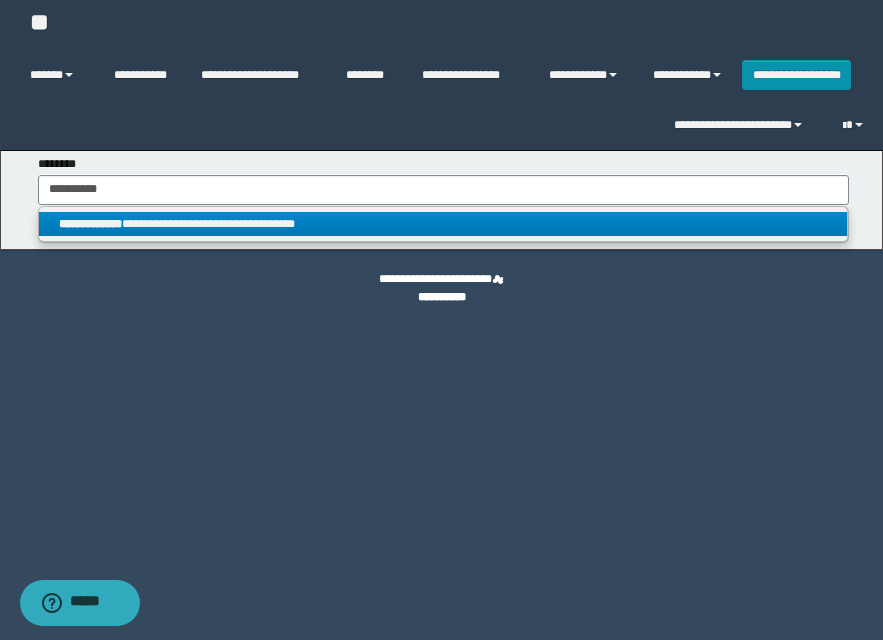 click on "**********" at bounding box center [443, 224] 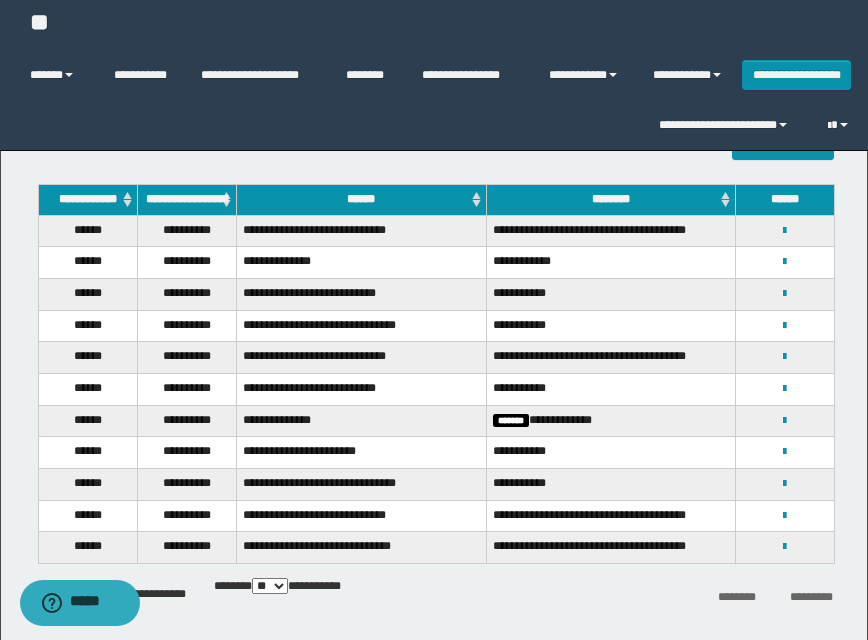 scroll, scrollTop: 171, scrollLeft: 0, axis: vertical 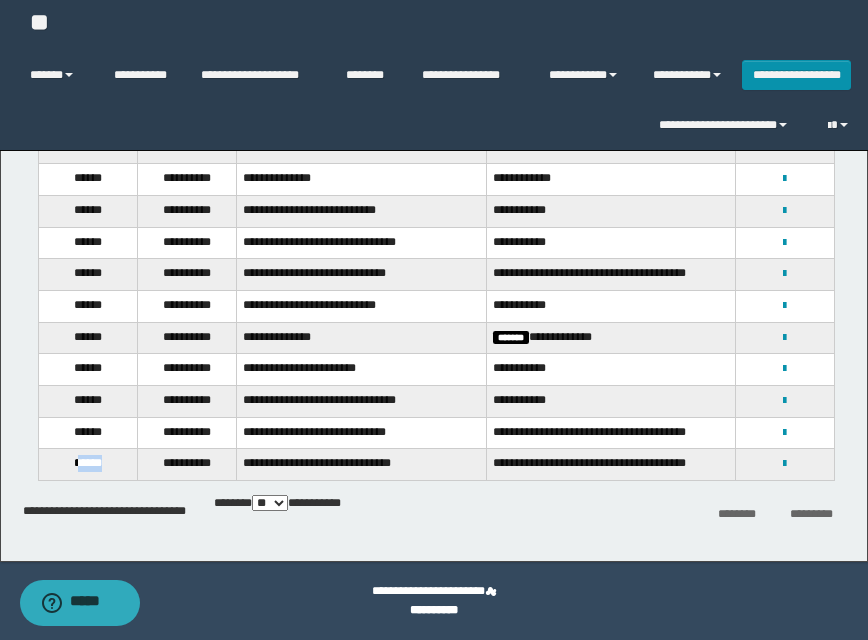 drag, startPoint x: 76, startPoint y: 462, endPoint x: 129, endPoint y: 460, distance: 53.037724 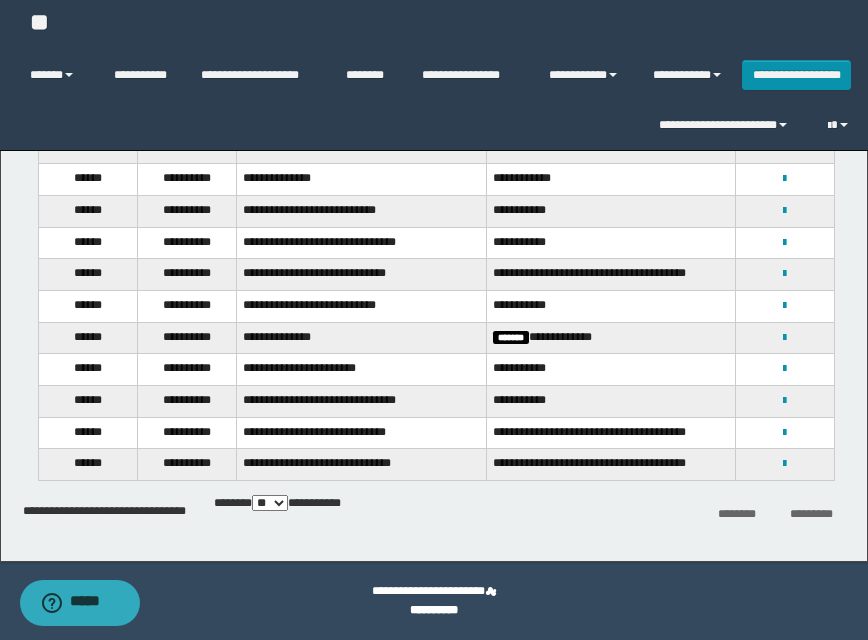 click on "**********" at bounding box center (436, 322) 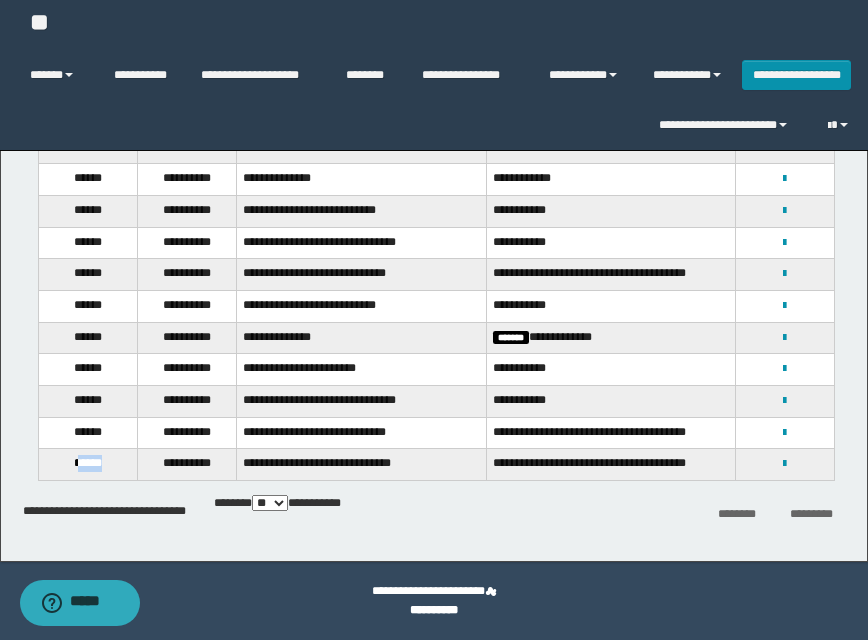 drag, startPoint x: 74, startPoint y: 465, endPoint x: 127, endPoint y: 465, distance: 53 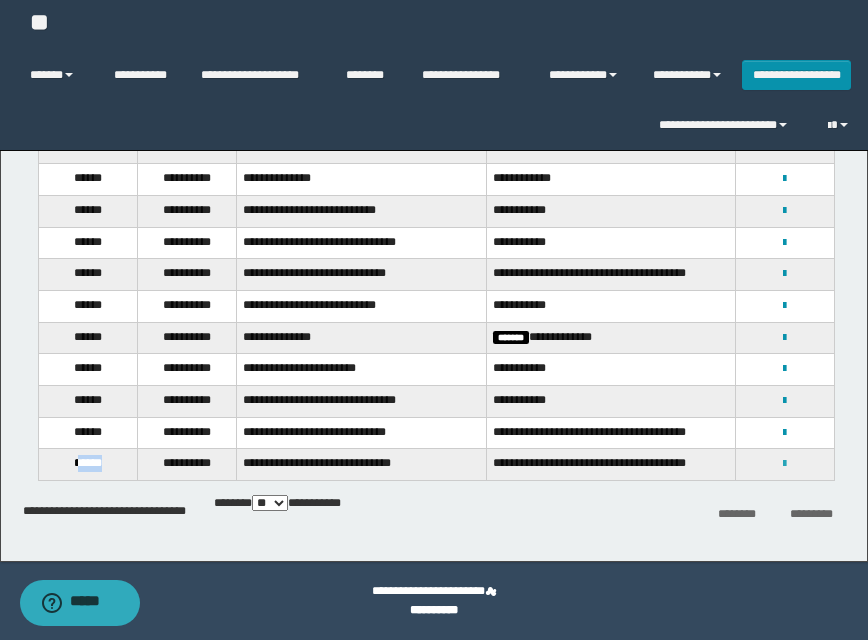 click at bounding box center (784, 464) 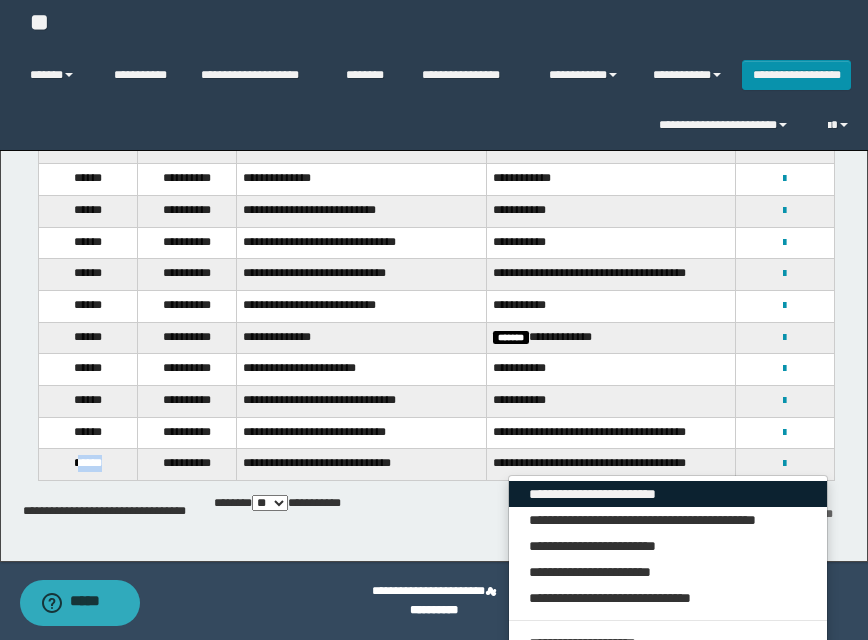 click on "**********" at bounding box center (668, 494) 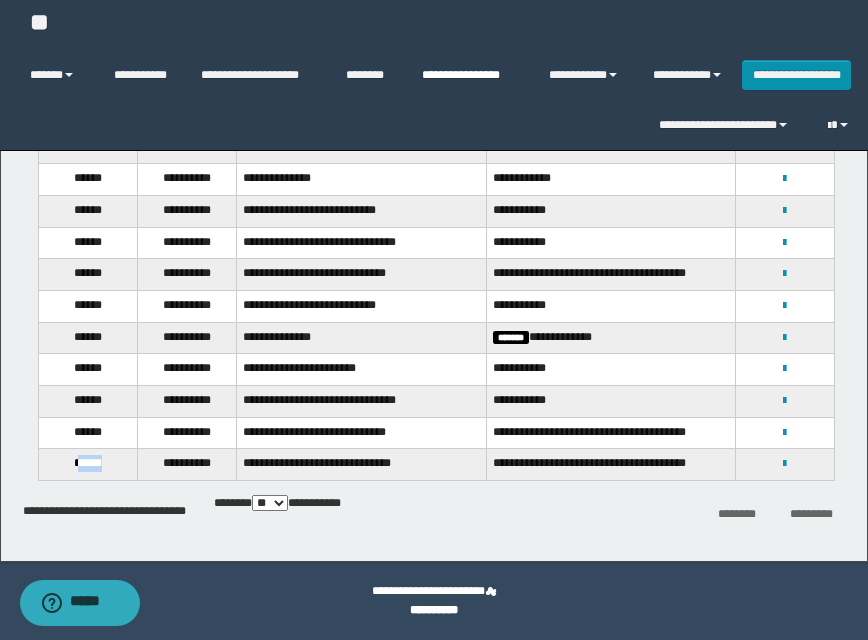 click on "**********" at bounding box center [470, 75] 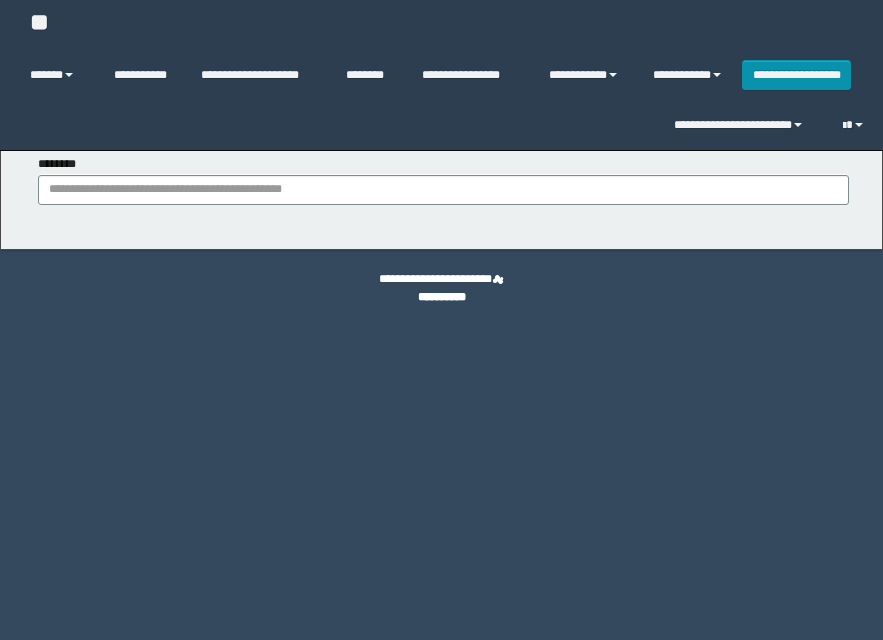 scroll, scrollTop: 0, scrollLeft: 0, axis: both 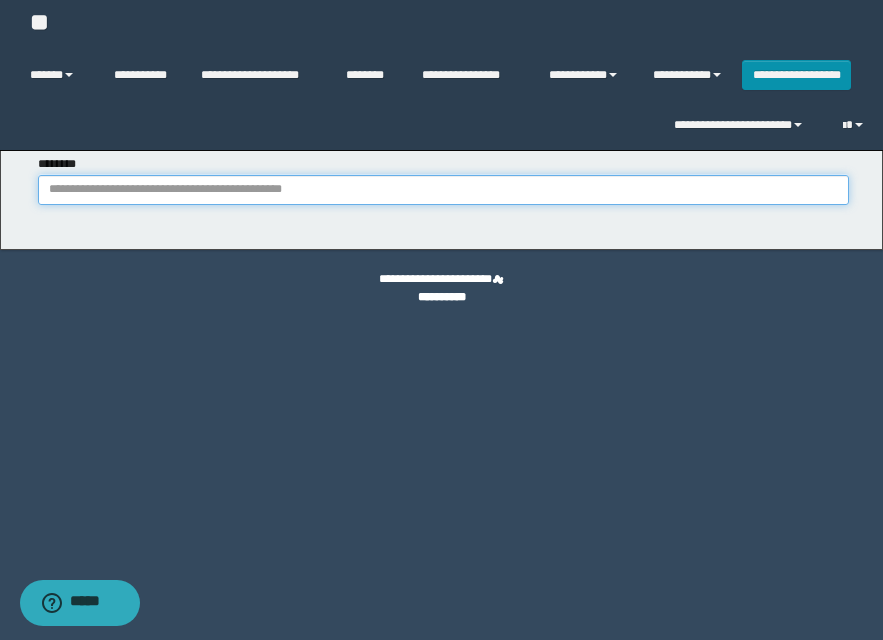 click on "********" at bounding box center (443, 190) 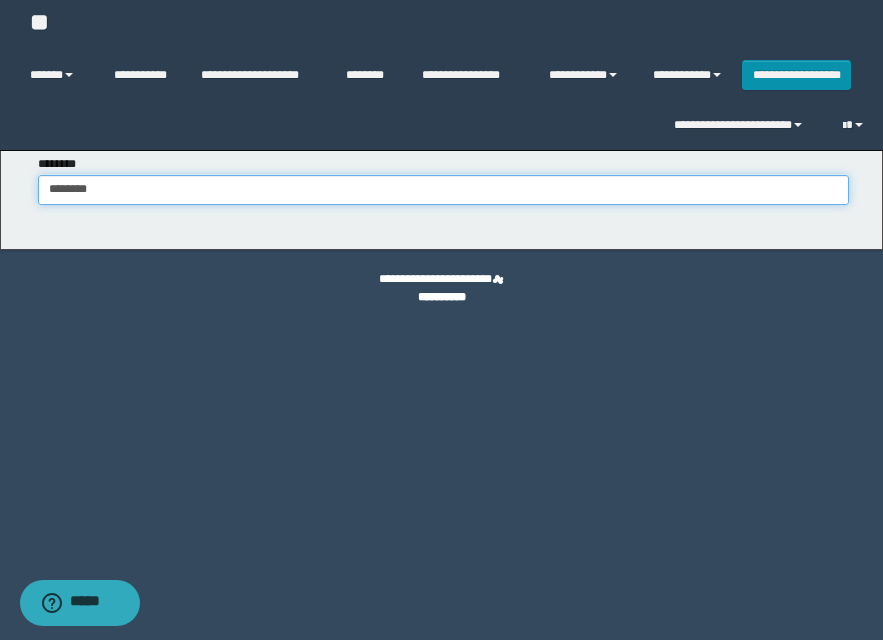type on "********" 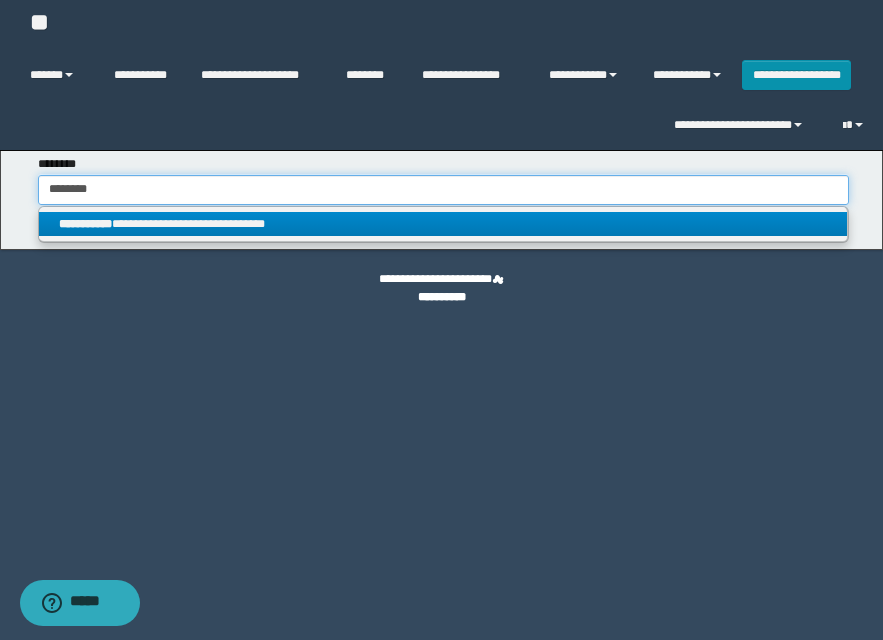 type on "********" 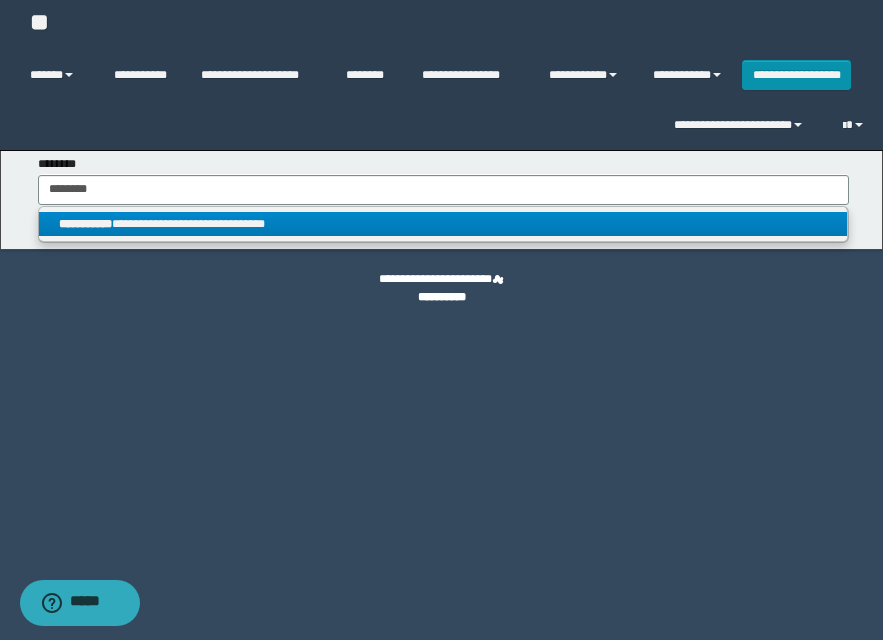 click on "**********" at bounding box center (443, 224) 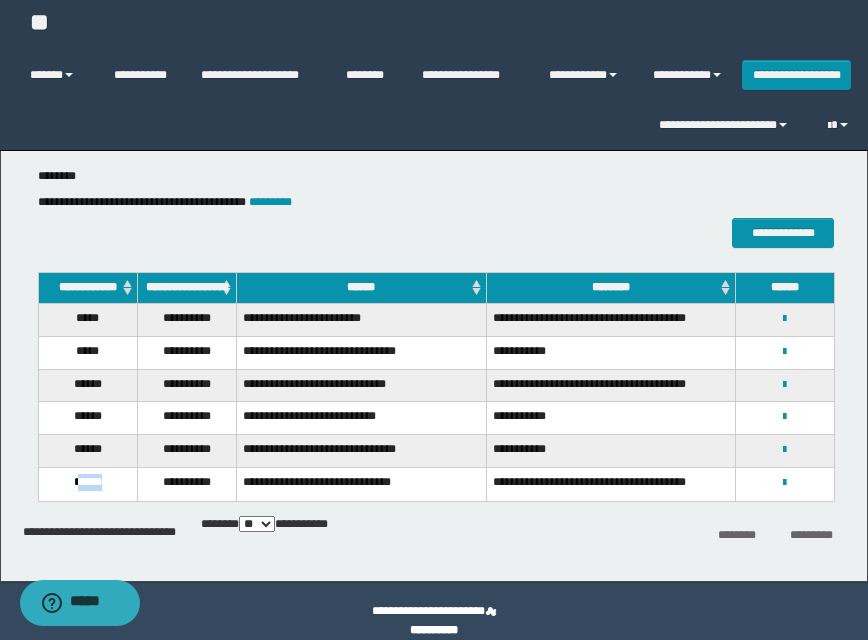 drag, startPoint x: 74, startPoint y: 484, endPoint x: 121, endPoint y: 484, distance: 47 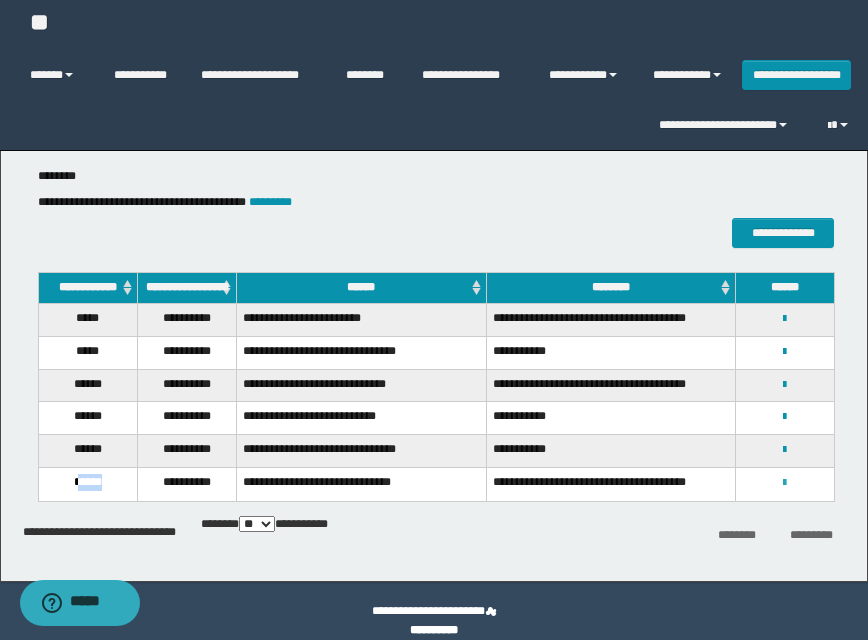 click at bounding box center (784, 483) 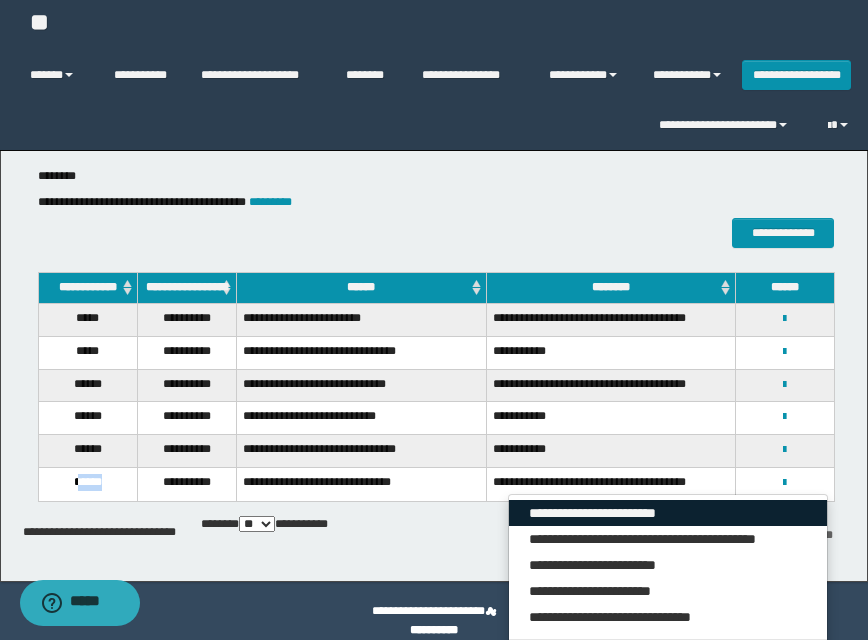 click on "**********" at bounding box center (668, 513) 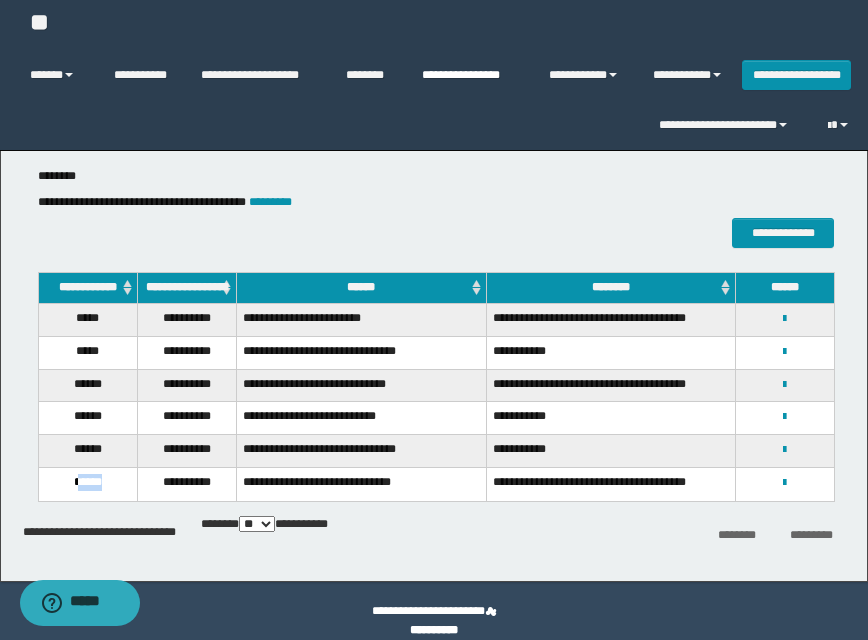 click on "**********" at bounding box center [470, 75] 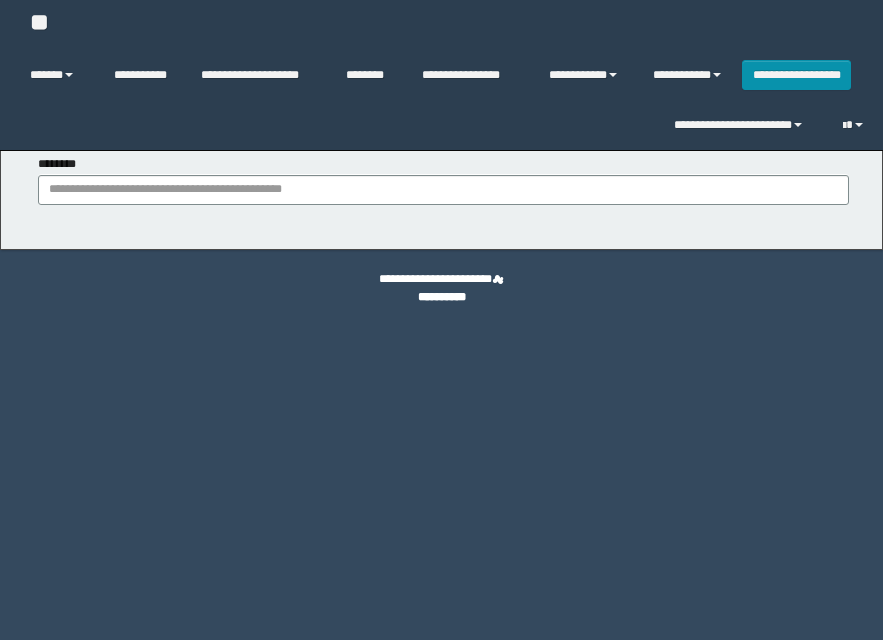 scroll, scrollTop: 0, scrollLeft: 0, axis: both 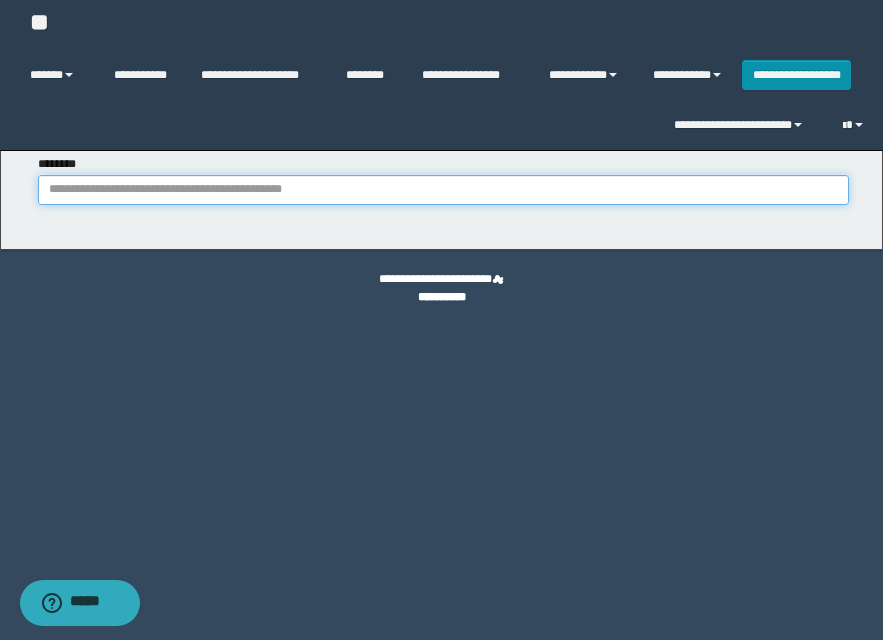 click on "********" at bounding box center (443, 190) 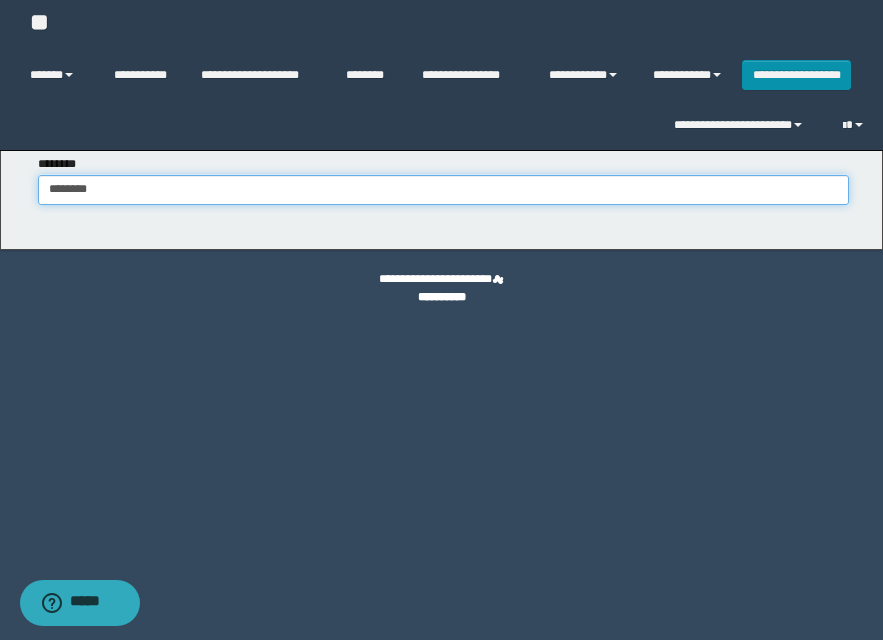 type on "********" 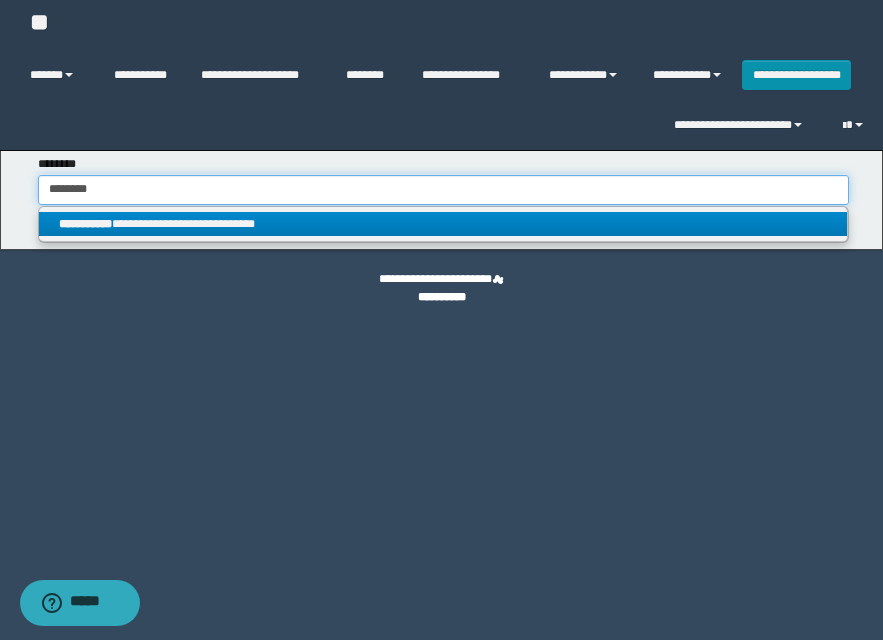 type on "********" 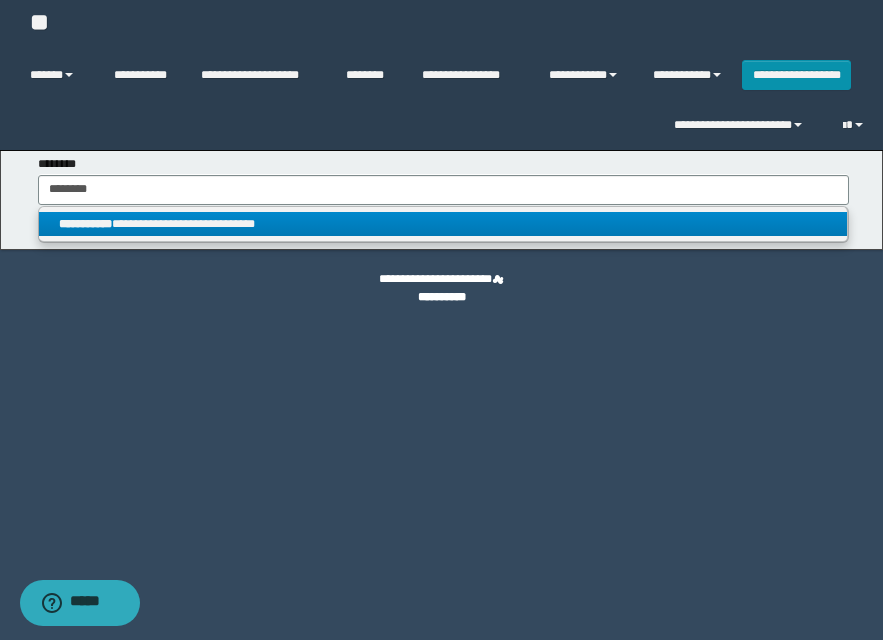 click on "**********" at bounding box center [443, 224] 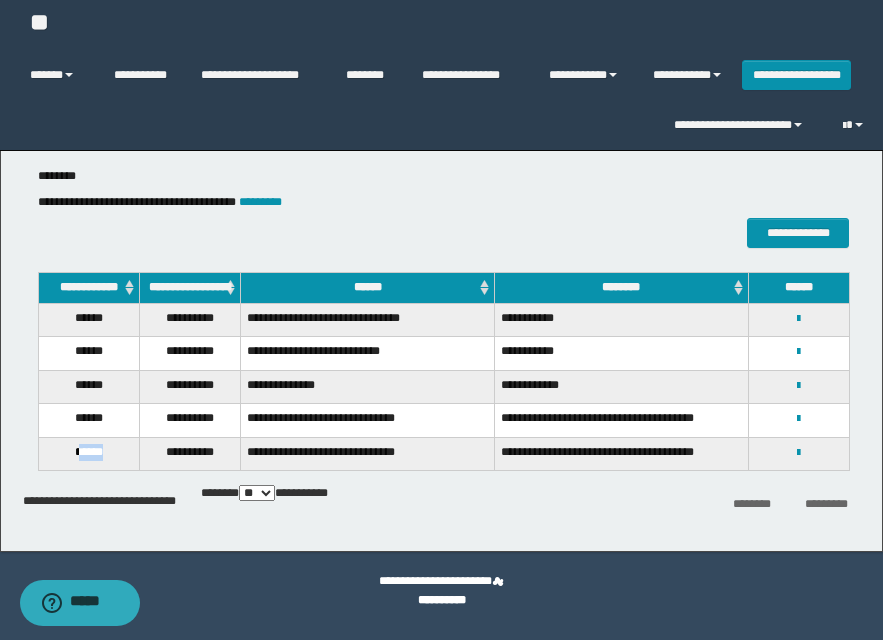drag, startPoint x: 76, startPoint y: 451, endPoint x: 120, endPoint y: 451, distance: 44 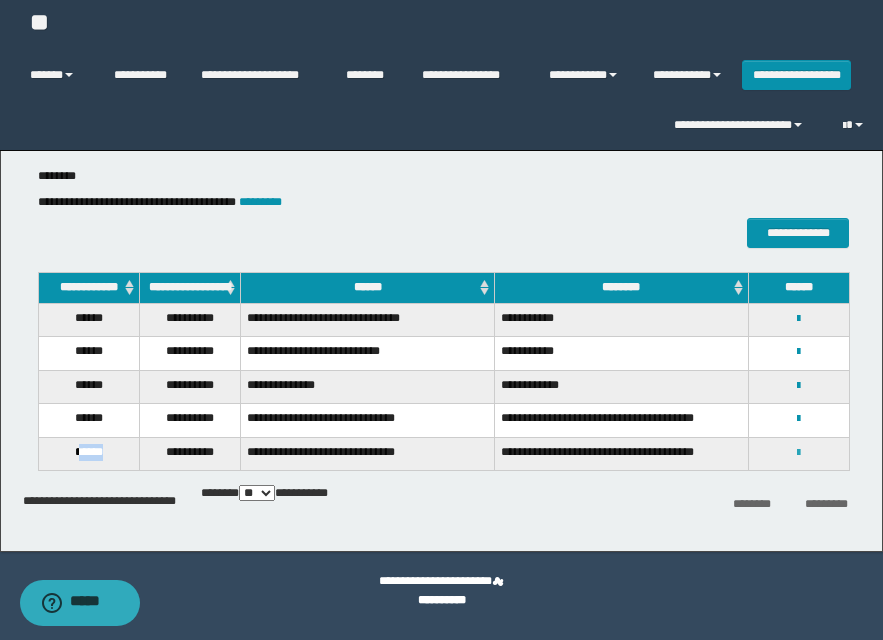 click at bounding box center [798, 453] 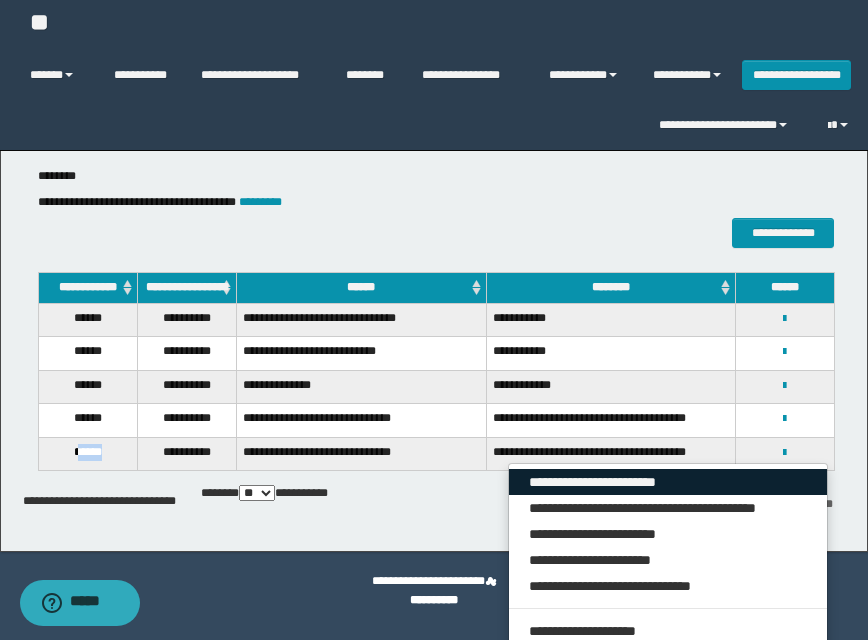 click on "**********" at bounding box center [668, 482] 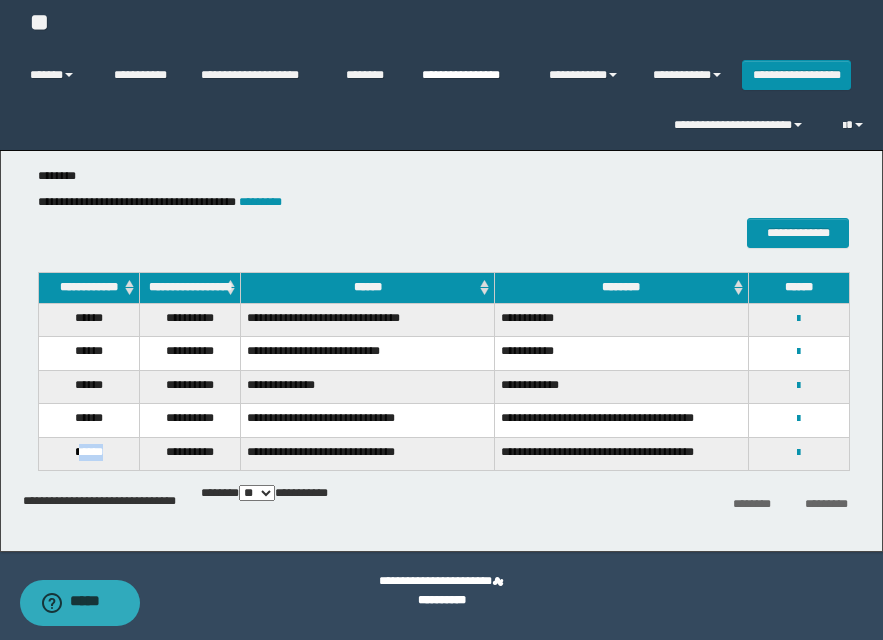 click on "**********" at bounding box center (470, 75) 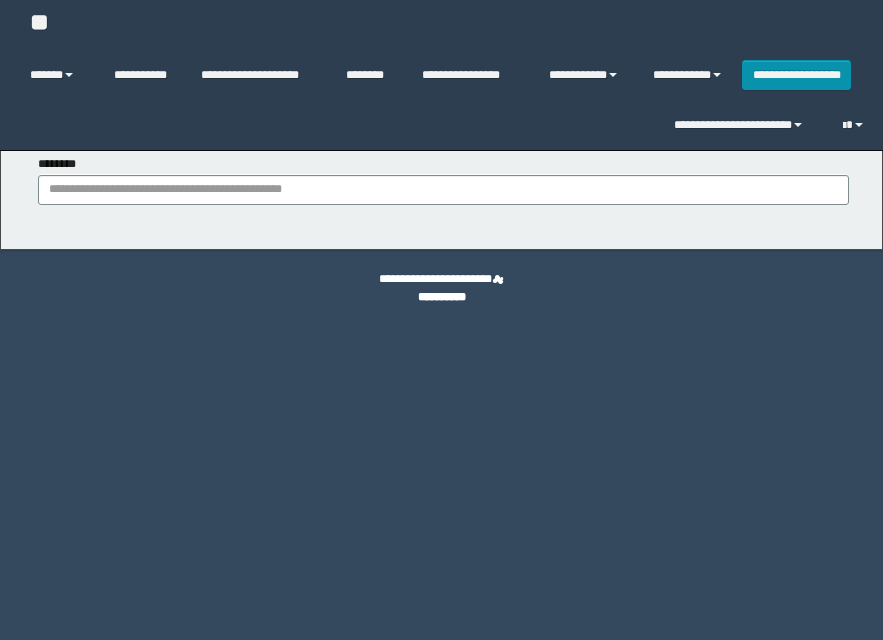 scroll, scrollTop: 0, scrollLeft: 0, axis: both 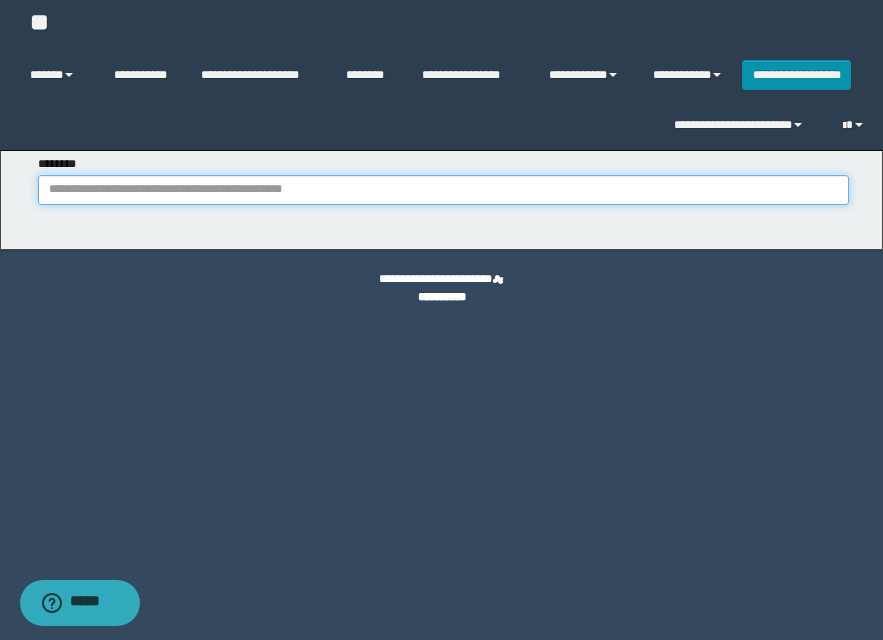 click on "********" at bounding box center (443, 190) 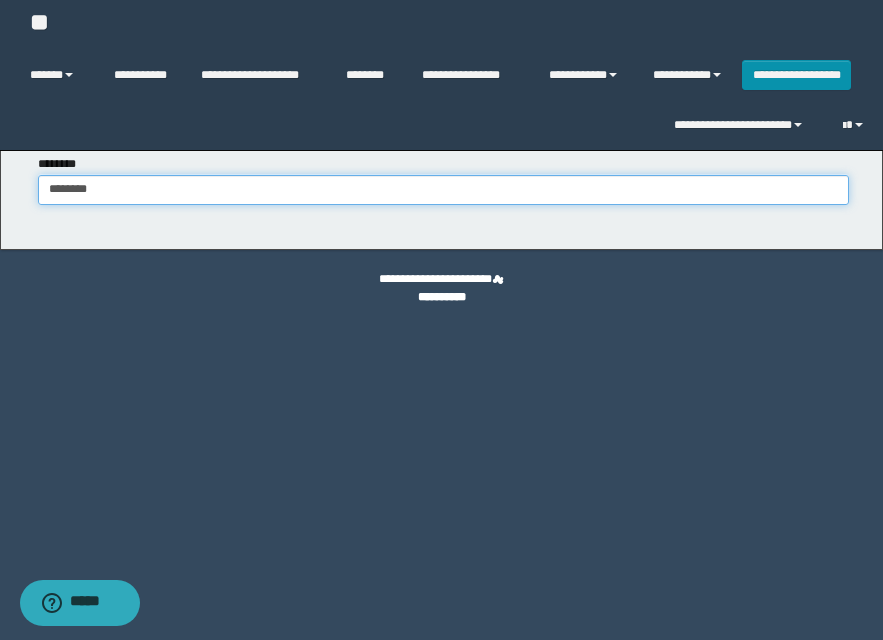 type on "********" 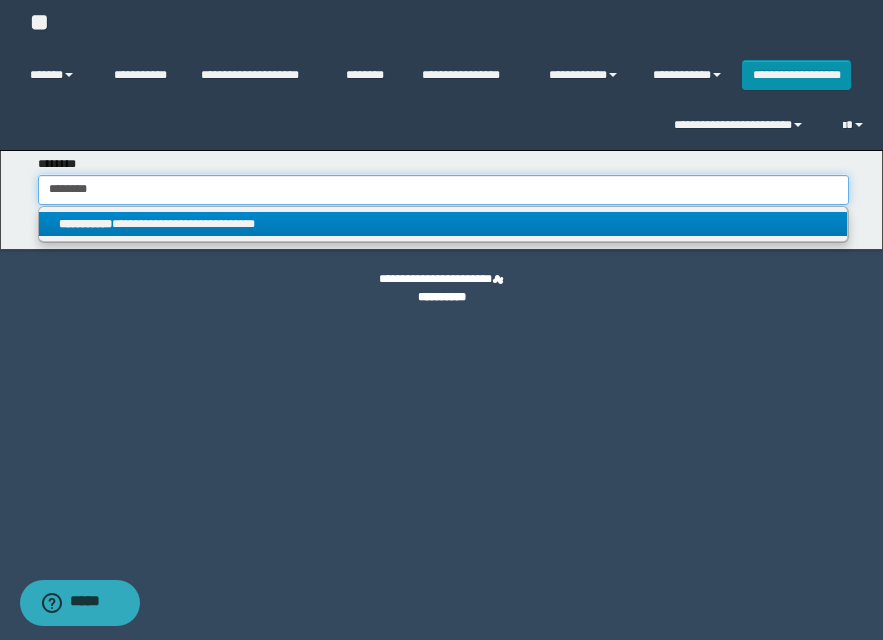 type on "********" 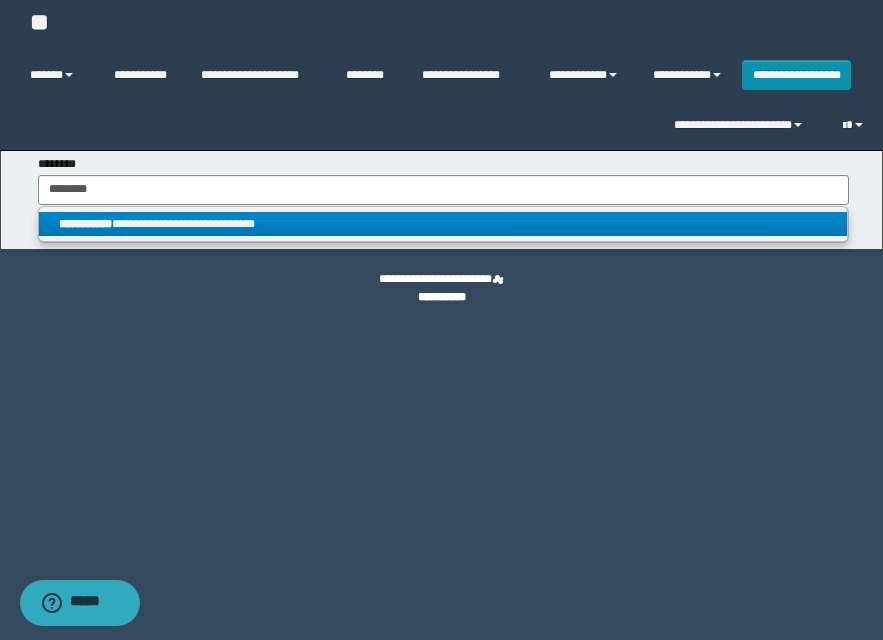 click on "**********" at bounding box center [443, 224] 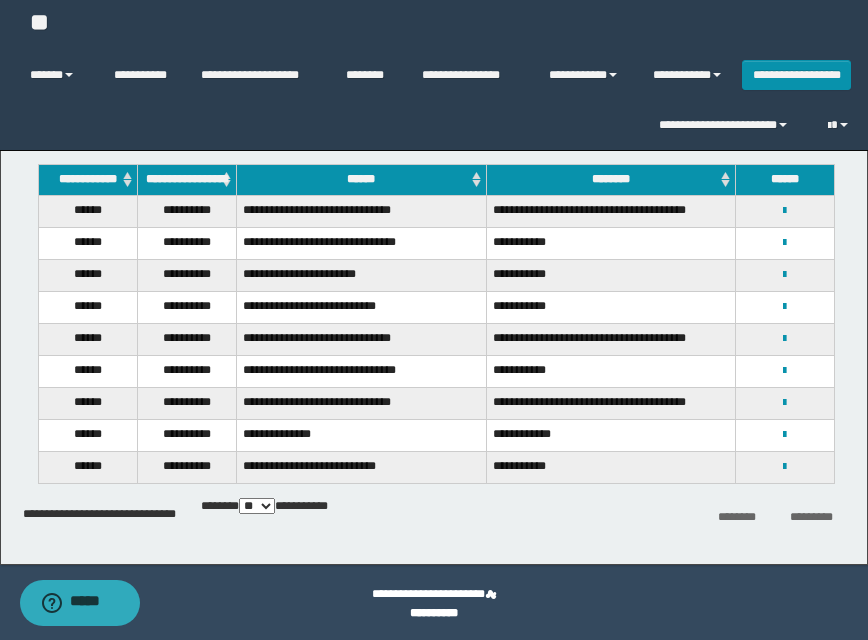 scroll, scrollTop: 110, scrollLeft: 0, axis: vertical 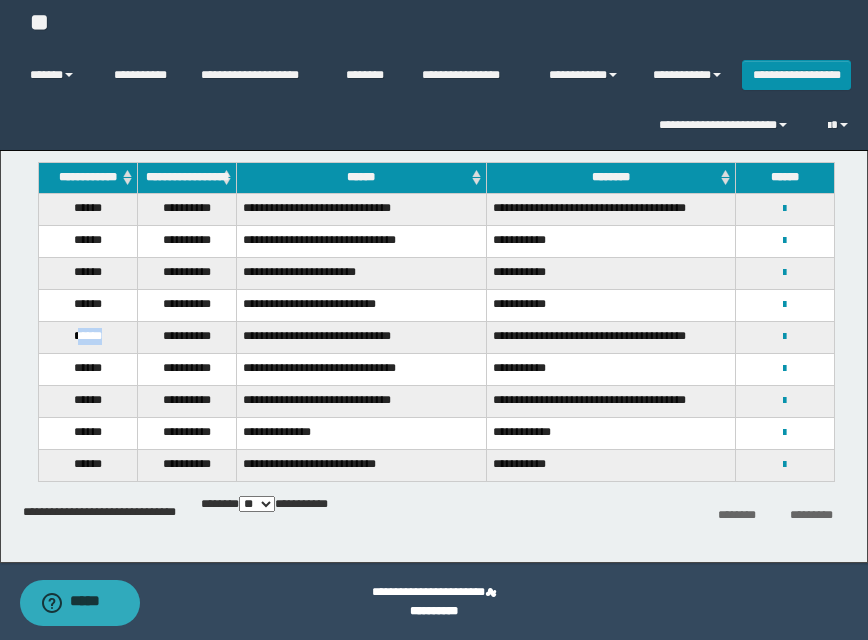 drag, startPoint x: 75, startPoint y: 343, endPoint x: 121, endPoint y: 351, distance: 46.69047 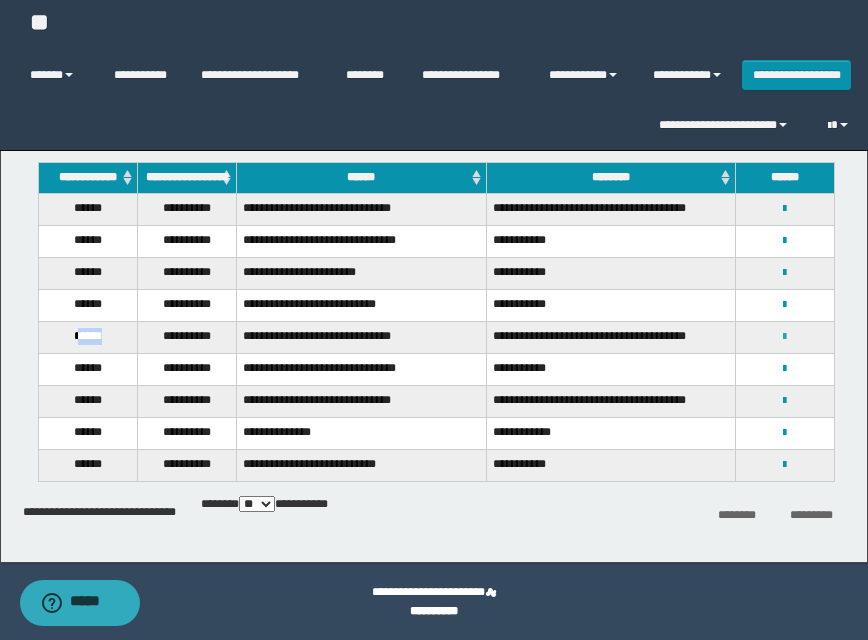 click at bounding box center (784, 337) 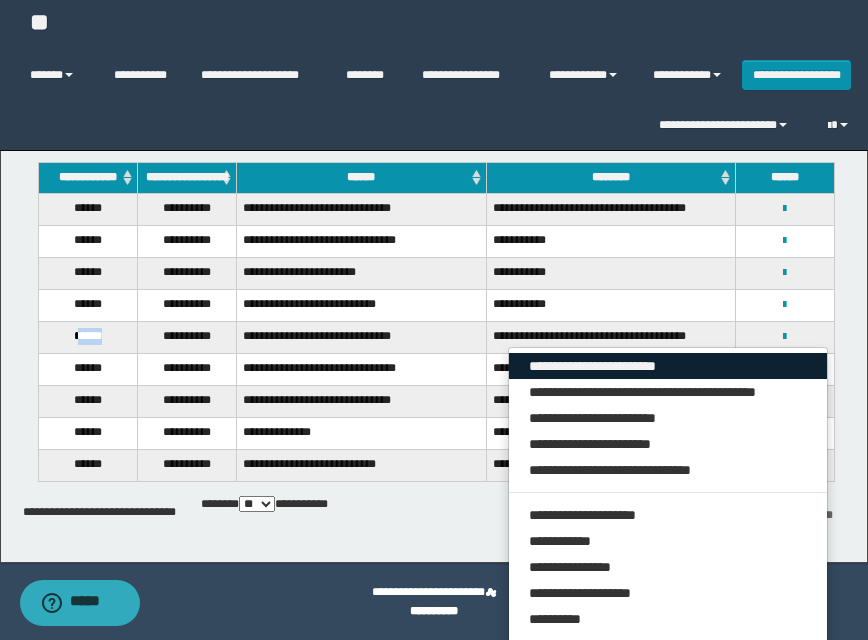 click on "**********" at bounding box center [668, 366] 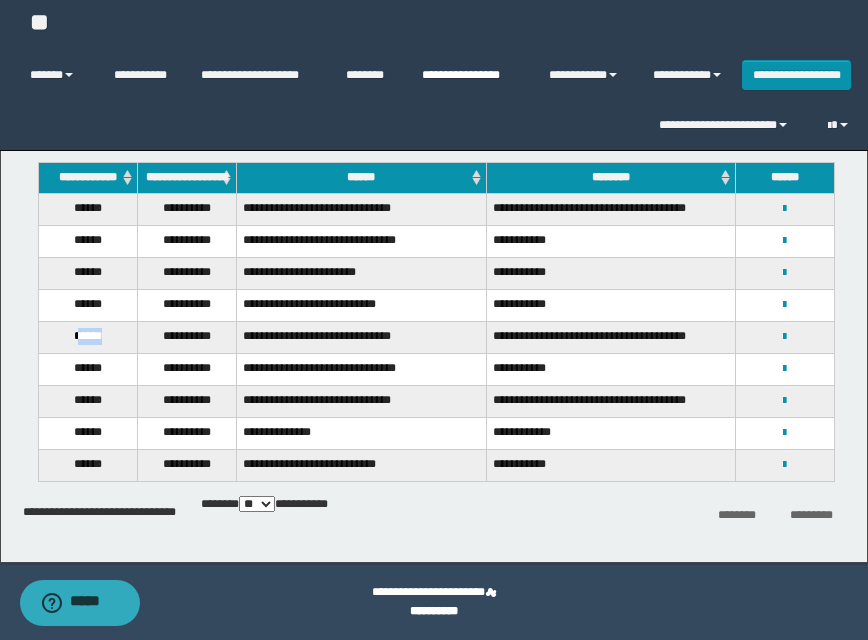 click on "**********" at bounding box center [470, 75] 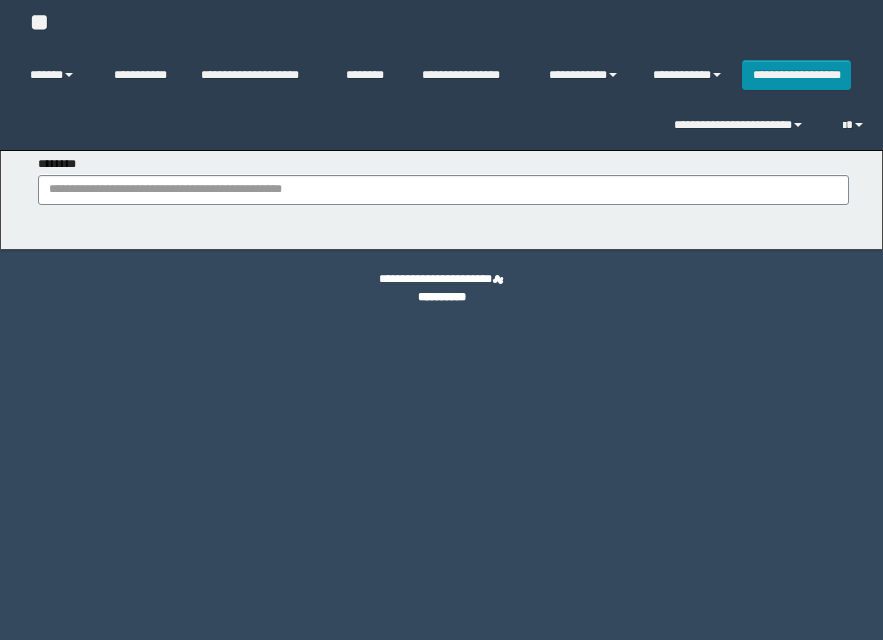 scroll, scrollTop: 0, scrollLeft: 0, axis: both 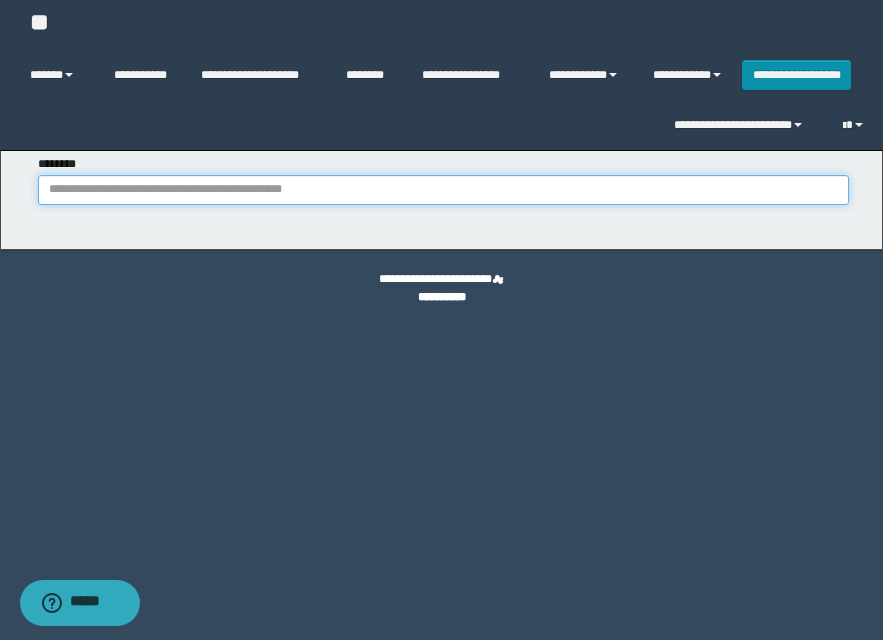 click on "********" at bounding box center [443, 190] 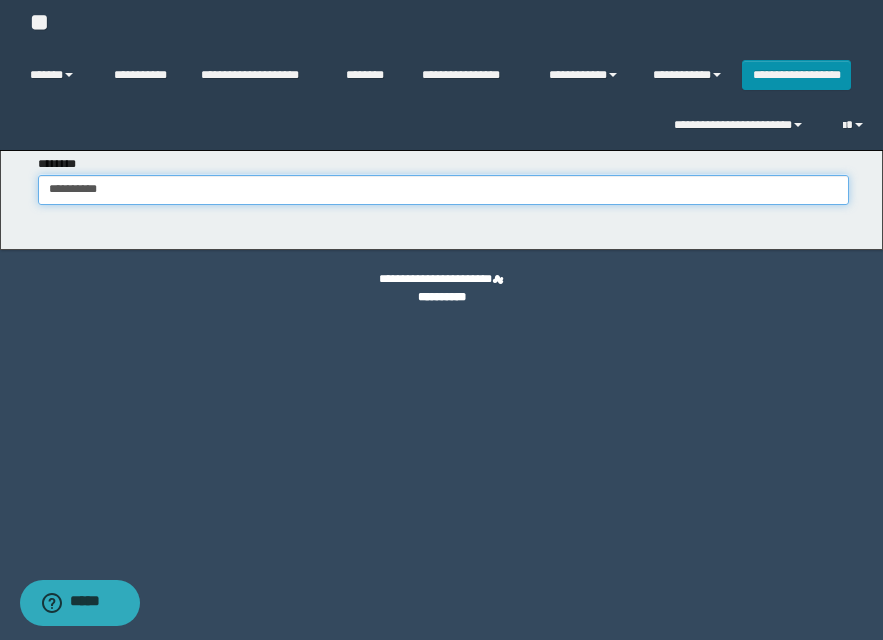 type on "**********" 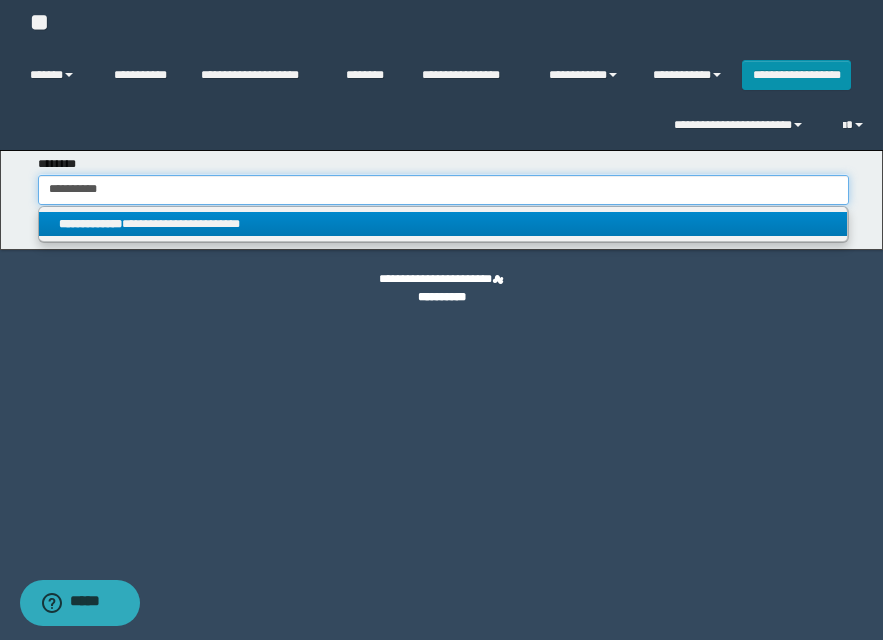 type on "**********" 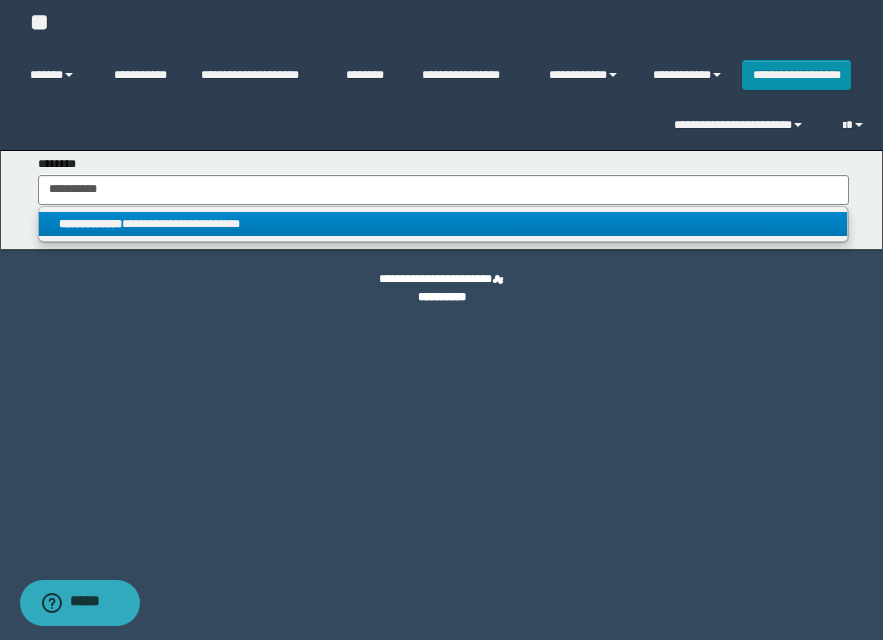 click on "**********" at bounding box center (443, 224) 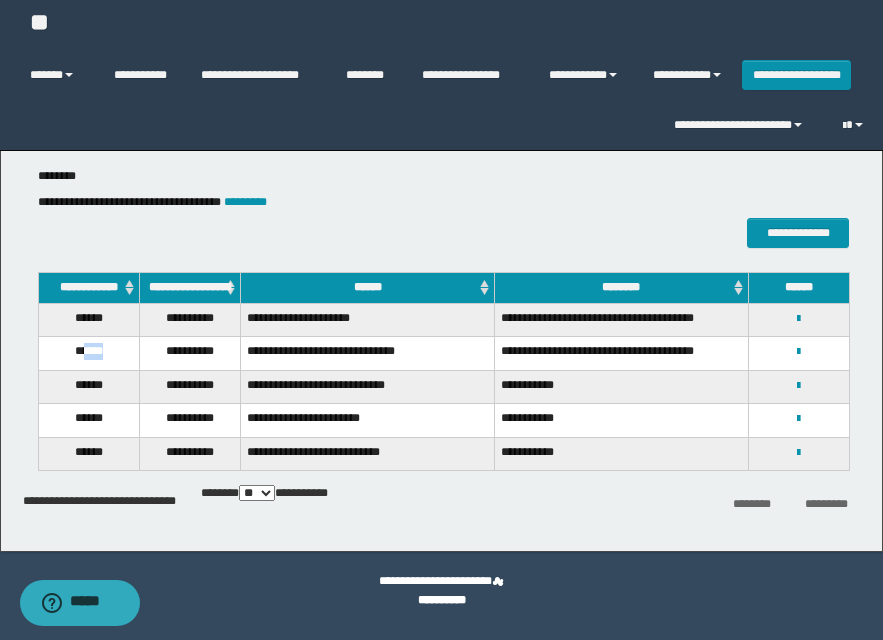click on "******" at bounding box center (88, 354) 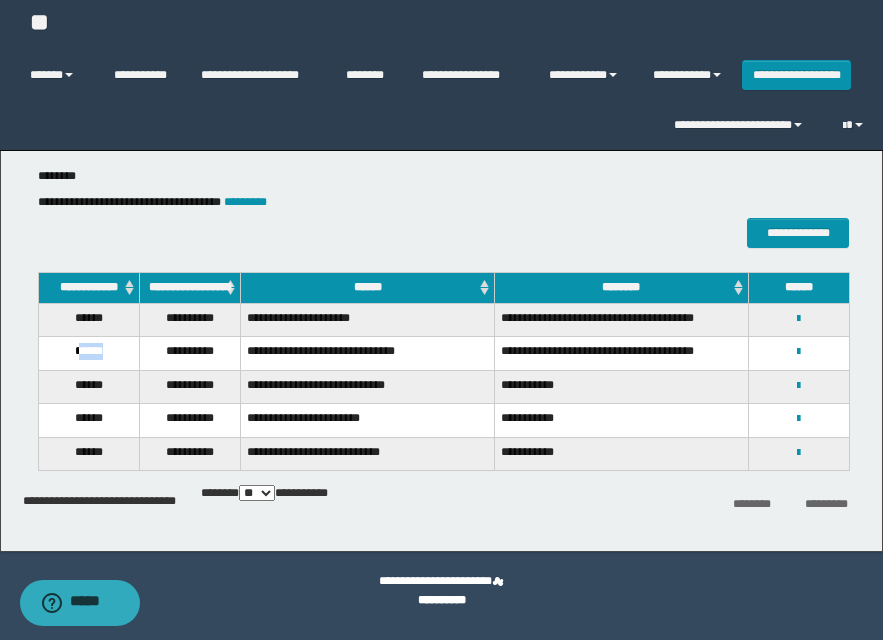 drag, startPoint x: 75, startPoint y: 367, endPoint x: 117, endPoint y: 367, distance: 42 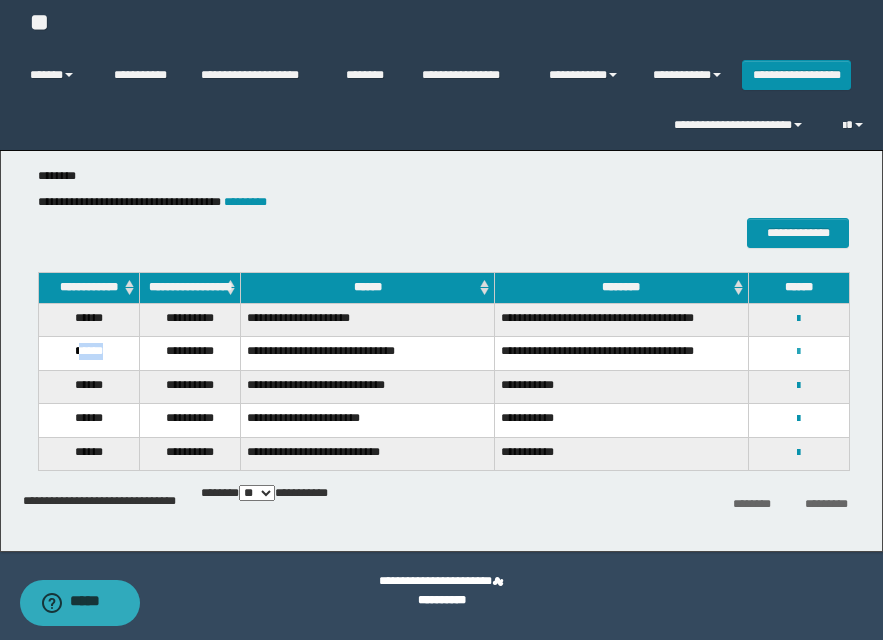 click at bounding box center [798, 352] 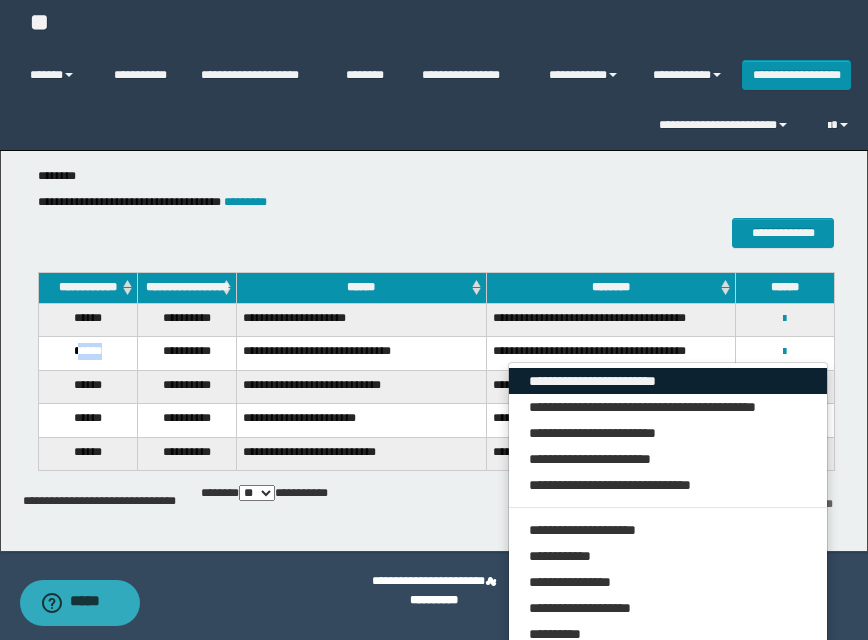 click on "**********" at bounding box center (668, 381) 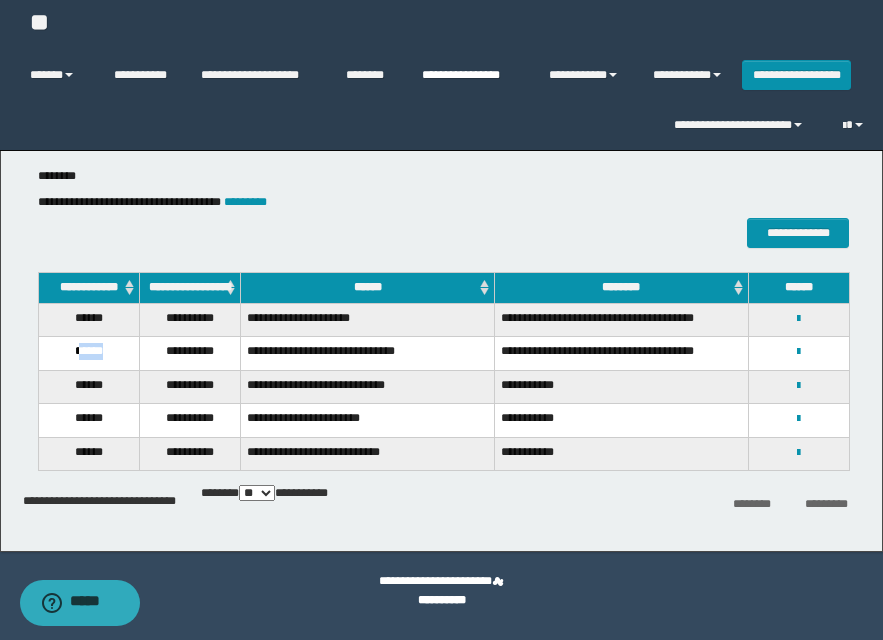 click on "**********" at bounding box center (470, 75) 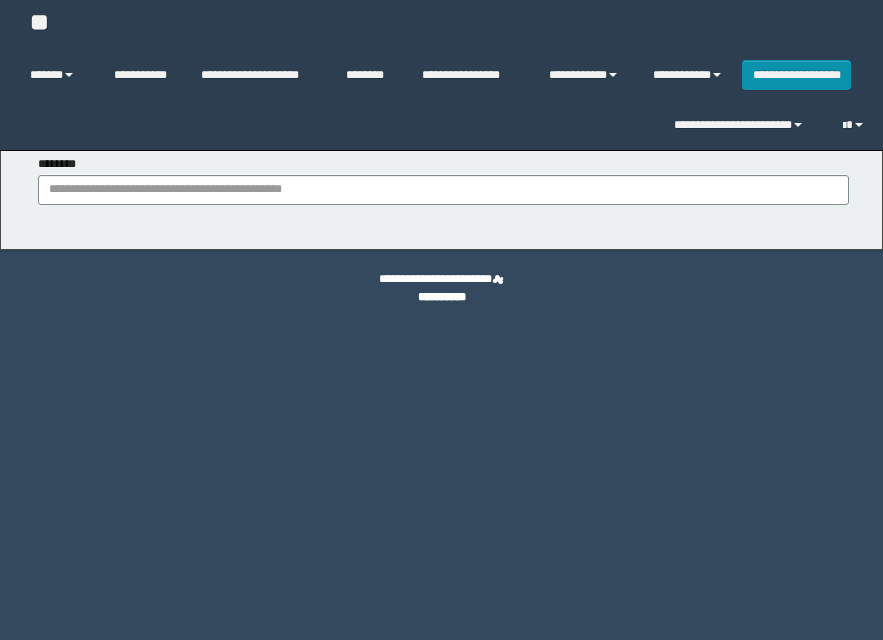 scroll, scrollTop: 0, scrollLeft: 0, axis: both 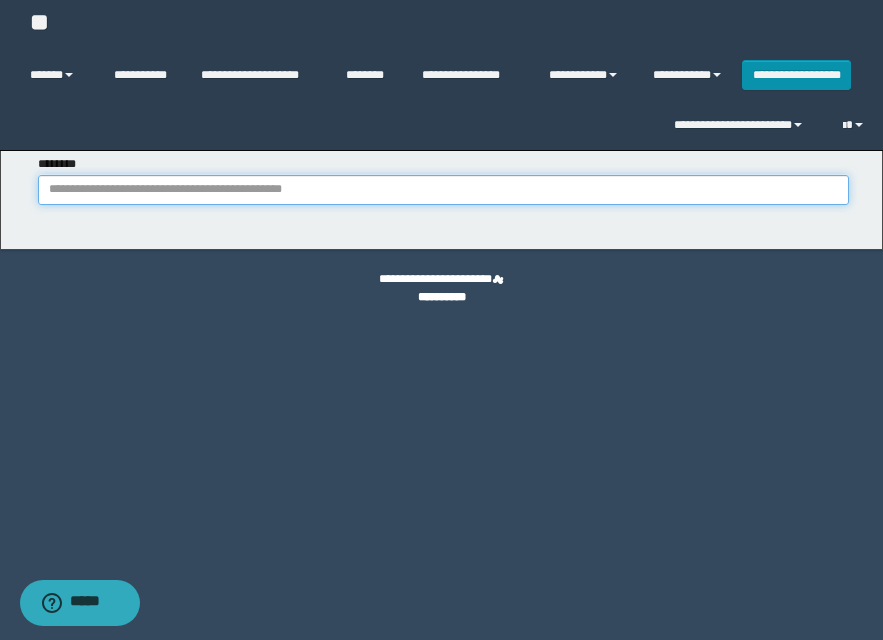 click on "********" at bounding box center (443, 190) 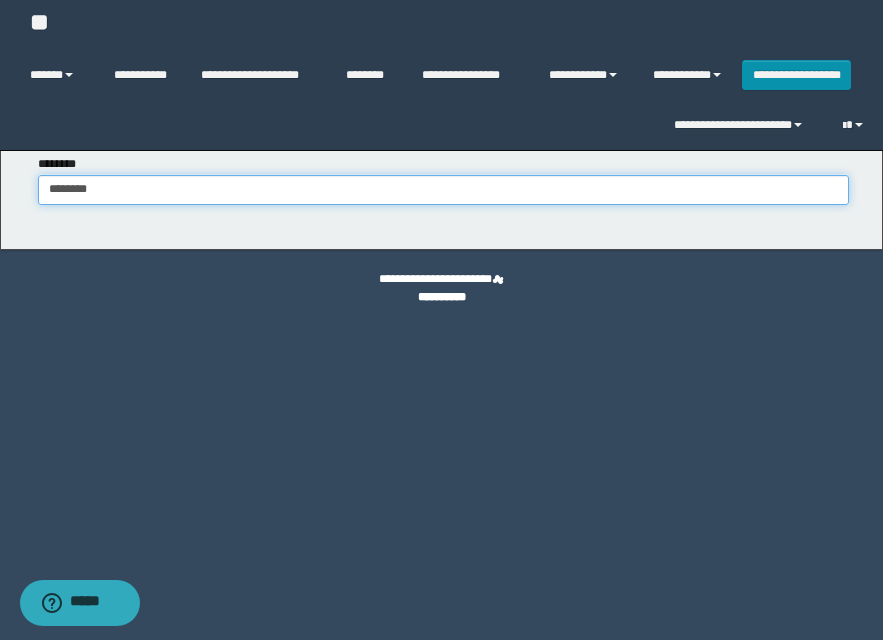 type on "********" 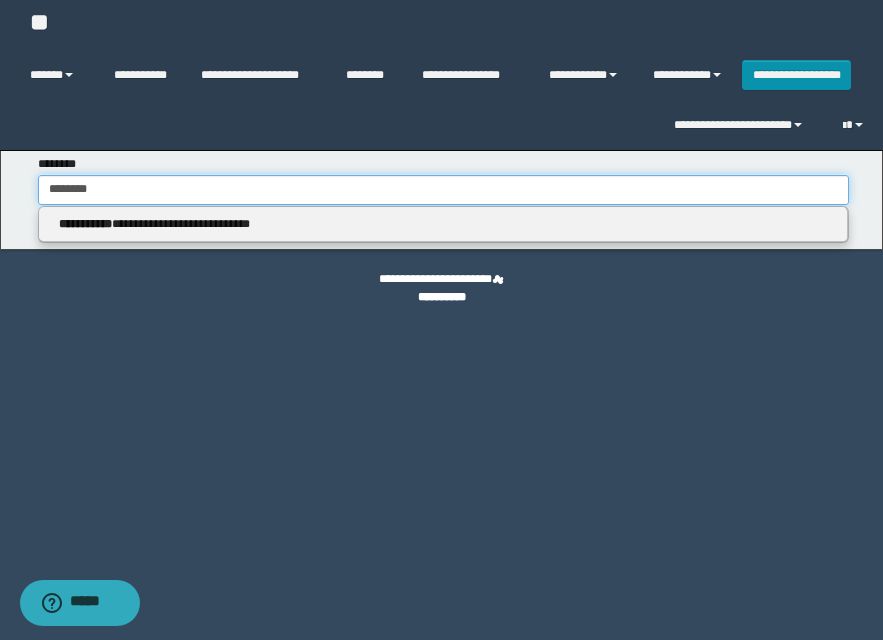 type on "********" 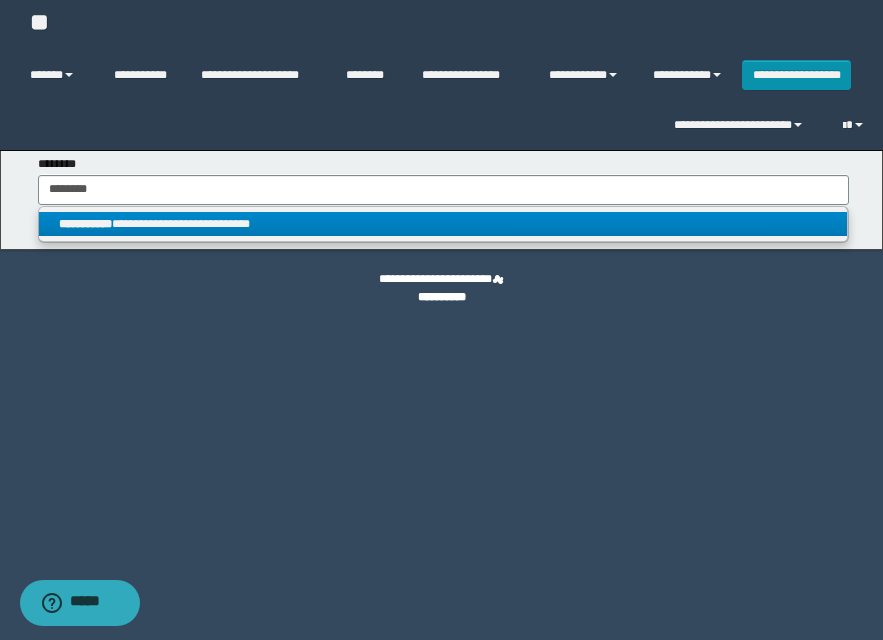 click on "**********" at bounding box center [443, 224] 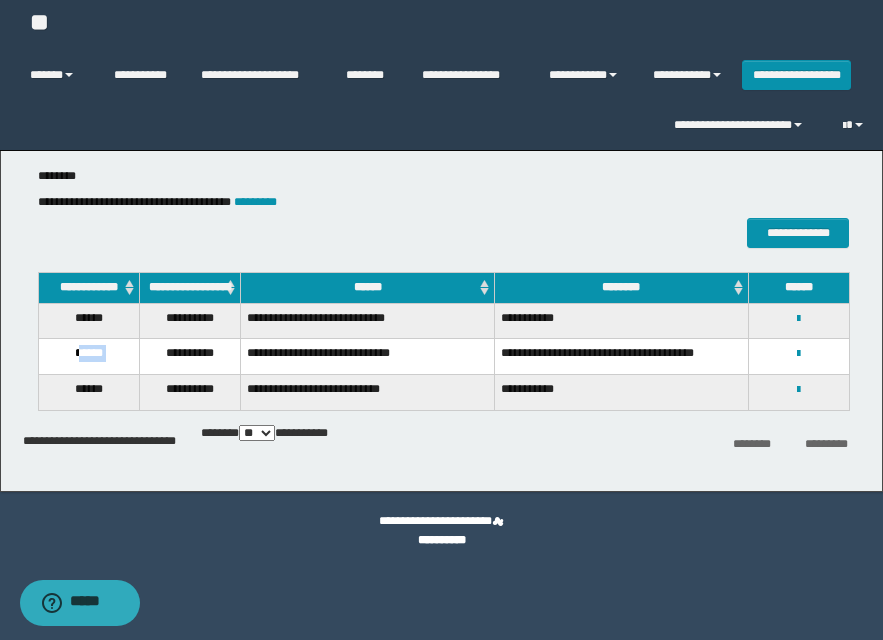 drag, startPoint x: 74, startPoint y: 363, endPoint x: 143, endPoint y: 363, distance: 69 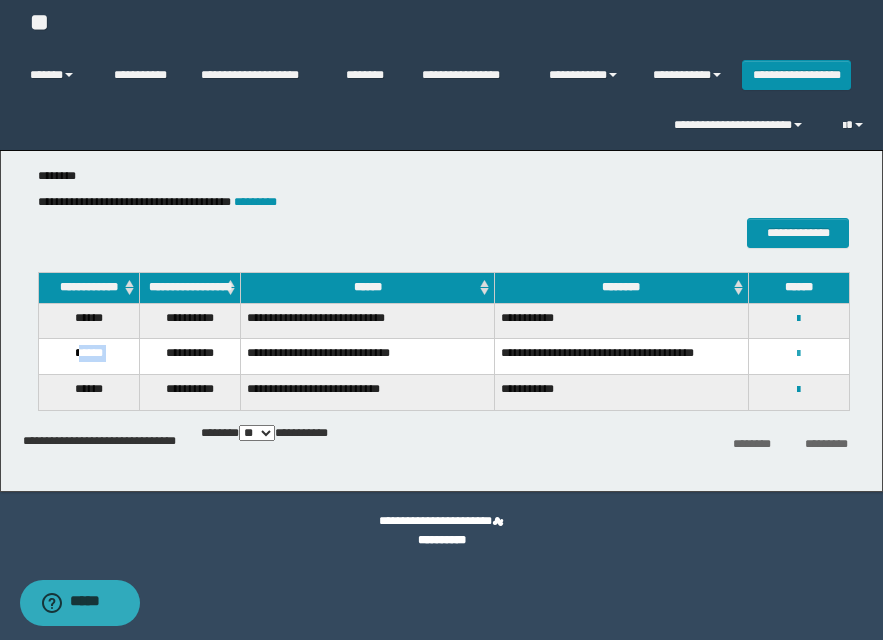 click at bounding box center (798, 354) 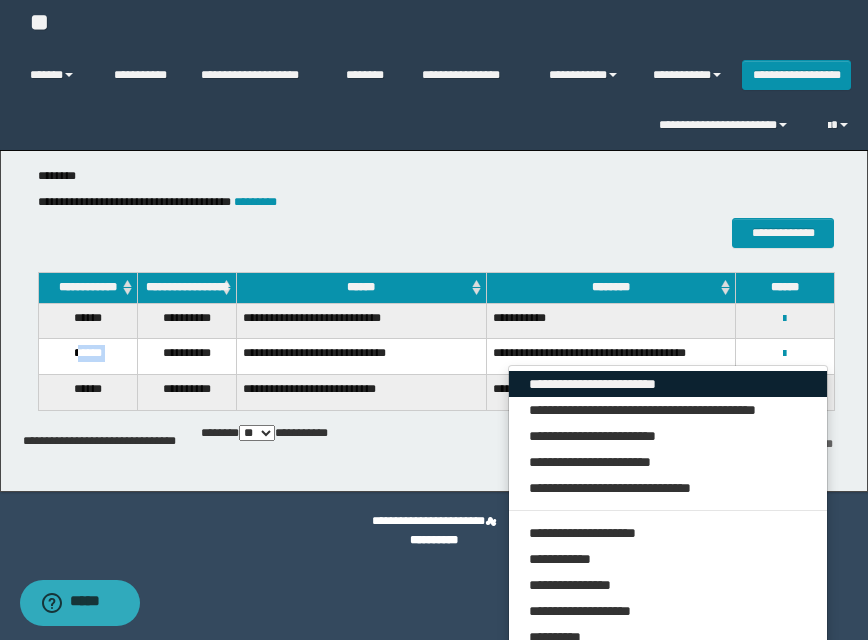 click on "**********" at bounding box center (668, 384) 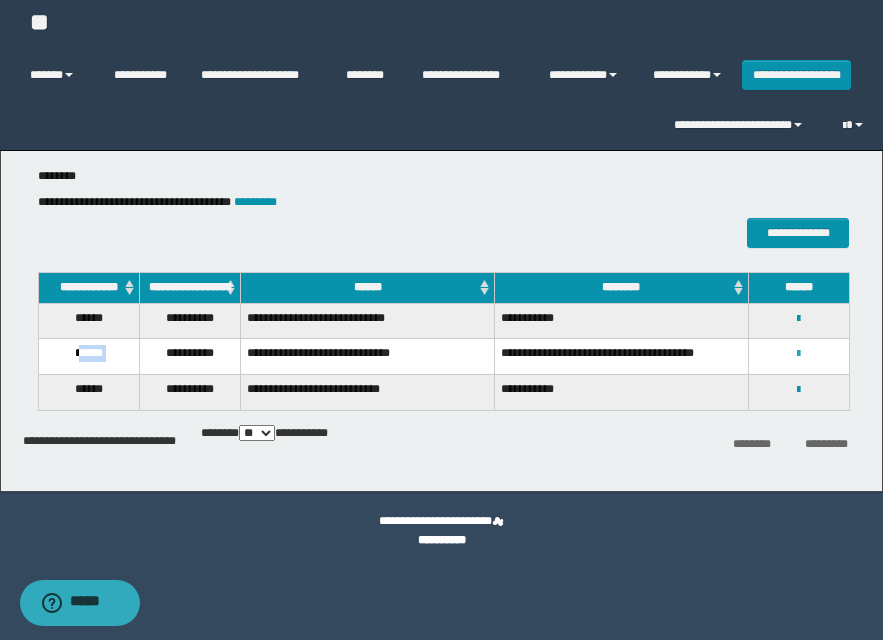 click at bounding box center [798, 354] 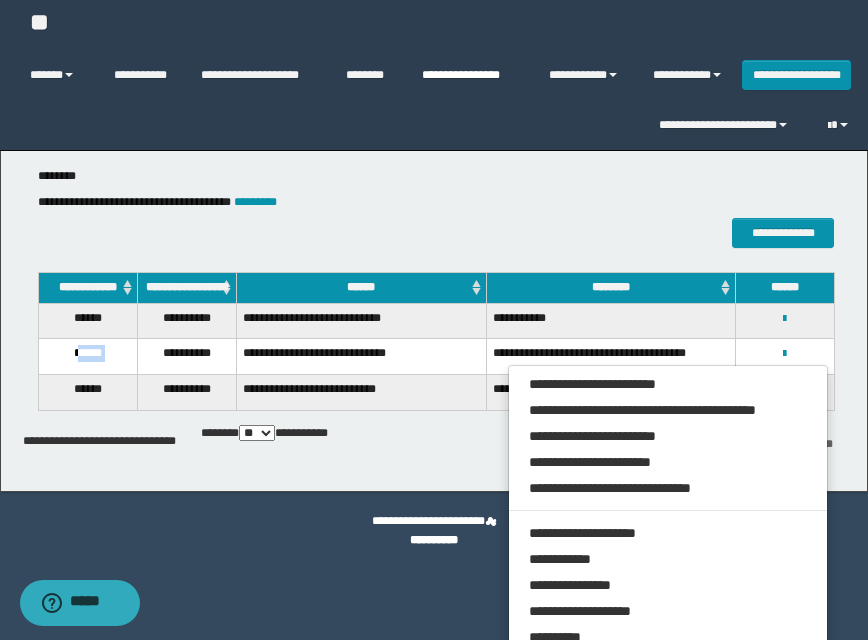 click on "**********" at bounding box center [470, 75] 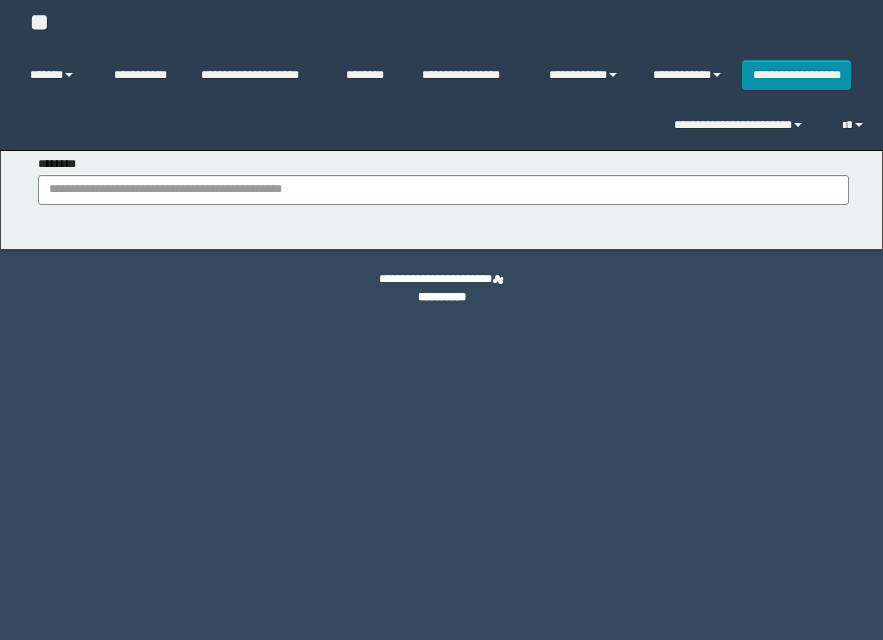 scroll, scrollTop: 0, scrollLeft: 0, axis: both 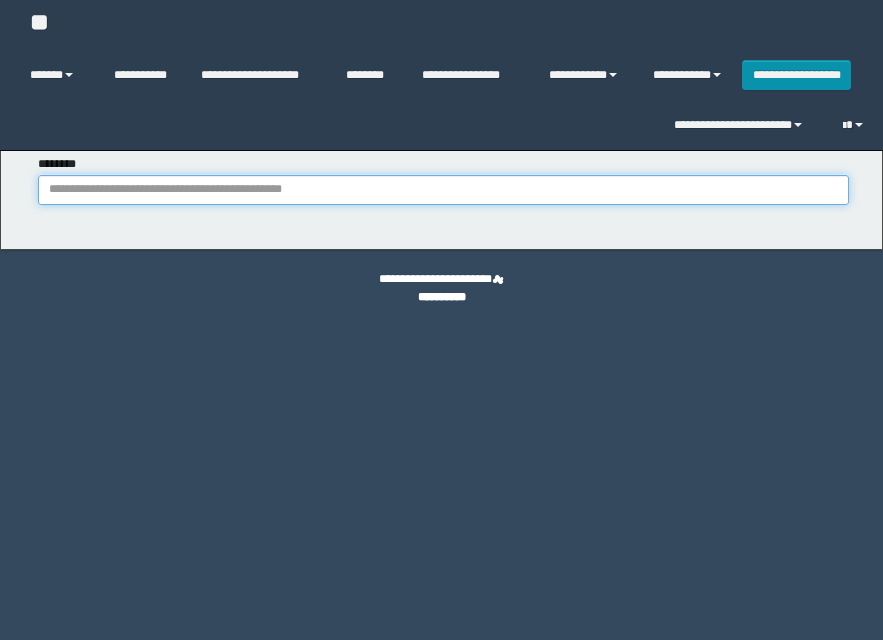 click on "********" at bounding box center [443, 190] 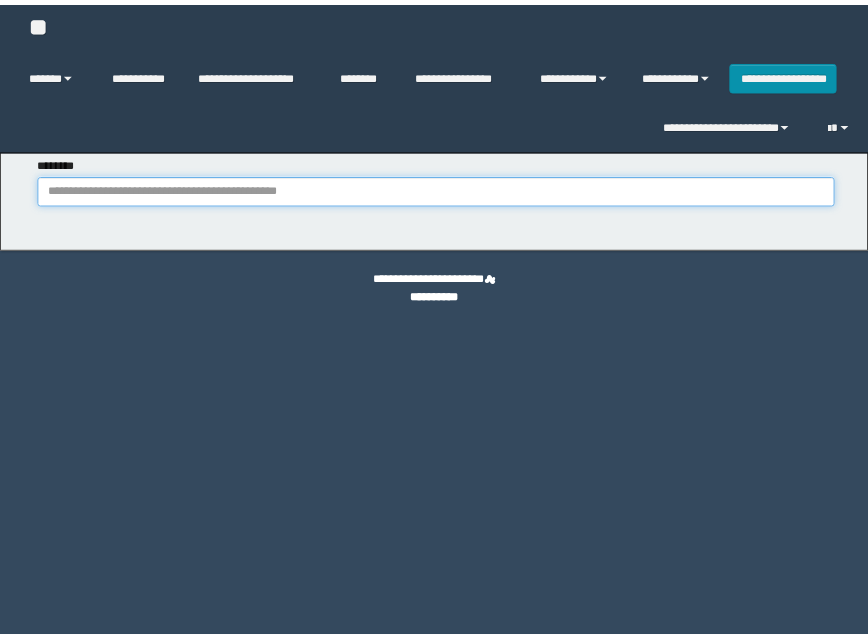 scroll, scrollTop: 0, scrollLeft: 0, axis: both 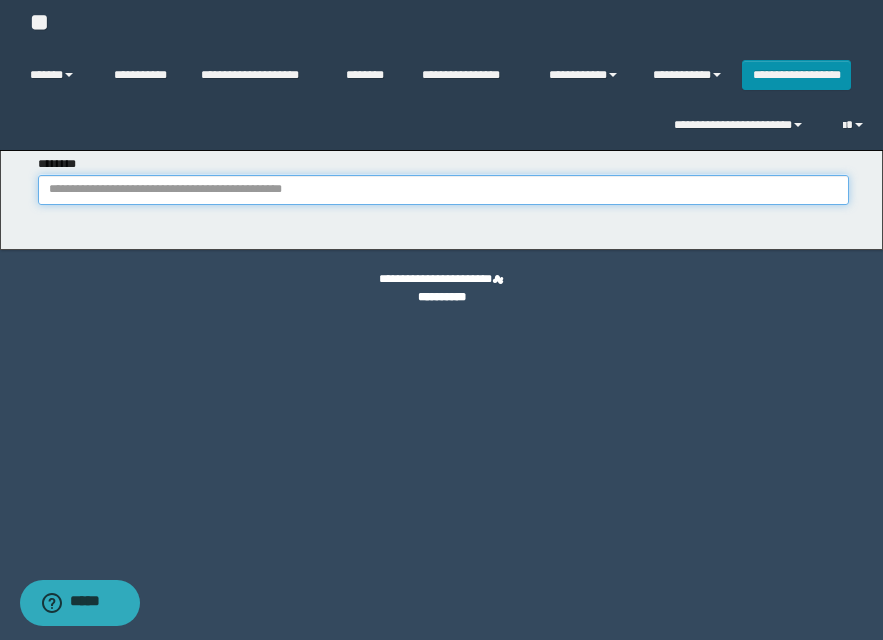paste on "**********" 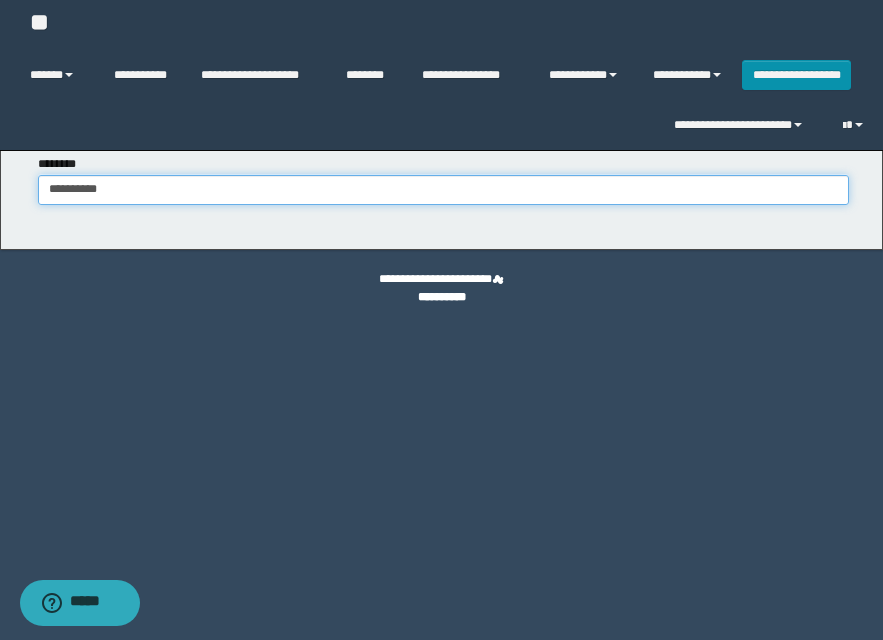 type on "**********" 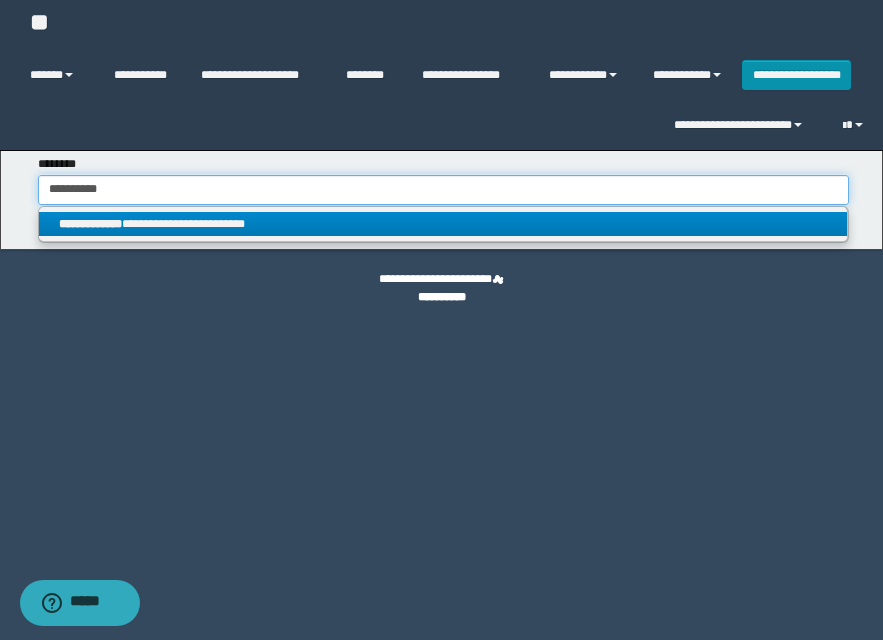 type on "**********" 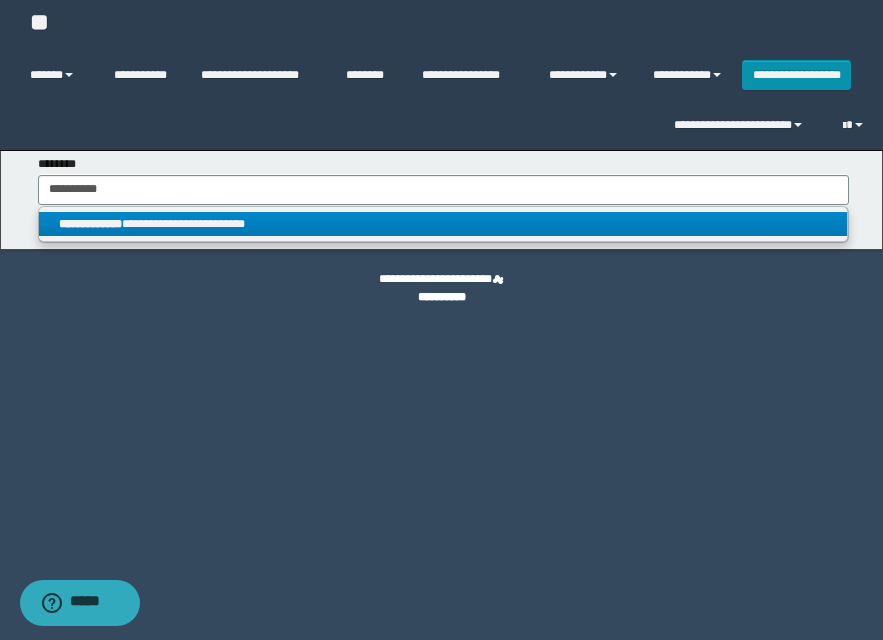 click on "**********" at bounding box center (443, 224) 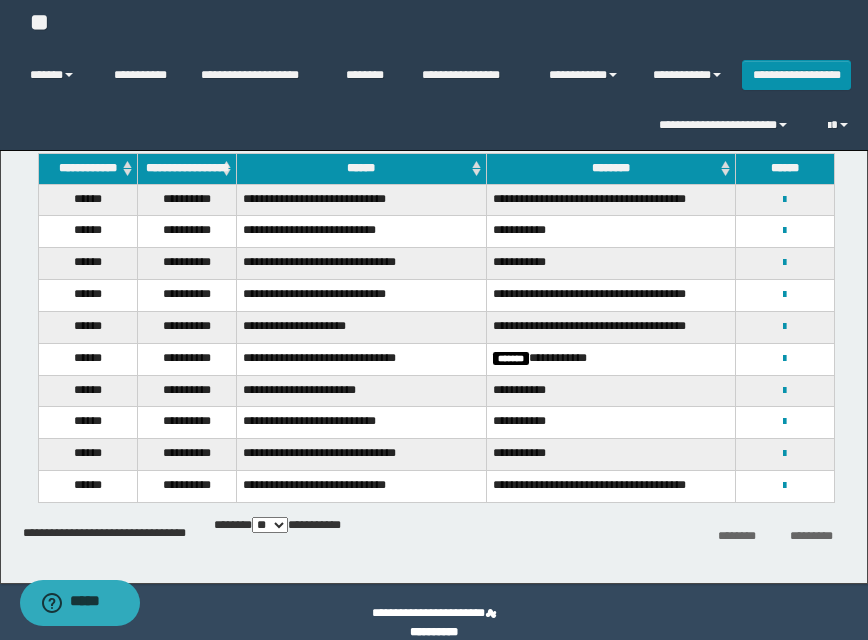 scroll, scrollTop: 141, scrollLeft: 0, axis: vertical 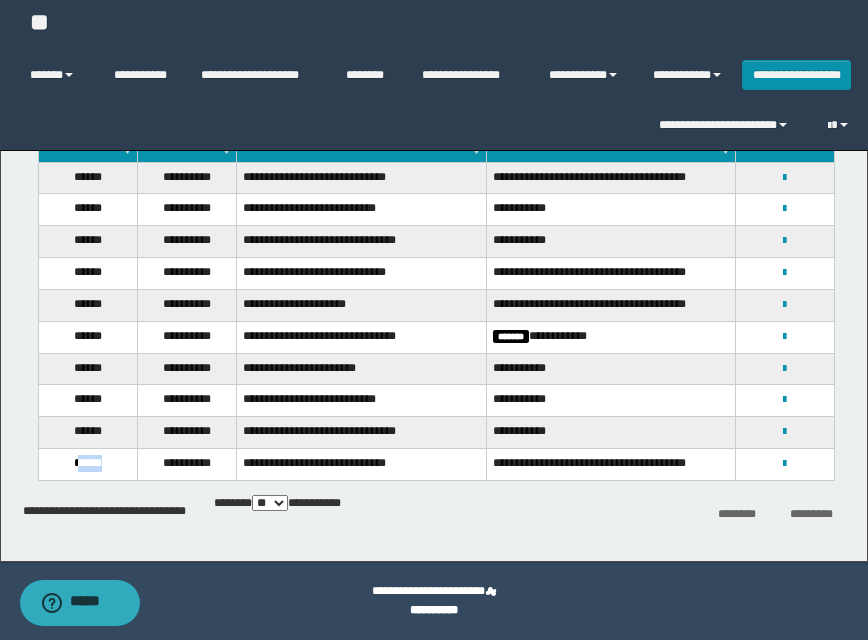 drag, startPoint x: 73, startPoint y: 464, endPoint x: 133, endPoint y: 466, distance: 60.033325 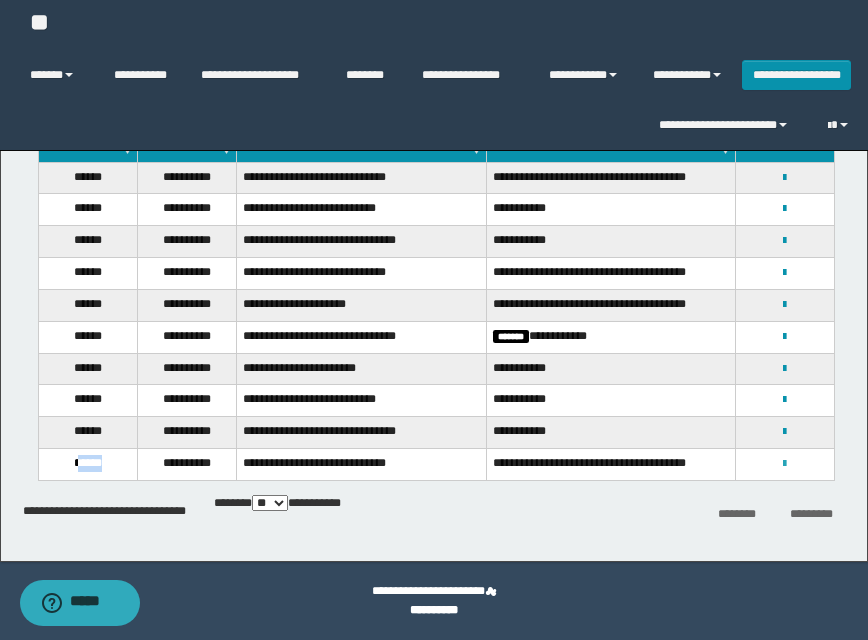 click at bounding box center [784, 464] 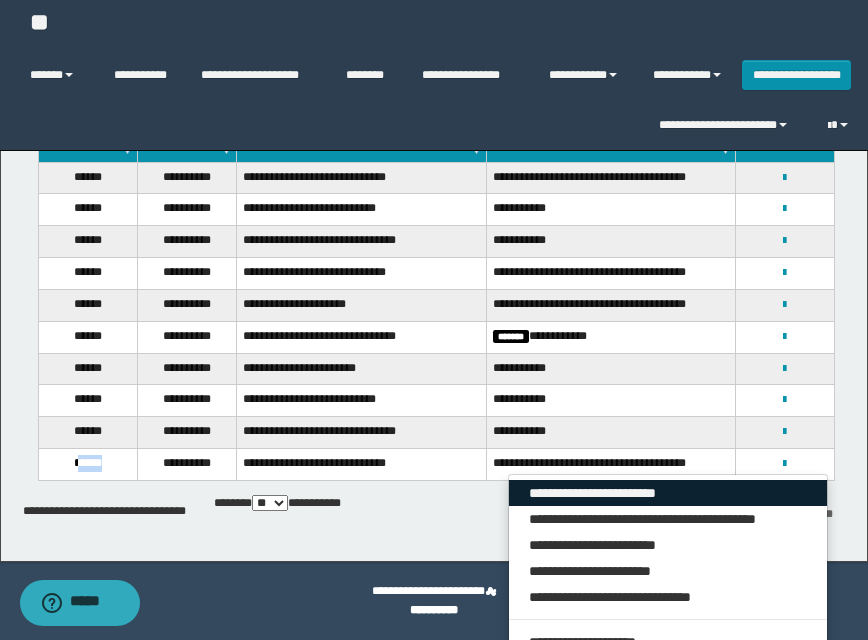 click on "**********" at bounding box center [668, 493] 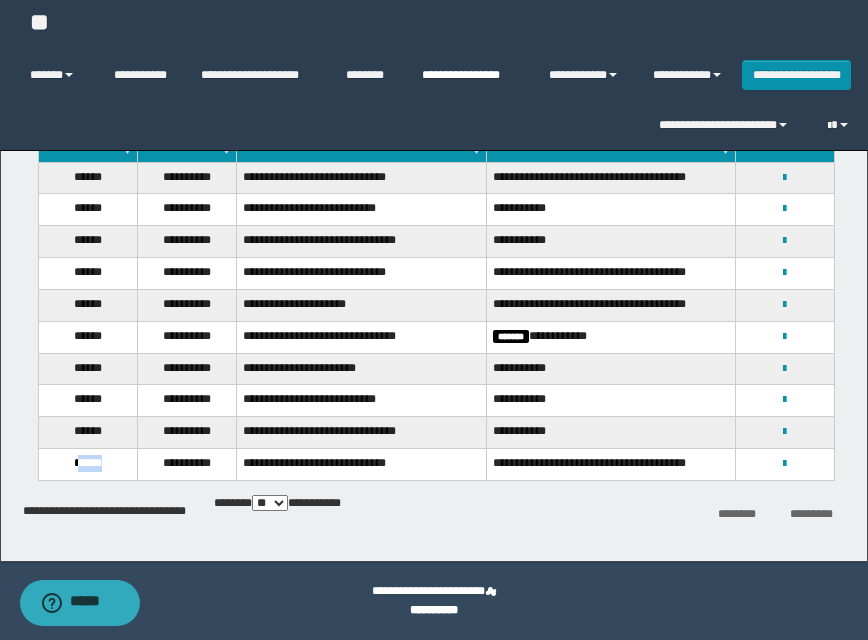 click on "**********" at bounding box center [470, 75] 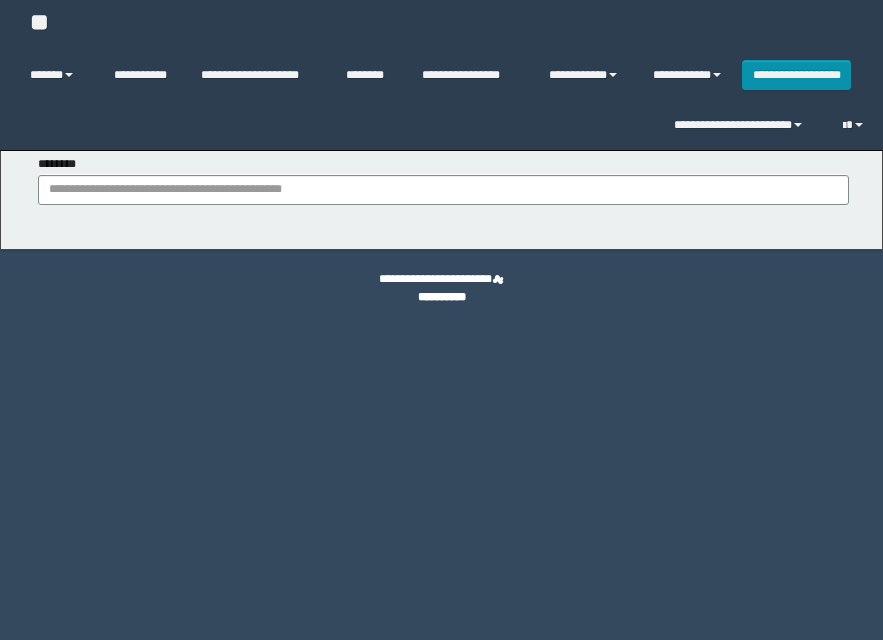 scroll, scrollTop: 0, scrollLeft: 0, axis: both 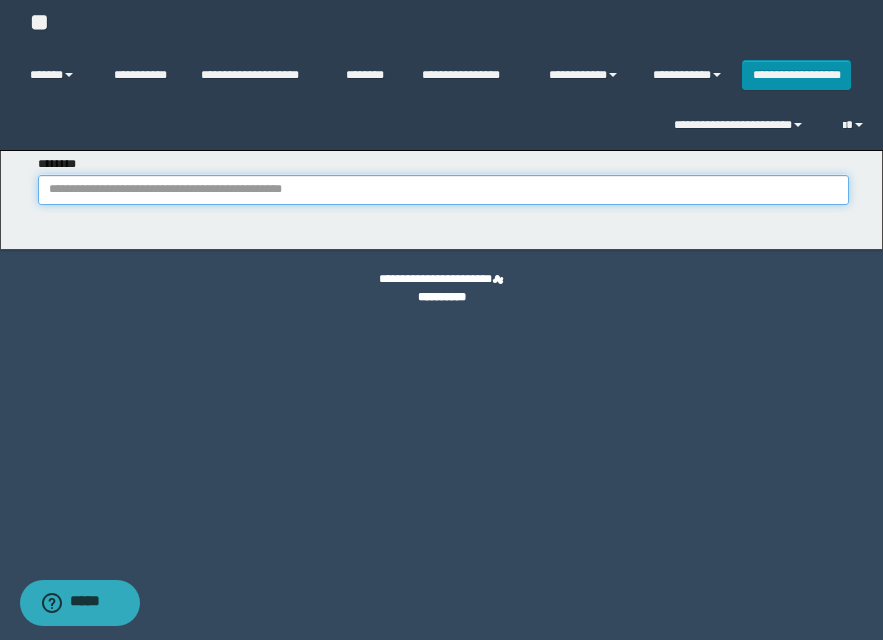 click on "********" at bounding box center [443, 190] 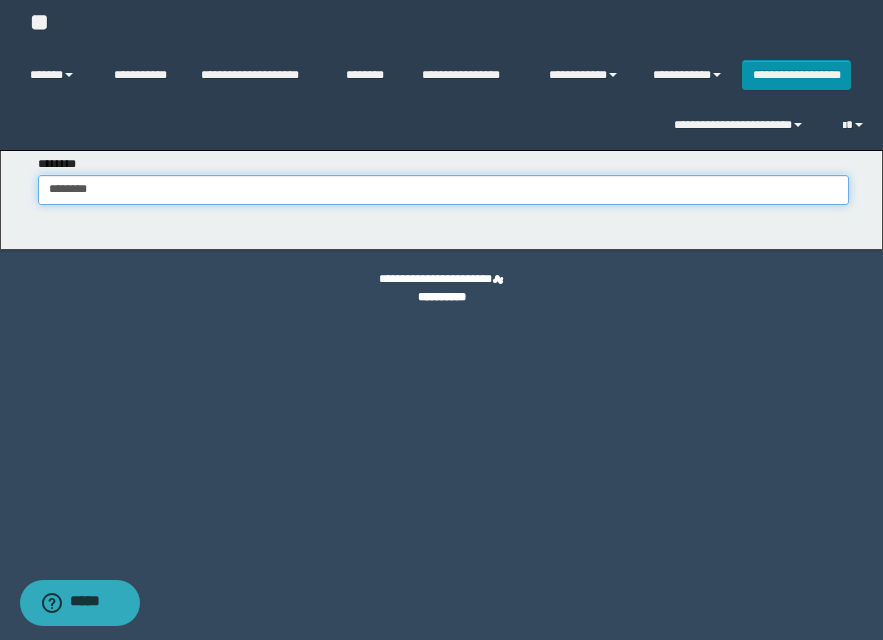 type on "********" 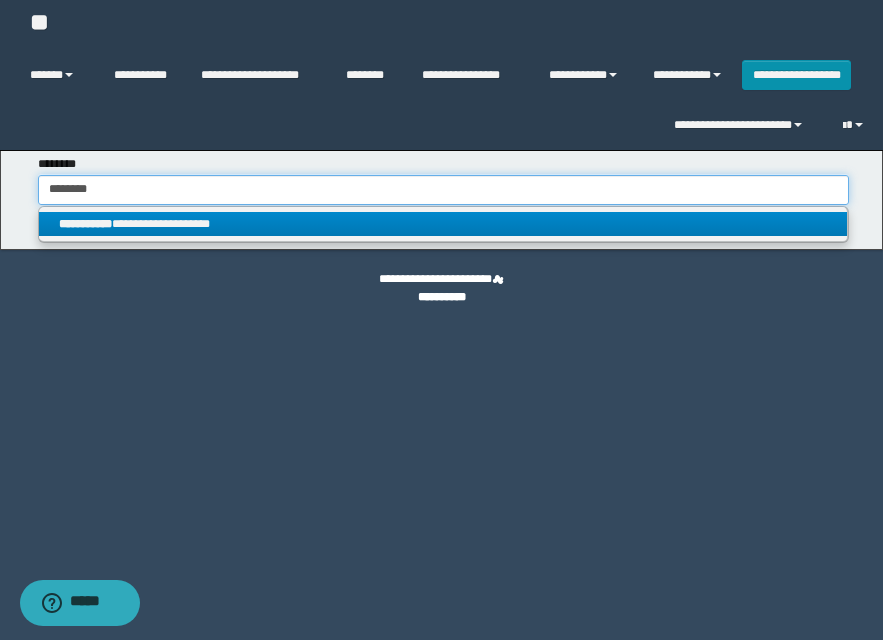 type on "********" 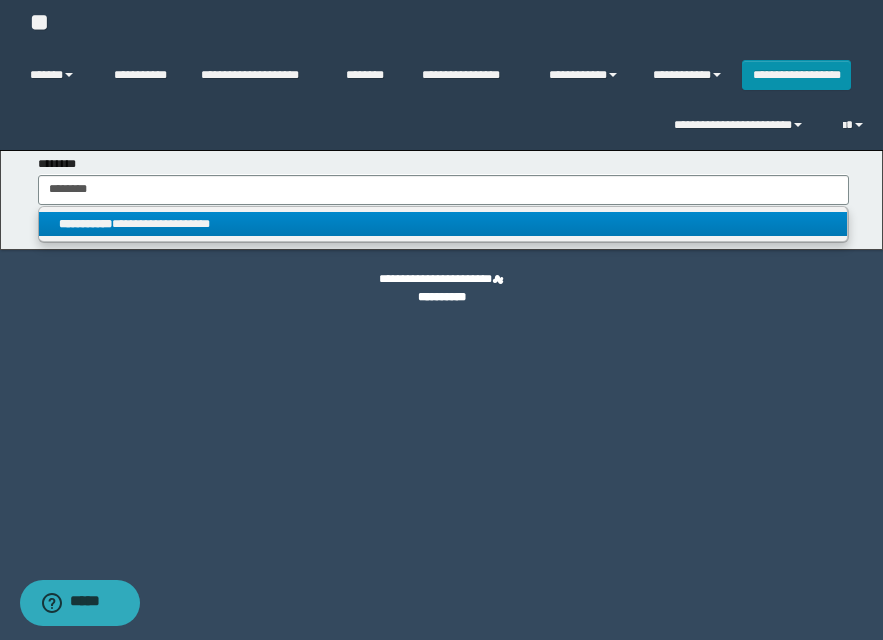 click on "**********" at bounding box center [443, 224] 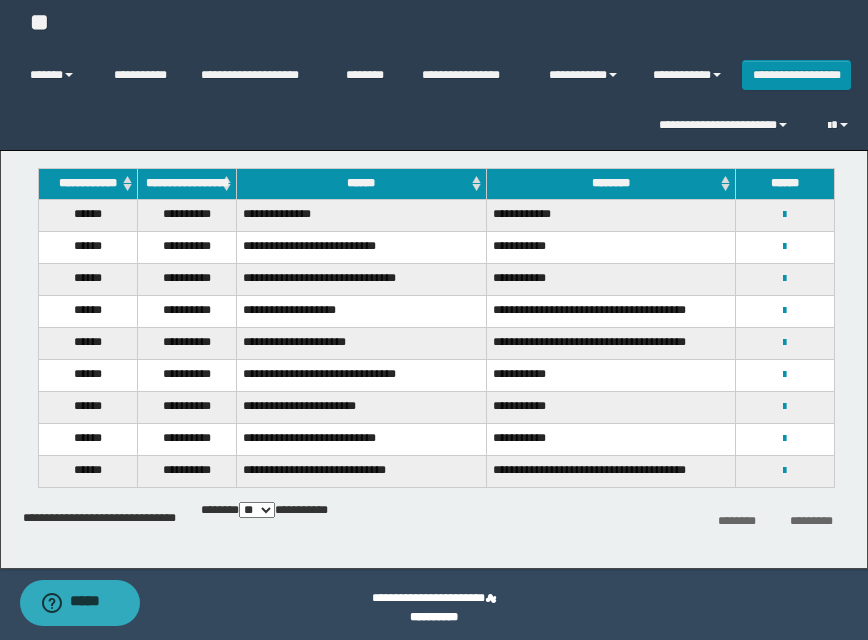 scroll, scrollTop: 110, scrollLeft: 0, axis: vertical 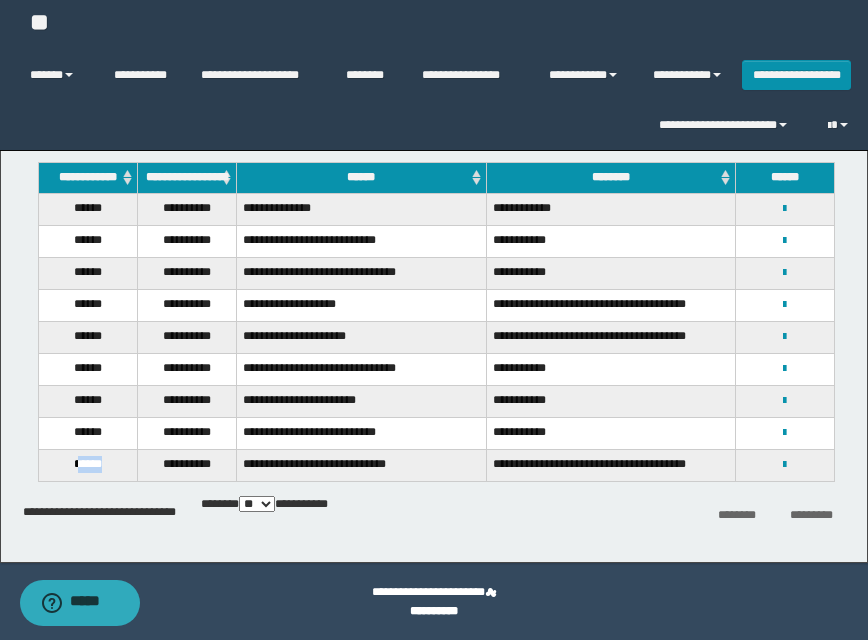 drag, startPoint x: 75, startPoint y: 465, endPoint x: 121, endPoint y: 465, distance: 46 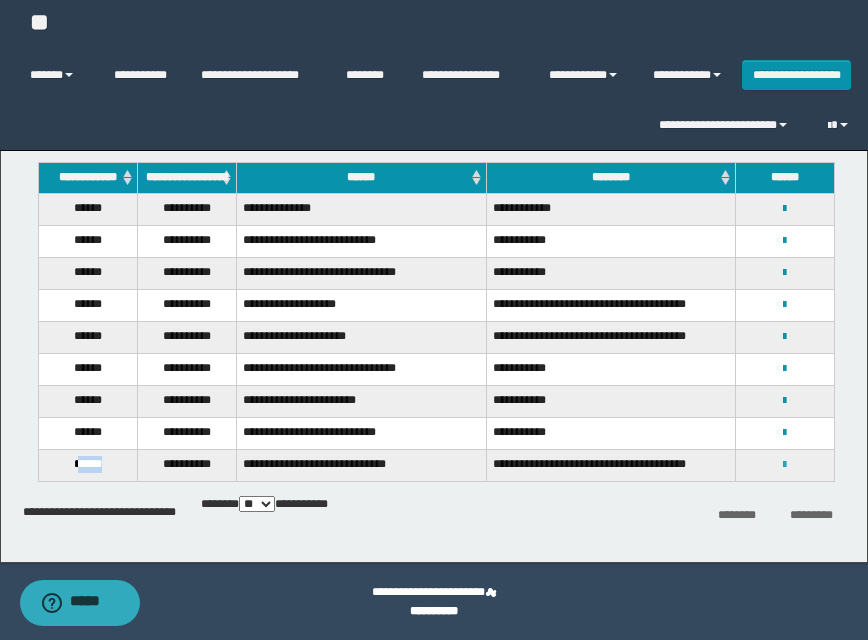 click at bounding box center (784, 465) 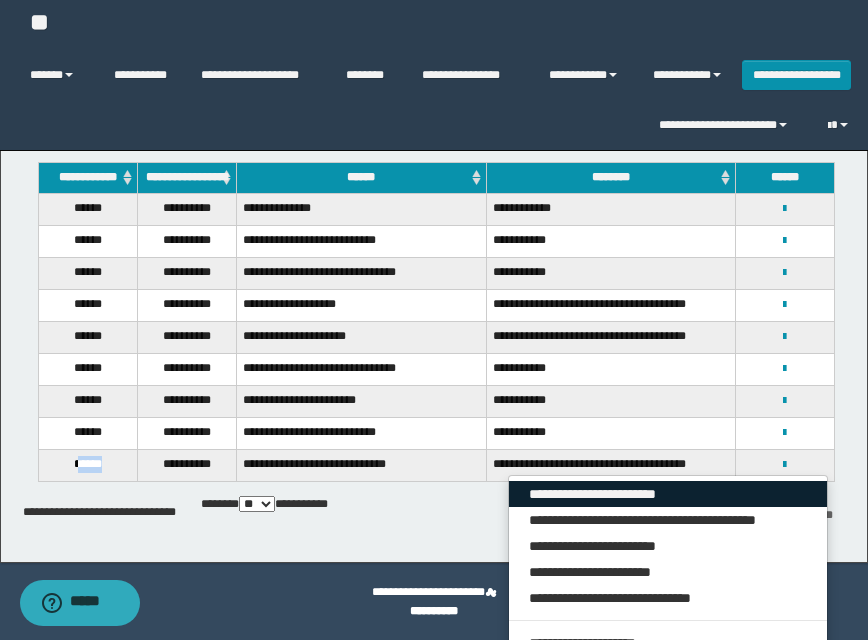 click on "**********" at bounding box center (668, 494) 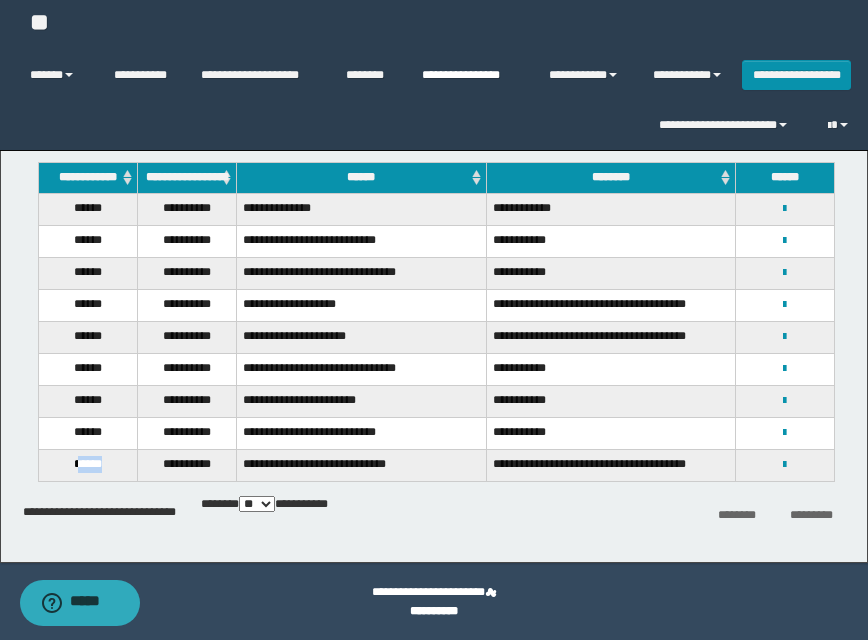 click on "**********" at bounding box center [470, 75] 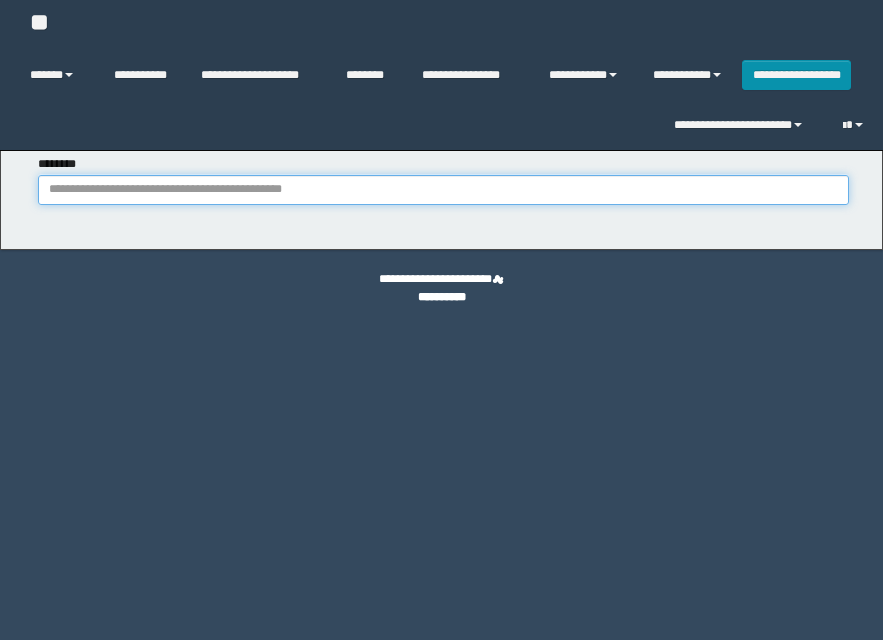 scroll, scrollTop: 0, scrollLeft: 0, axis: both 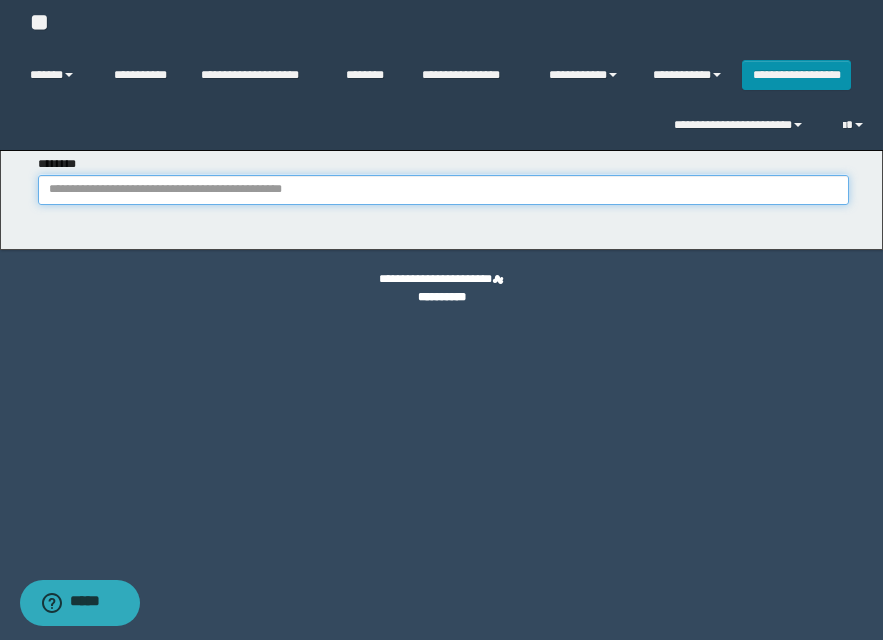 paste on "**********" 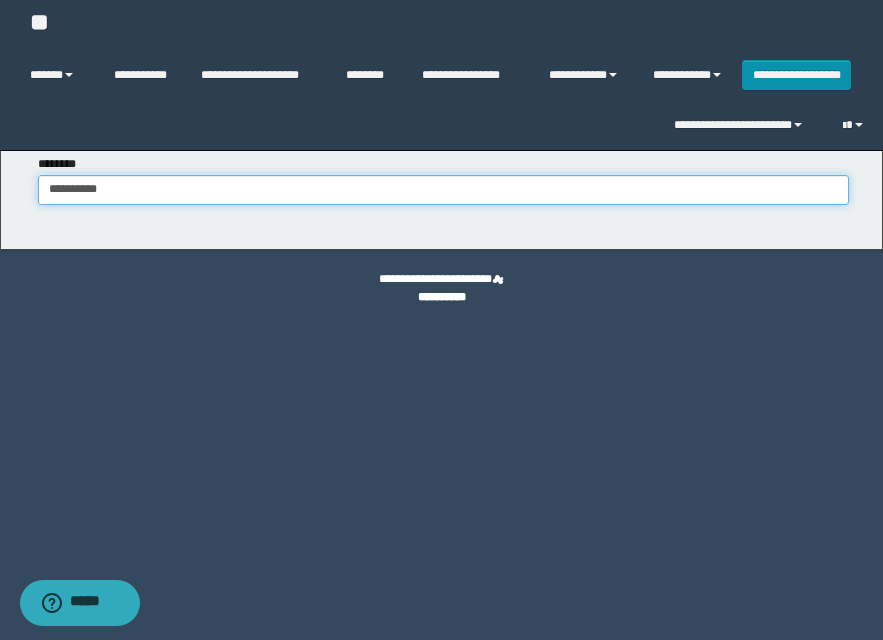 type on "**********" 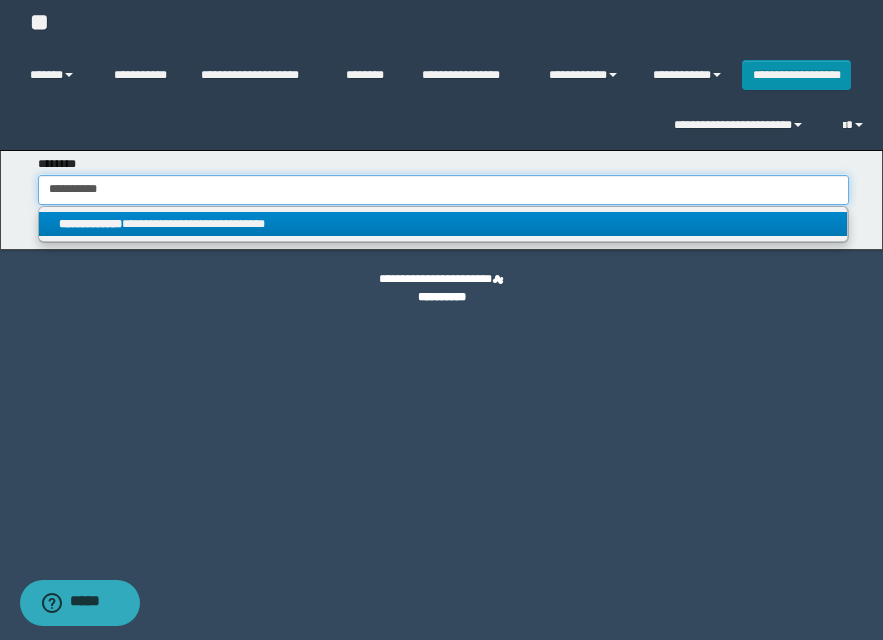 type on "**********" 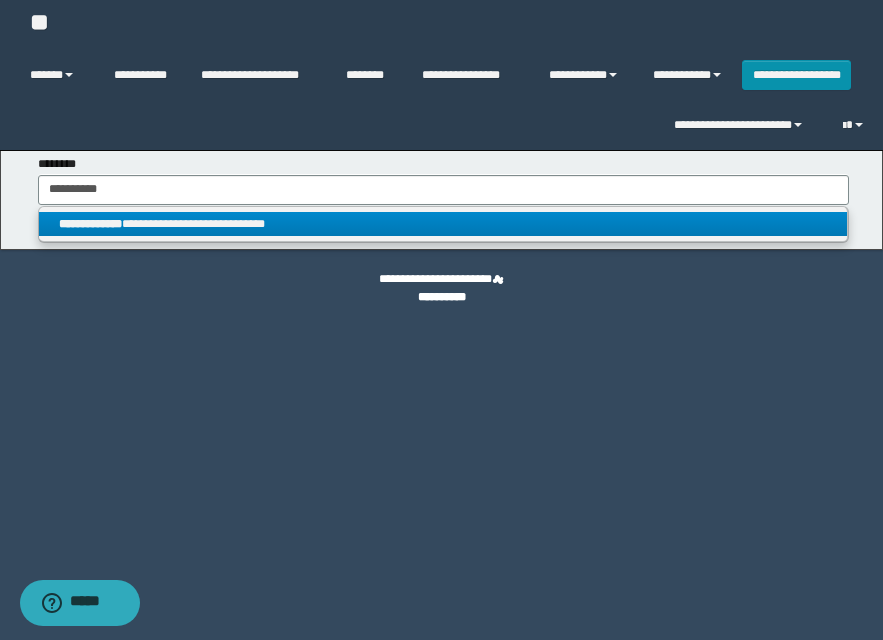 click on "**********" at bounding box center (443, 224) 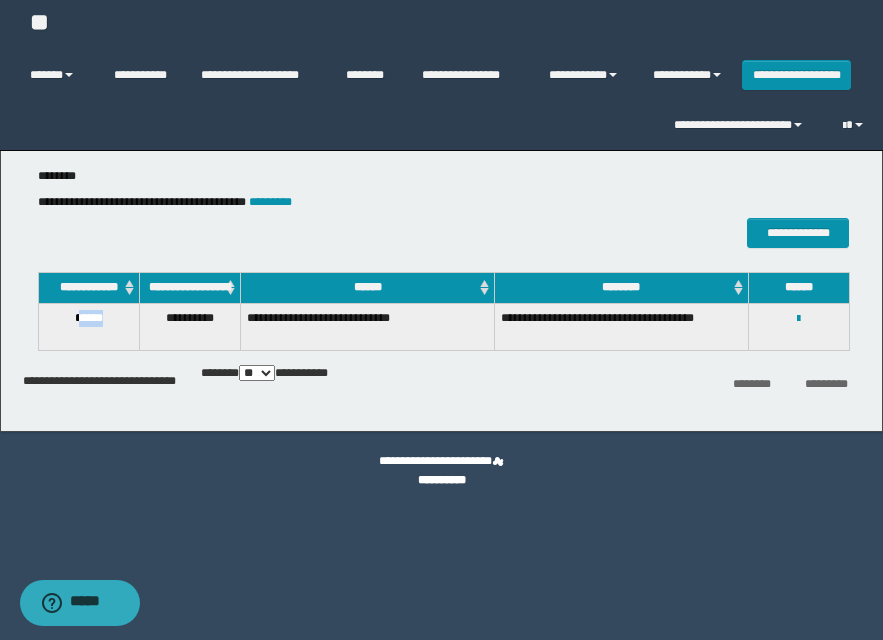 drag, startPoint x: 75, startPoint y: 336, endPoint x: 124, endPoint y: 336, distance: 49 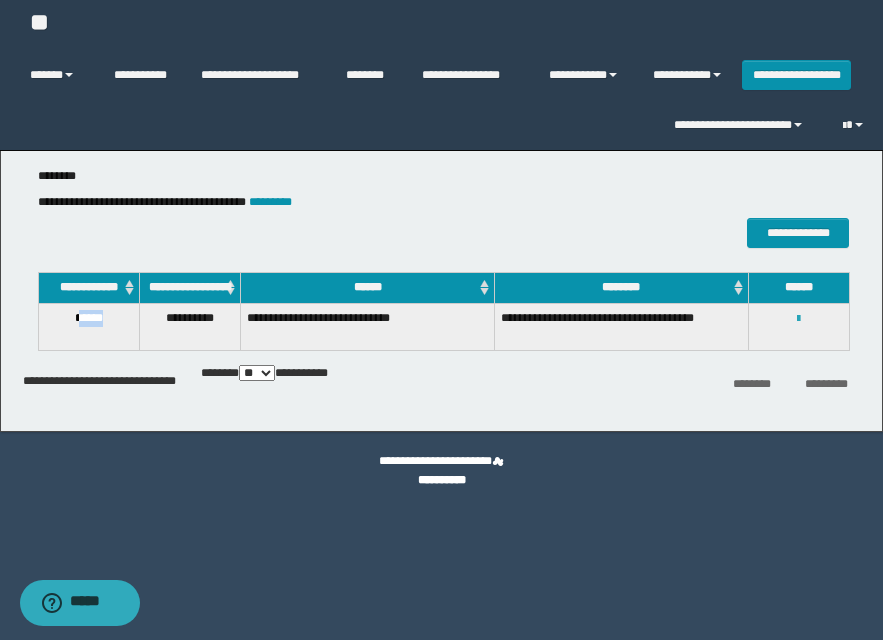 click at bounding box center [798, 319] 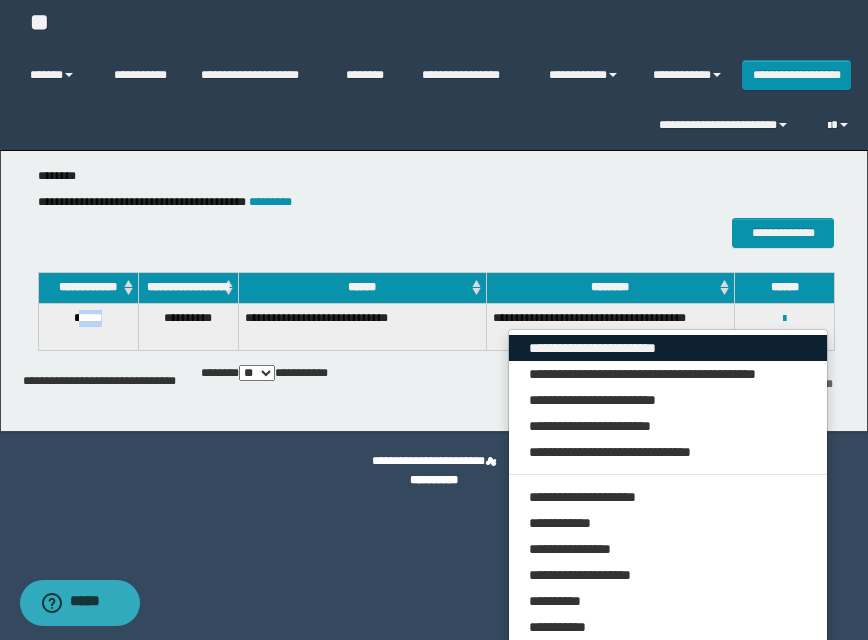 click on "**********" at bounding box center (668, 348) 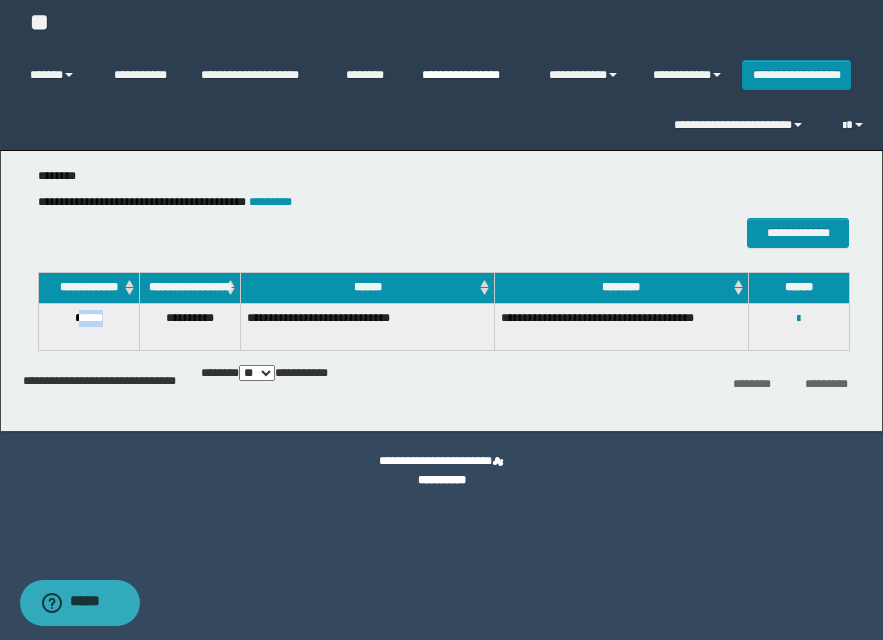 click on "**********" at bounding box center [470, 75] 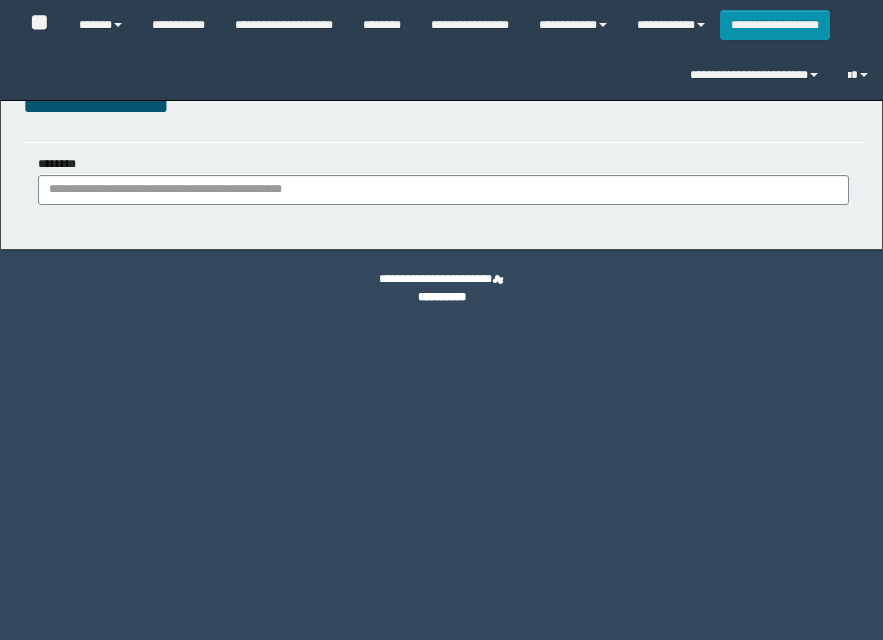 scroll, scrollTop: 0, scrollLeft: 0, axis: both 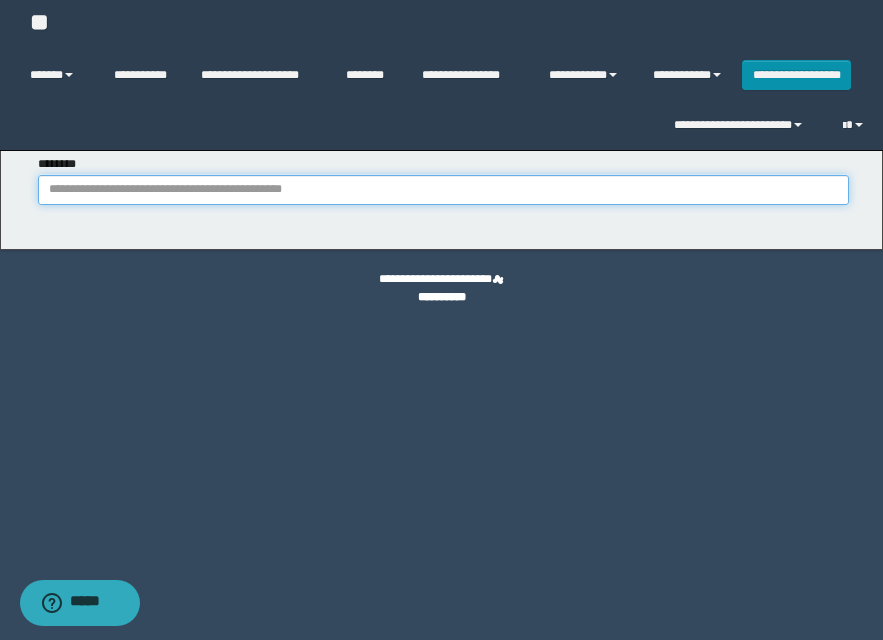 click on "********" at bounding box center [443, 190] 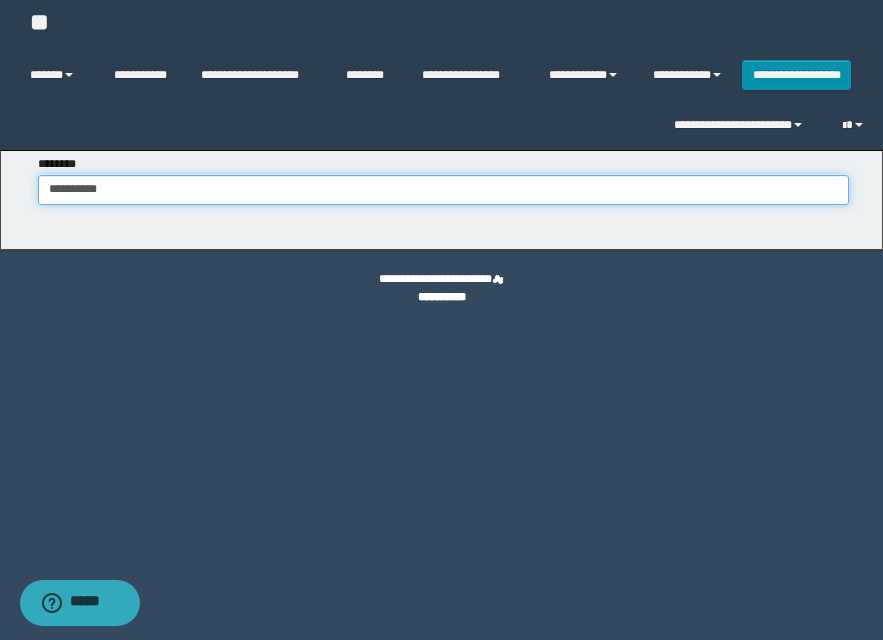 type on "**********" 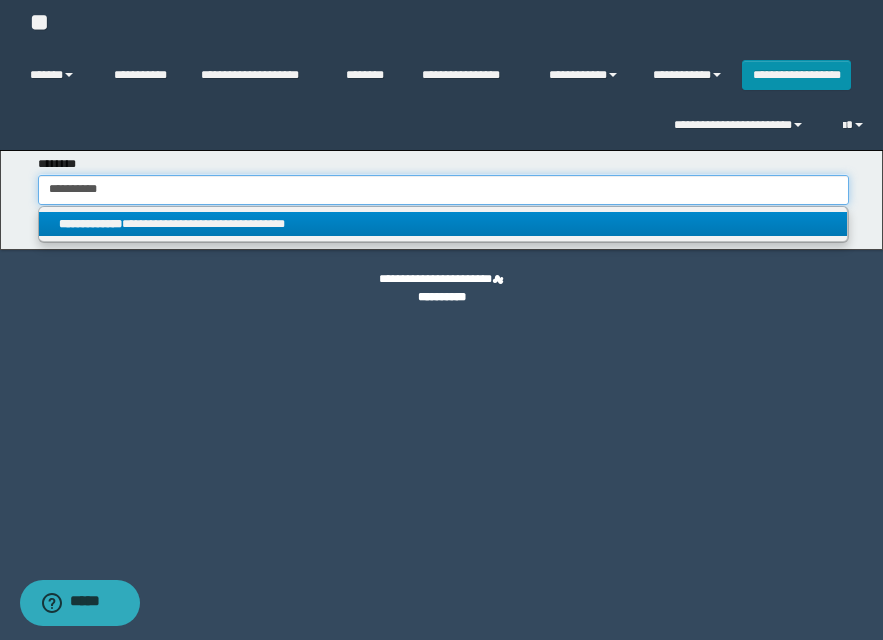 type on "**********" 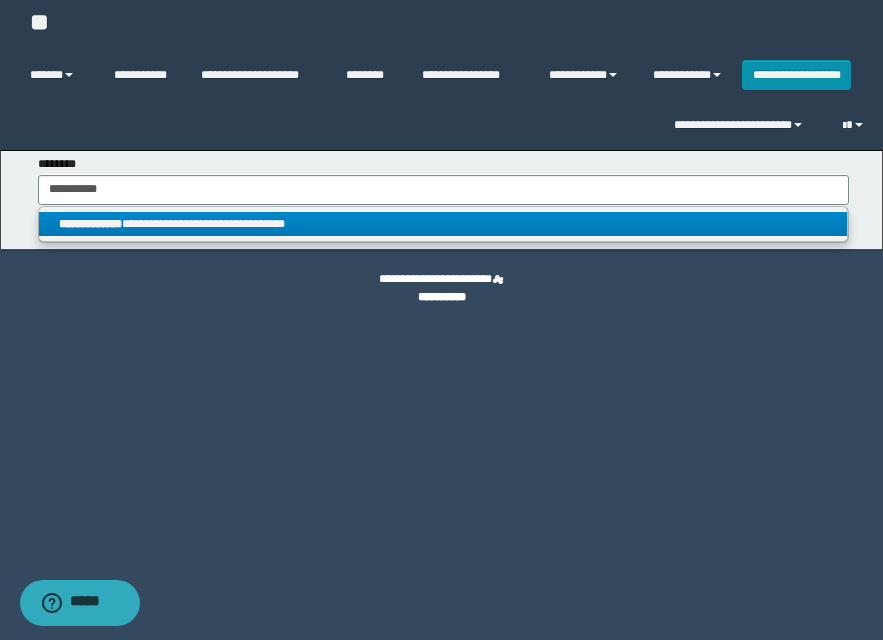 click on "**********" at bounding box center (443, 224) 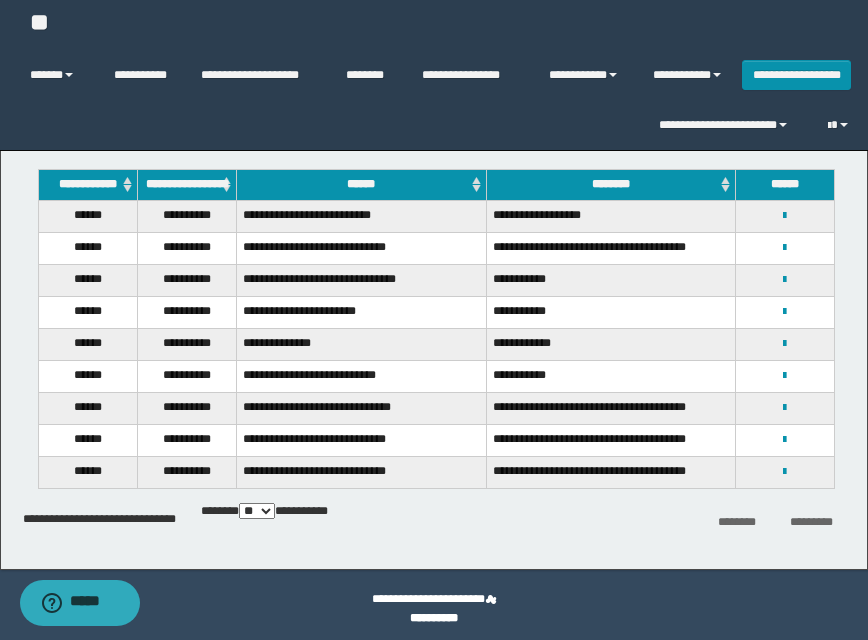 scroll, scrollTop: 110, scrollLeft: 0, axis: vertical 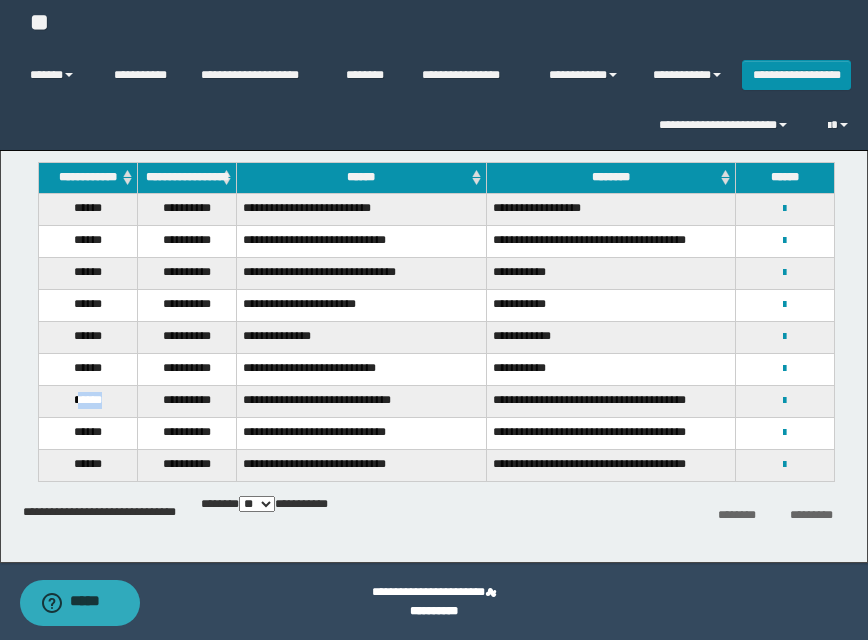 drag, startPoint x: 74, startPoint y: 407, endPoint x: 122, endPoint y: 407, distance: 48 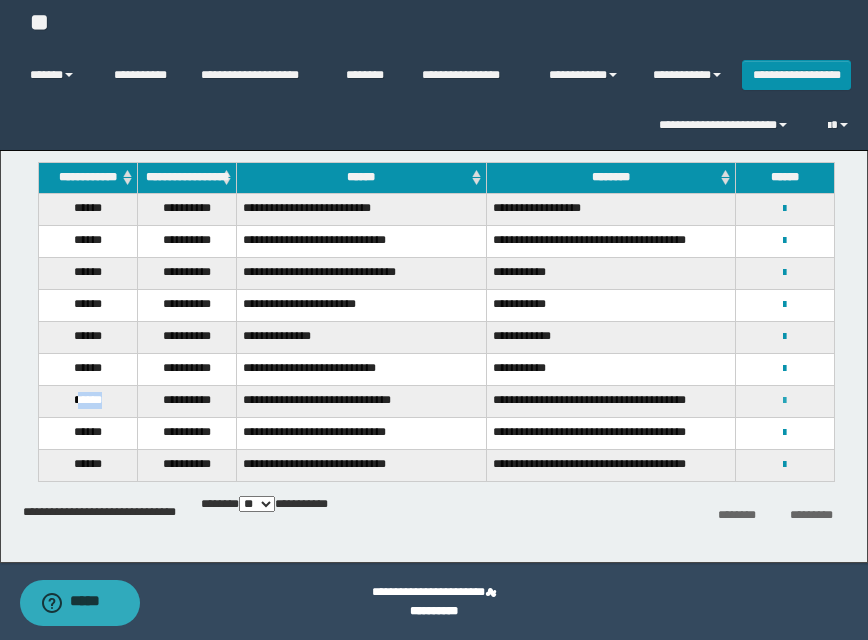 click at bounding box center (784, 401) 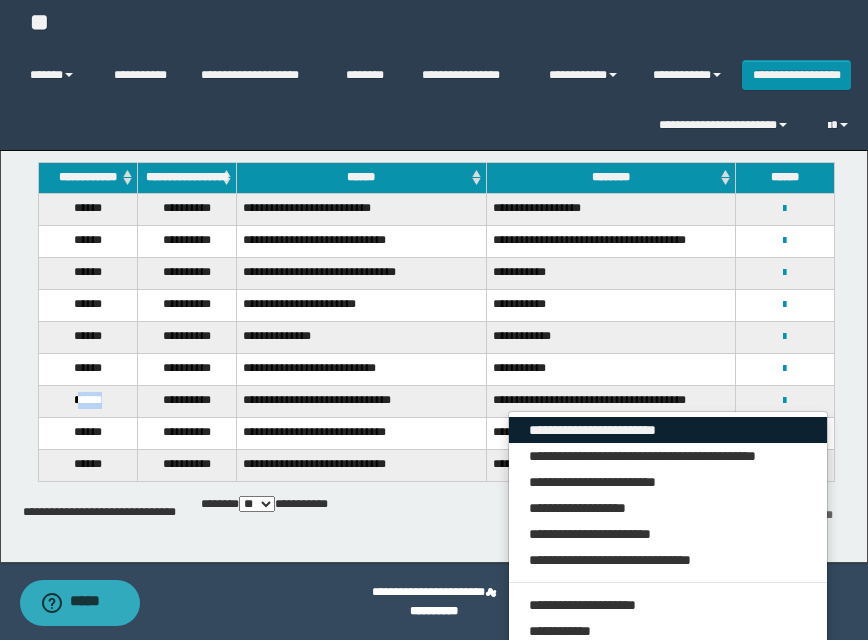 click on "**********" at bounding box center [668, 430] 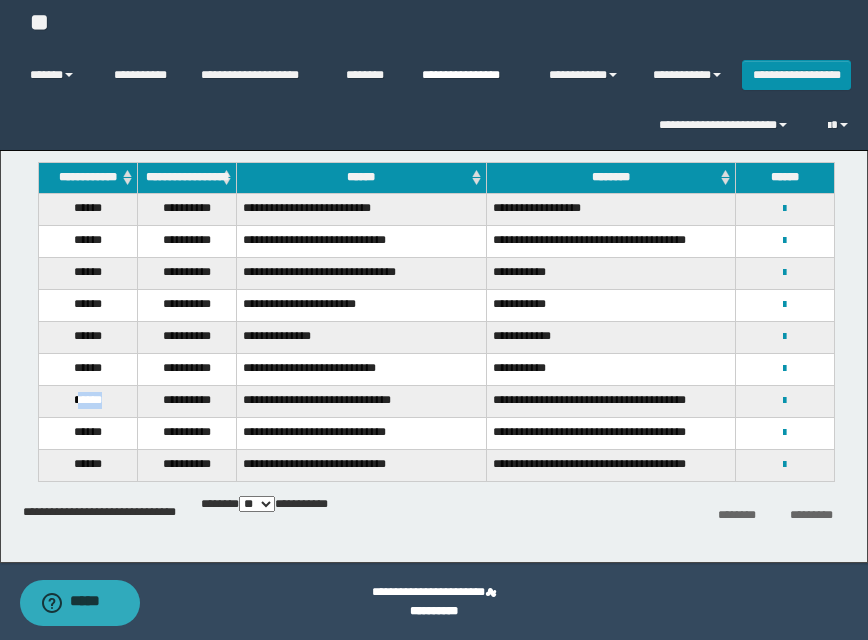 click on "**********" at bounding box center (470, 75) 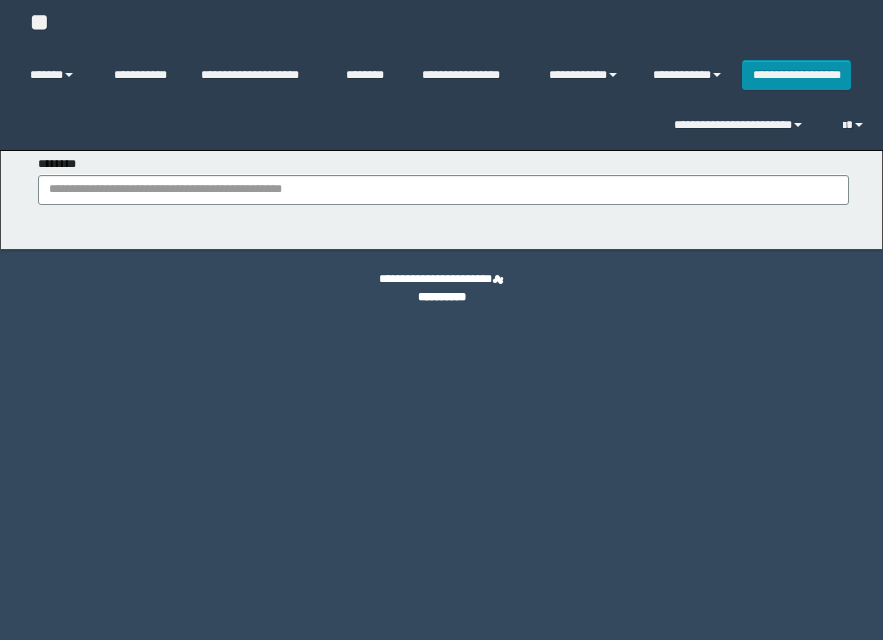 scroll, scrollTop: 0, scrollLeft: 0, axis: both 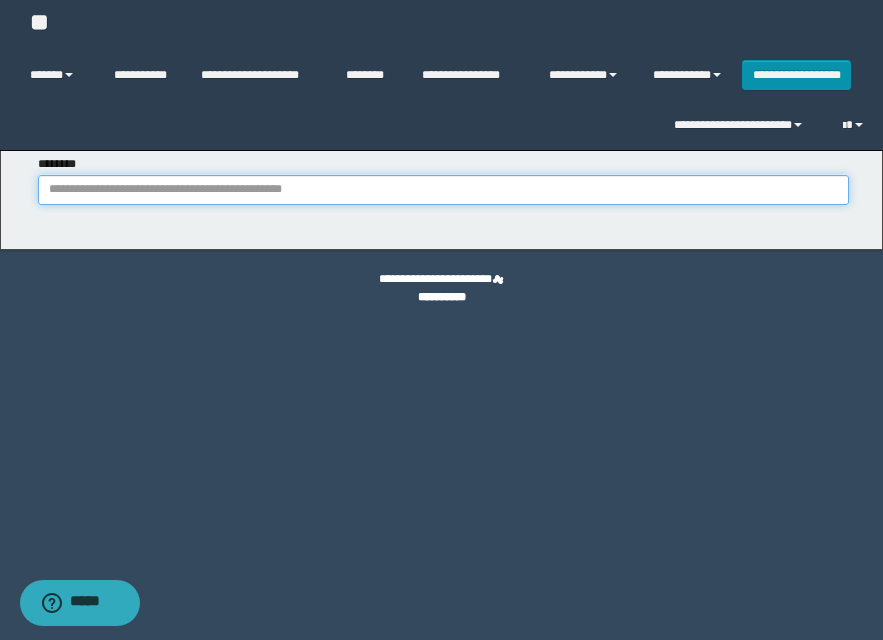 click on "********" at bounding box center (443, 190) 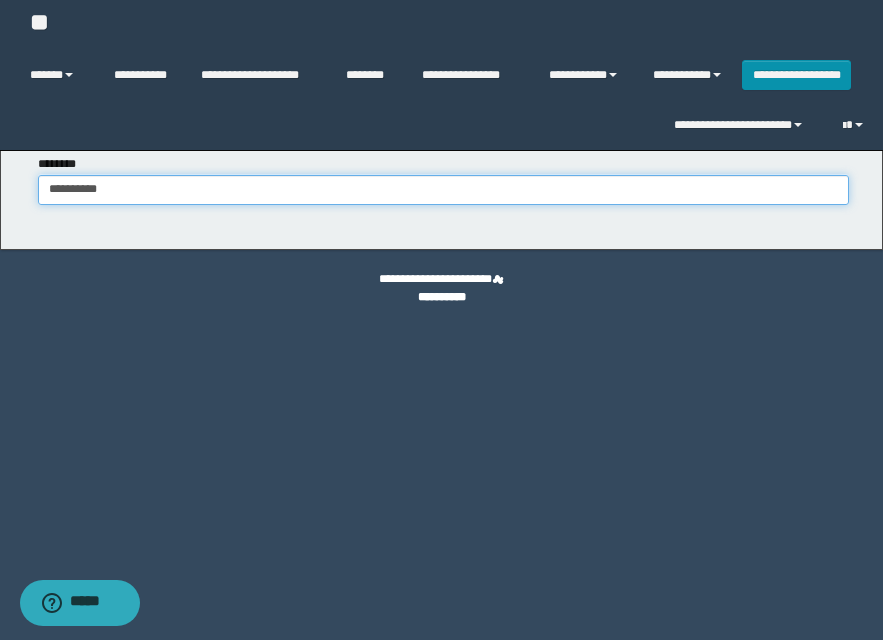 type on "**********" 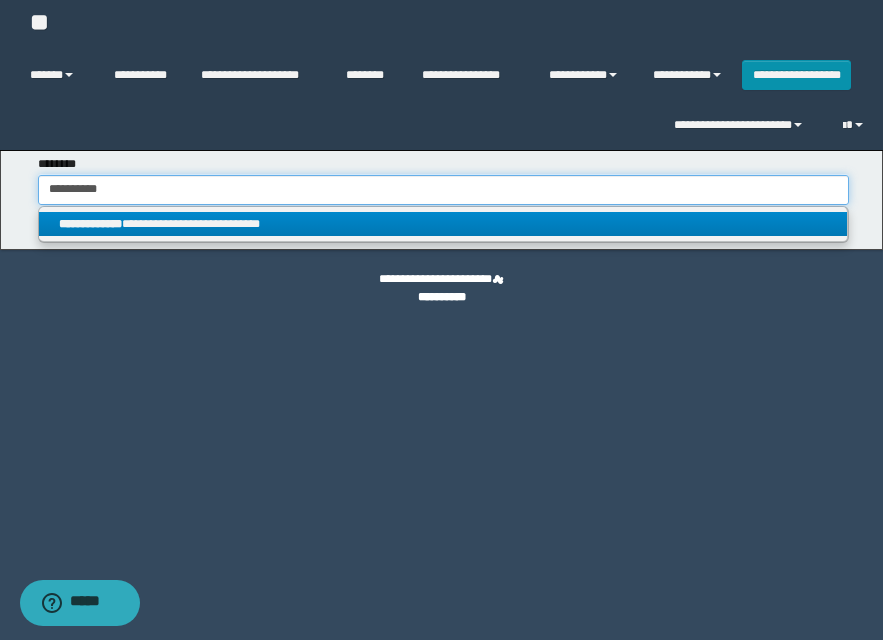 type on "**********" 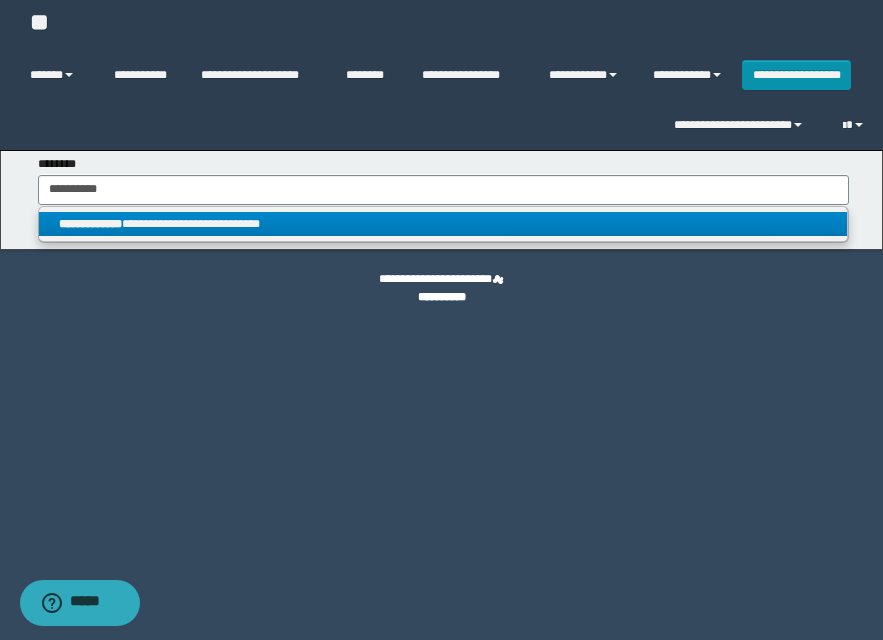 click on "**********" at bounding box center (443, 224) 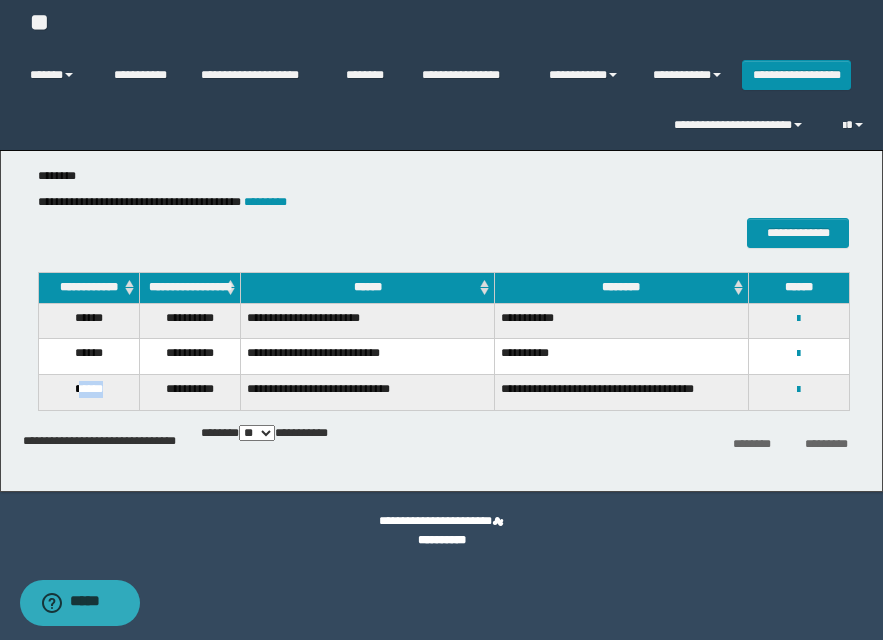 drag, startPoint x: 109, startPoint y: 396, endPoint x: 131, endPoint y: 396, distance: 22 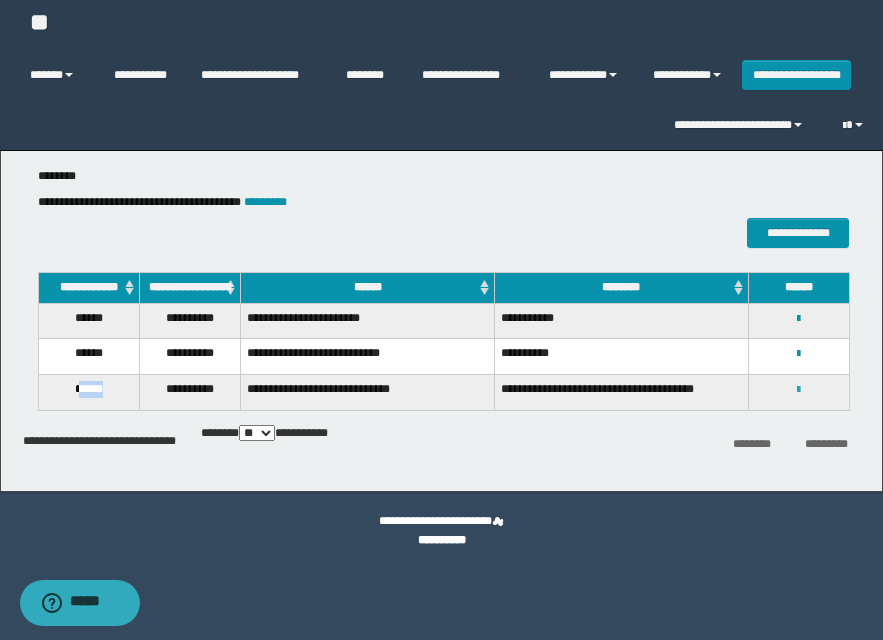 click at bounding box center [798, 390] 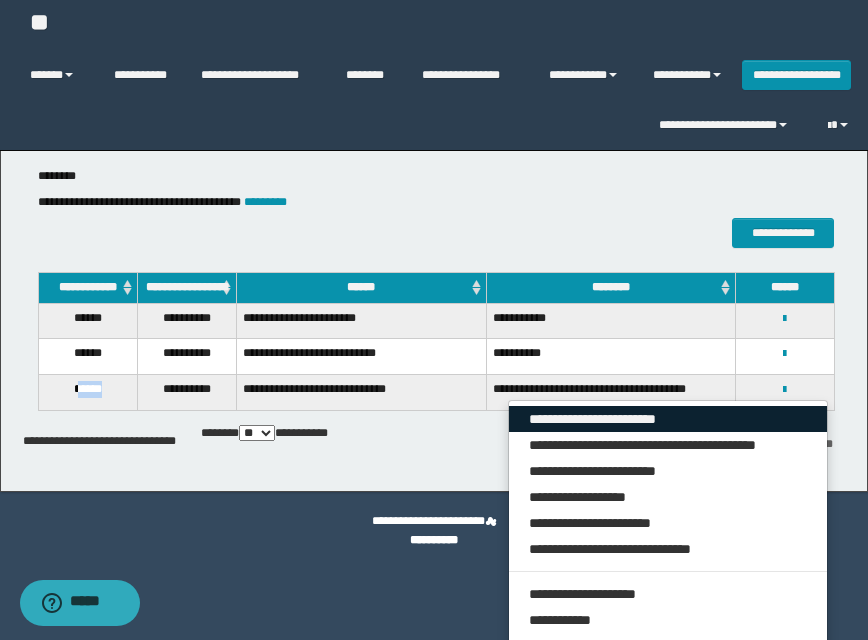 click on "**********" at bounding box center (668, 419) 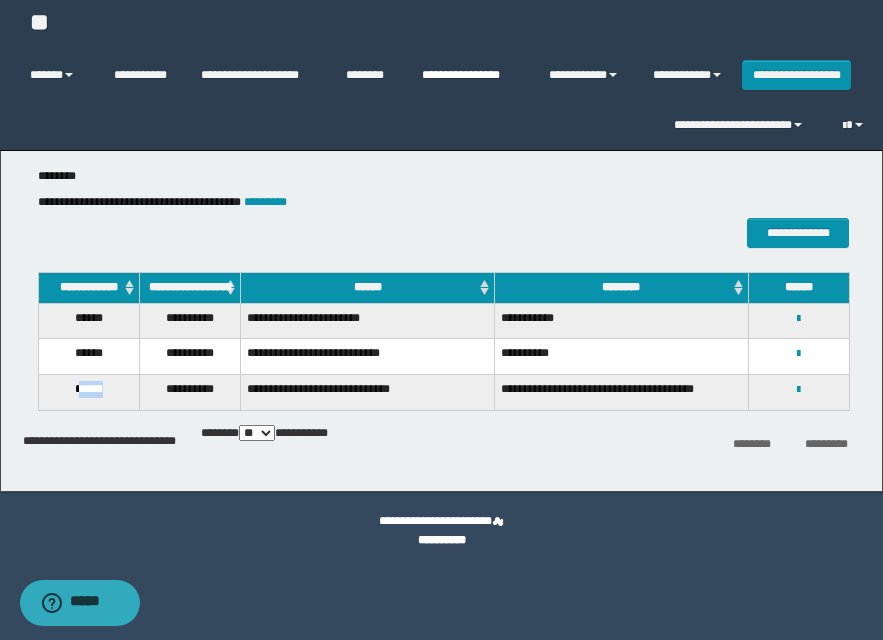 click on "**********" at bounding box center (470, 75) 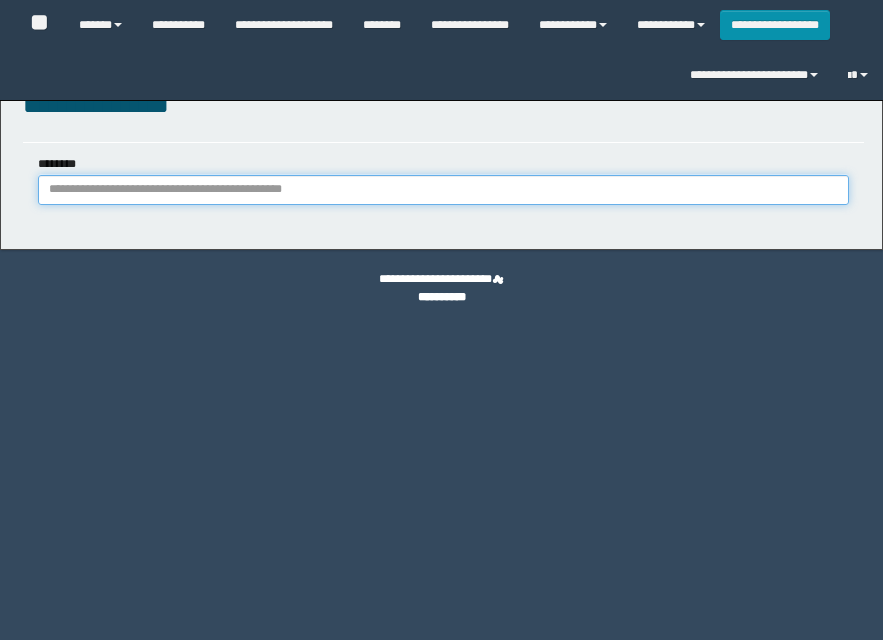 scroll, scrollTop: 0, scrollLeft: 0, axis: both 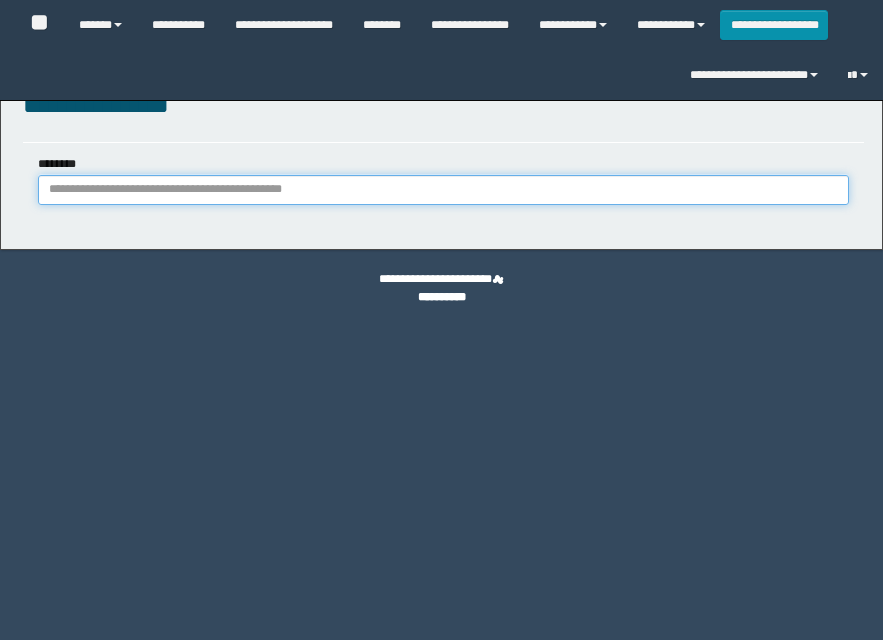 click on "********" at bounding box center (443, 190) 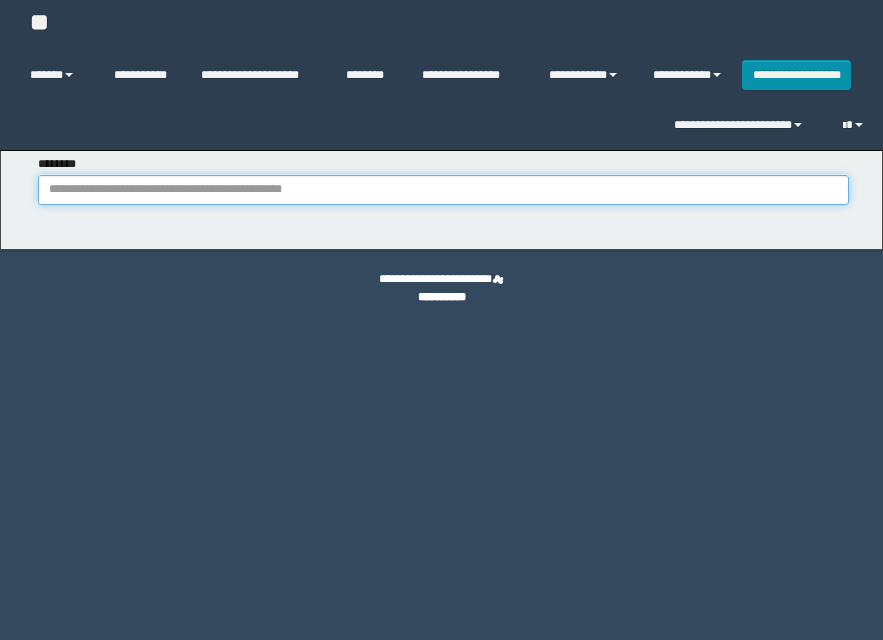 scroll, scrollTop: 0, scrollLeft: 0, axis: both 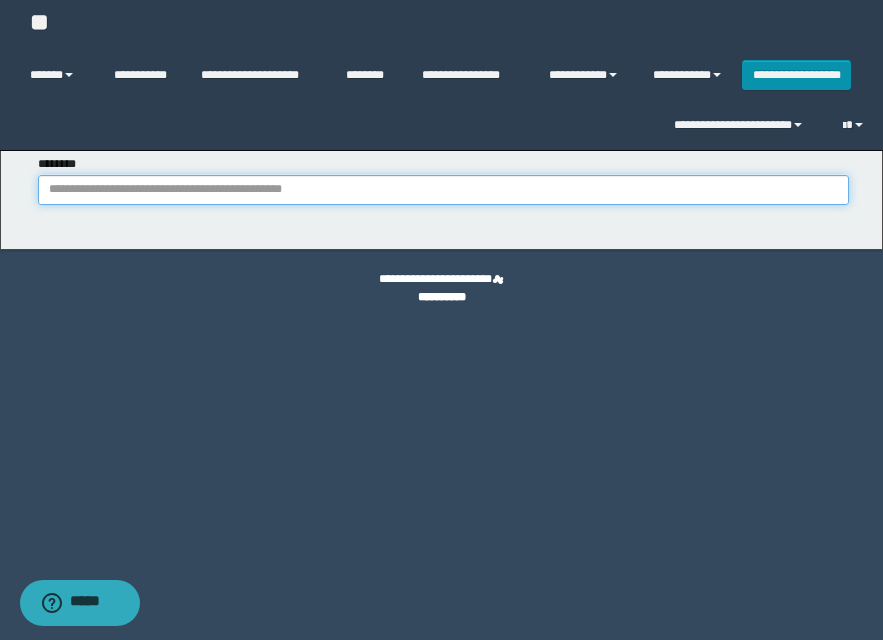 paste on "********" 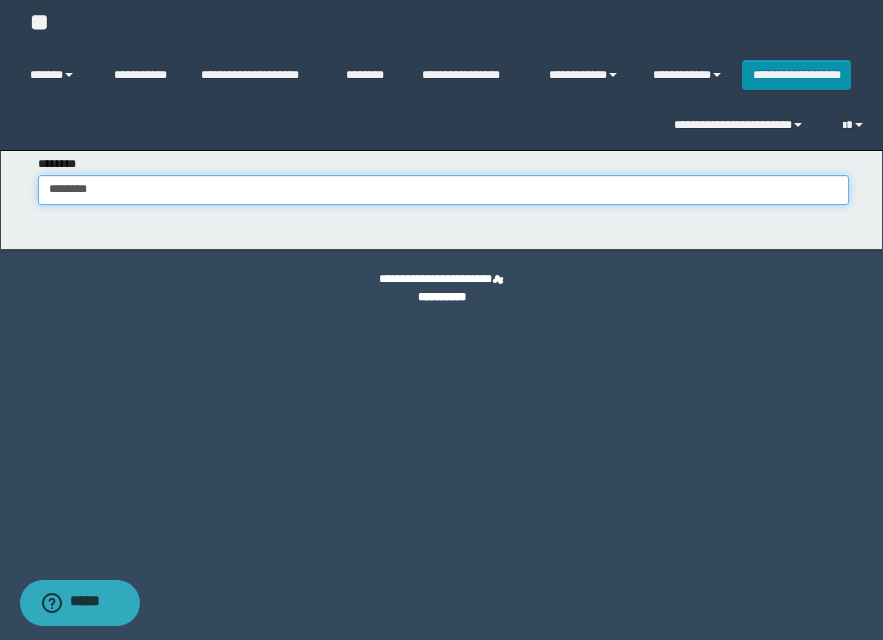 type on "********" 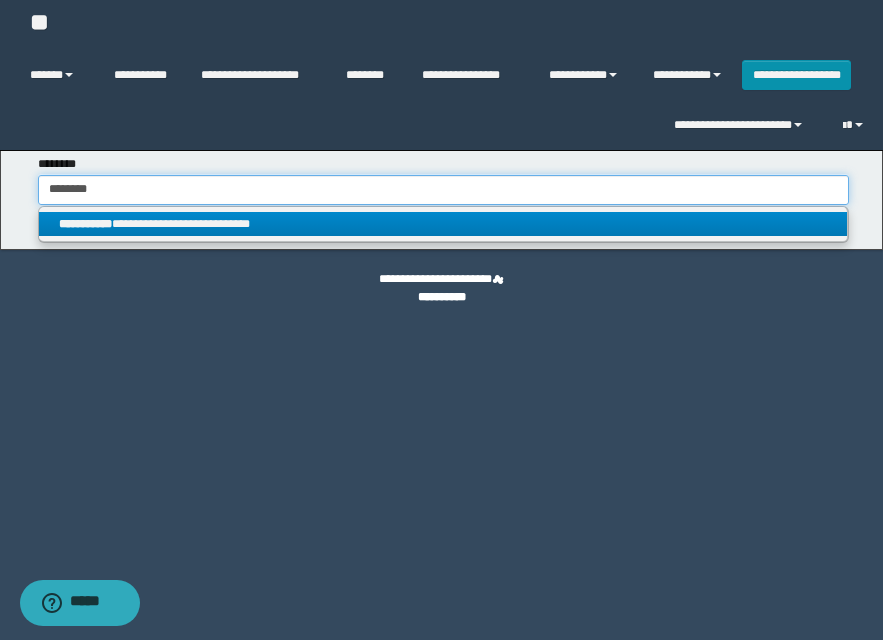 type on "********" 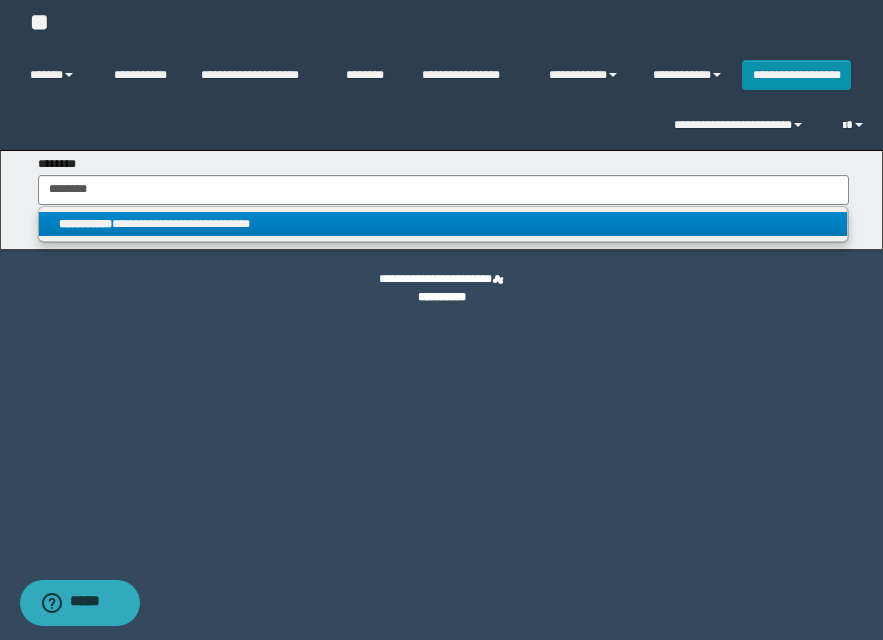 click on "**********" at bounding box center (443, 224) 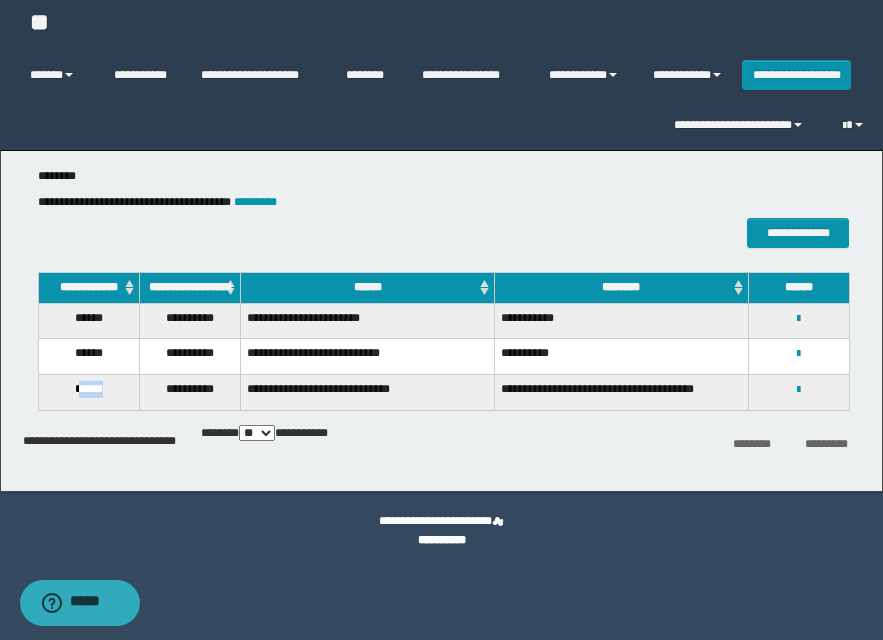 drag, startPoint x: 75, startPoint y: 393, endPoint x: 124, endPoint y: 394, distance: 49.010204 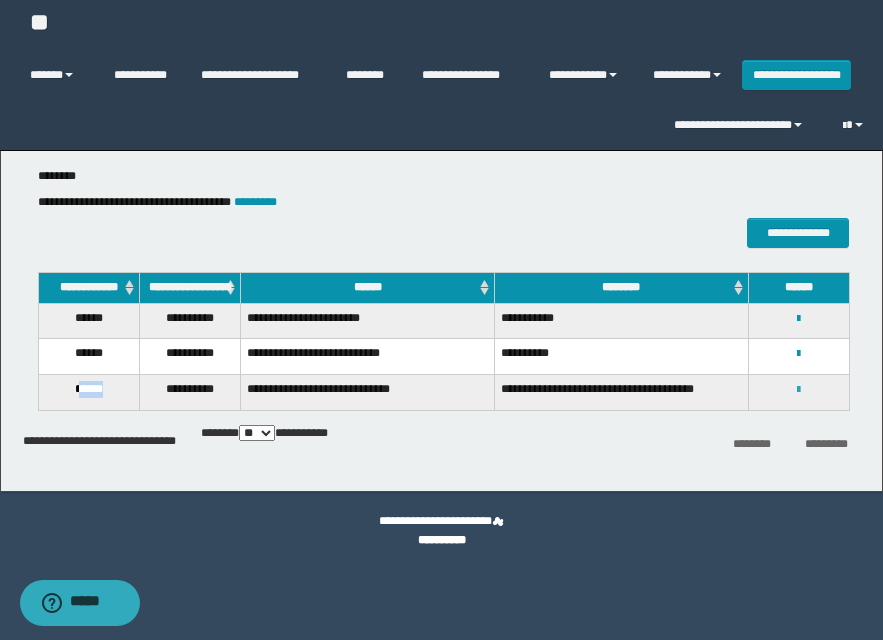 click at bounding box center [798, 390] 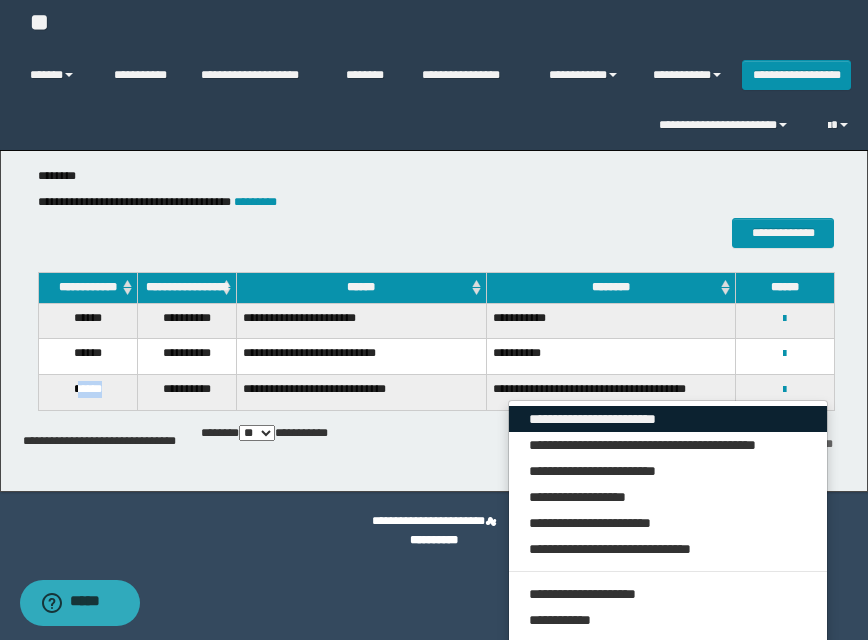 click on "**********" at bounding box center (668, 419) 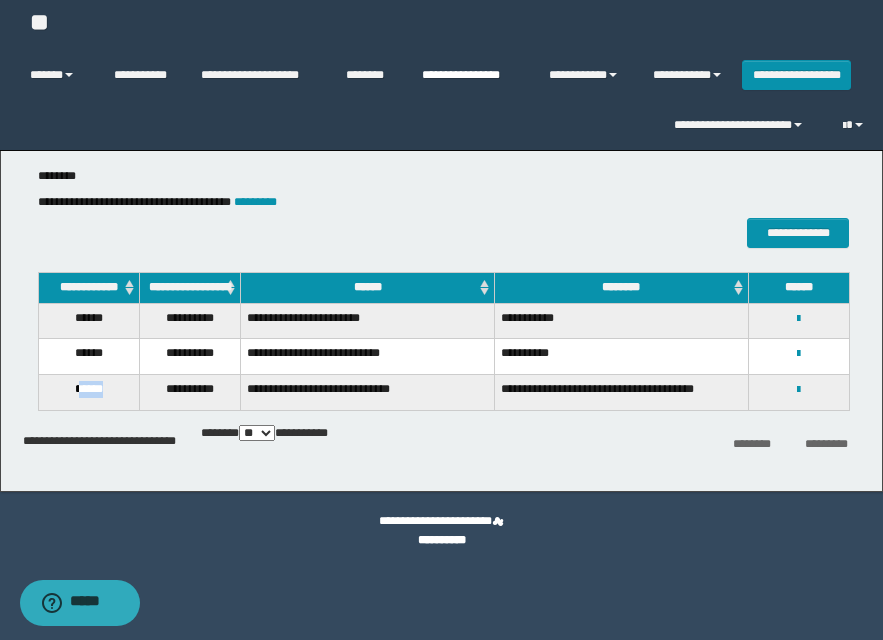 click on "**********" at bounding box center [470, 75] 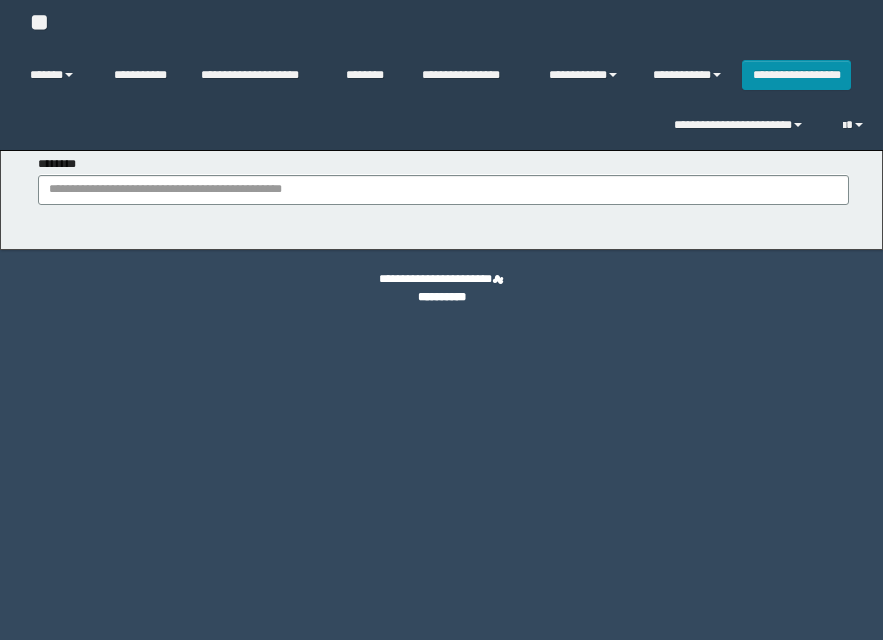 scroll, scrollTop: 0, scrollLeft: 0, axis: both 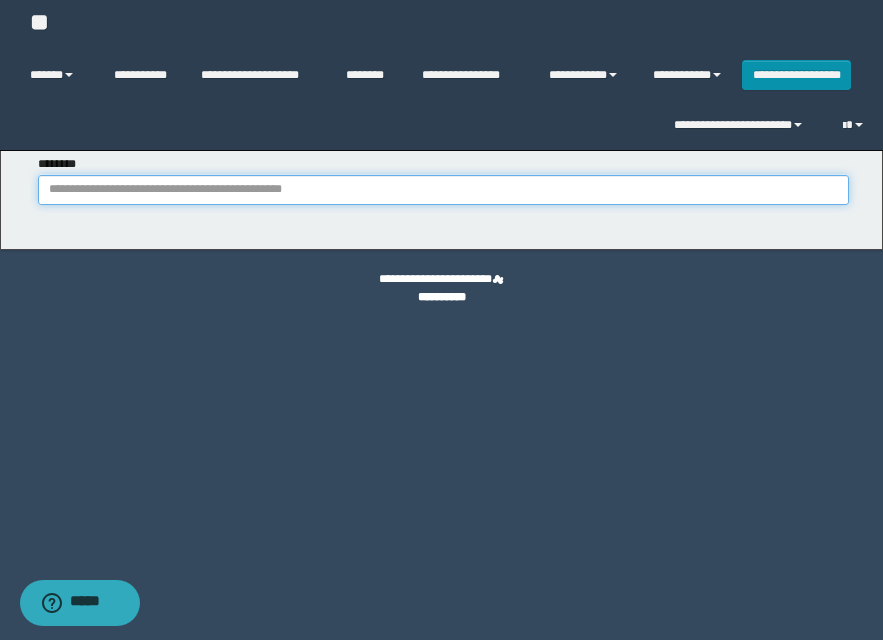 click on "********" at bounding box center (443, 190) 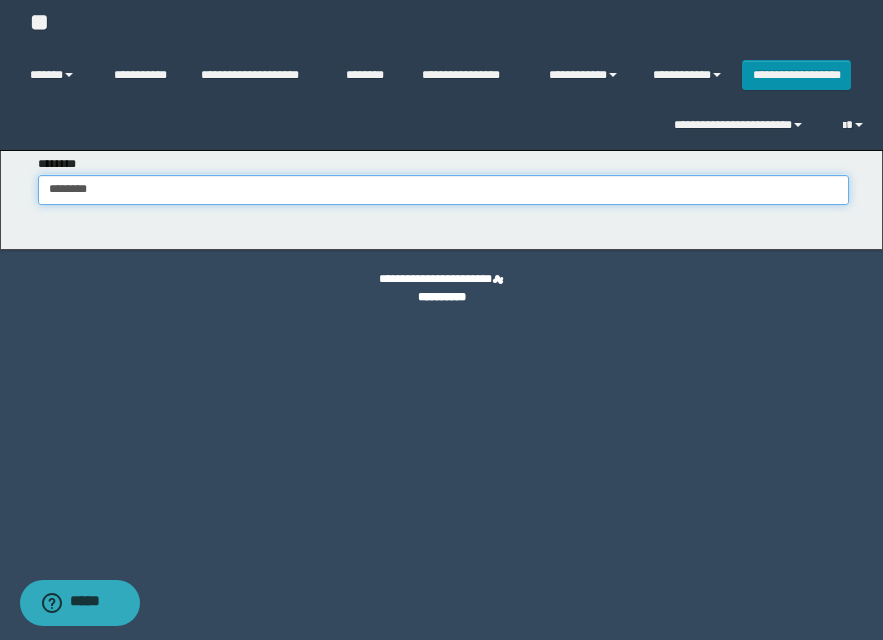 type on "********" 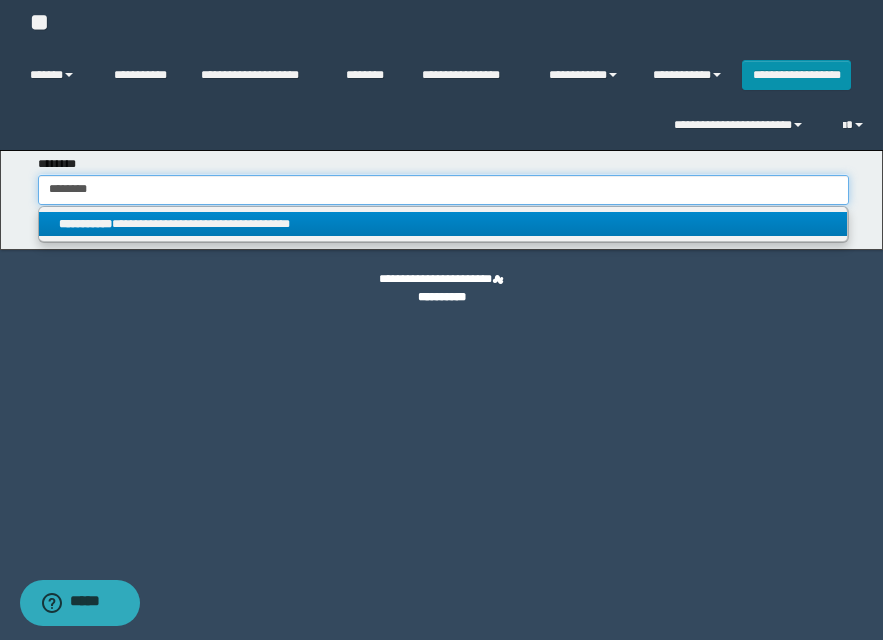 type on "********" 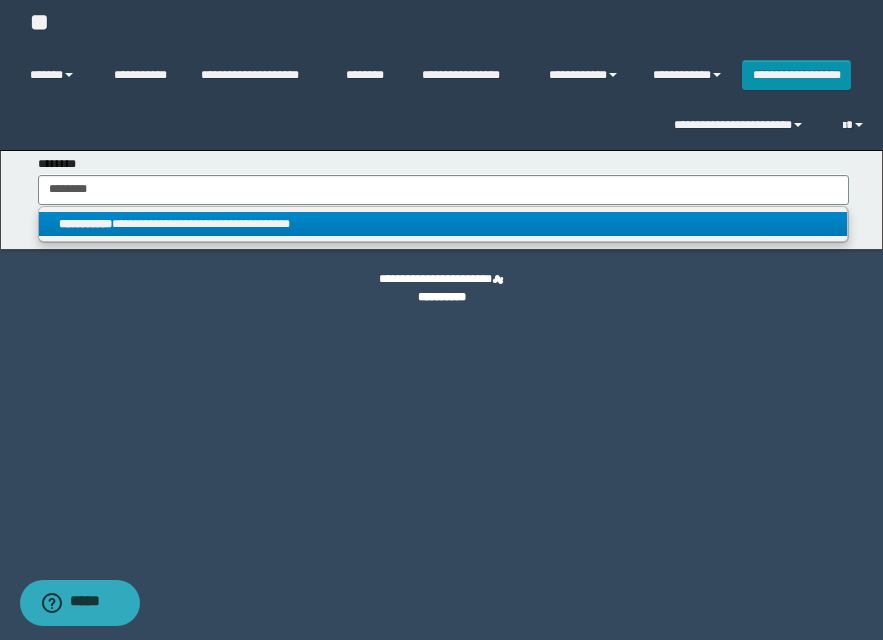 click on "**********" at bounding box center (443, 224) 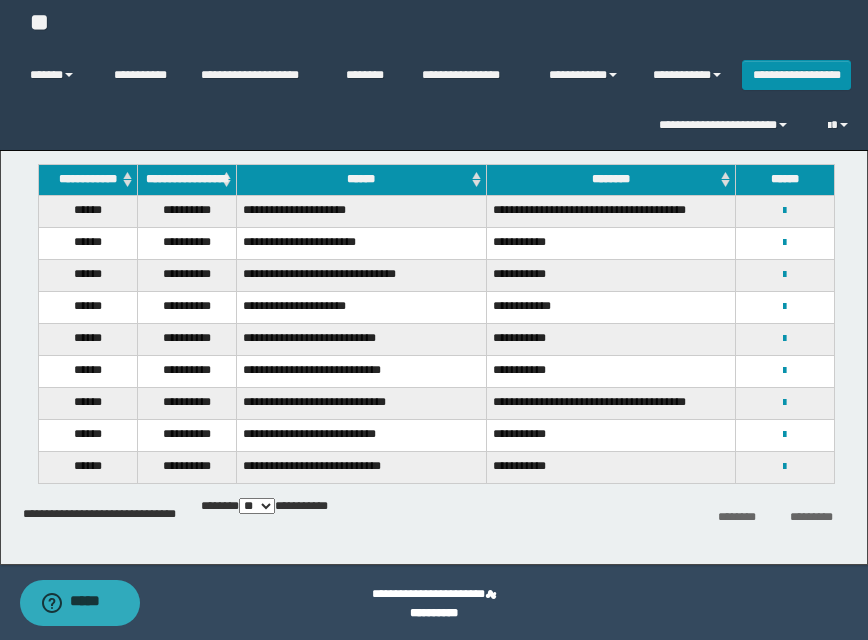 scroll, scrollTop: 110, scrollLeft: 0, axis: vertical 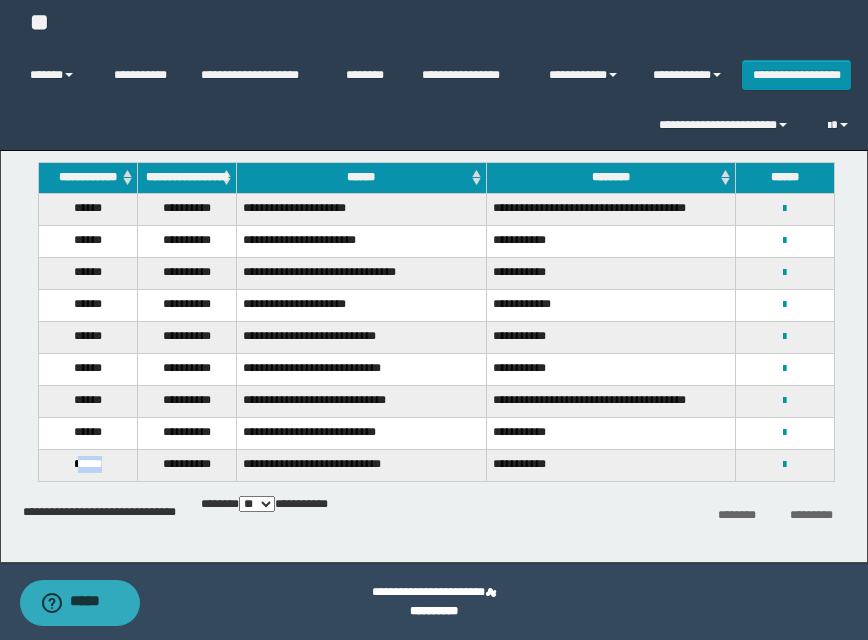 drag, startPoint x: 73, startPoint y: 464, endPoint x: 115, endPoint y: 474, distance: 43.174065 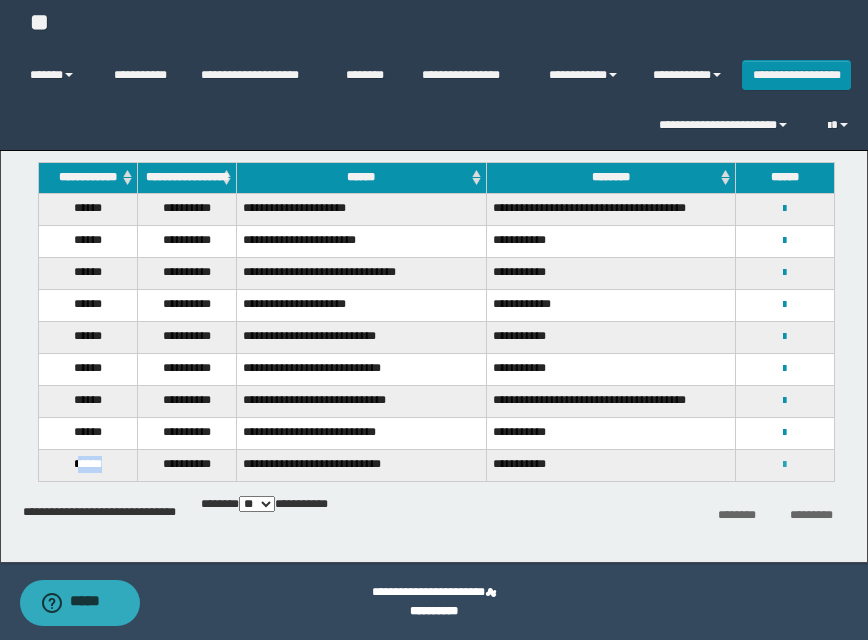 click at bounding box center [784, 465] 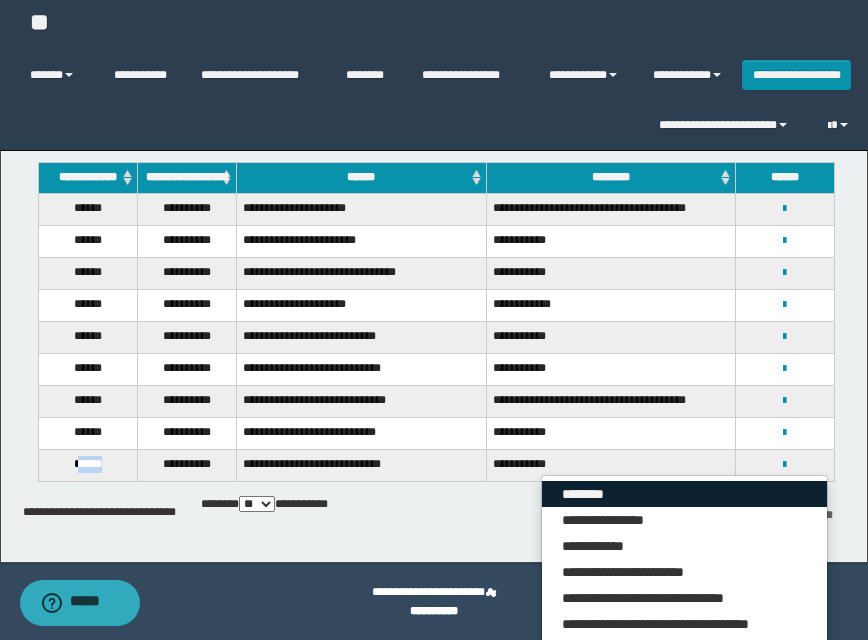 click on "********" at bounding box center (684, 494) 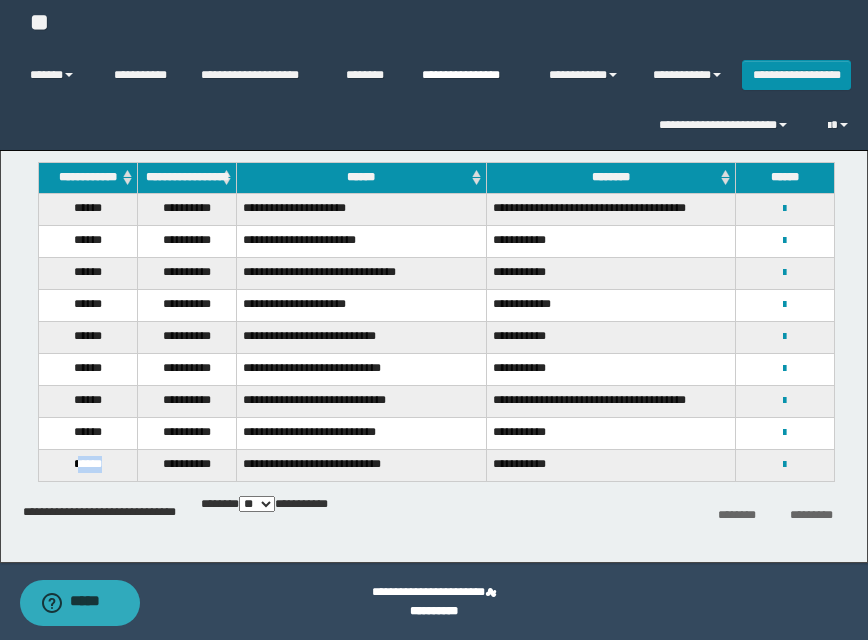 click on "**********" at bounding box center (470, 75) 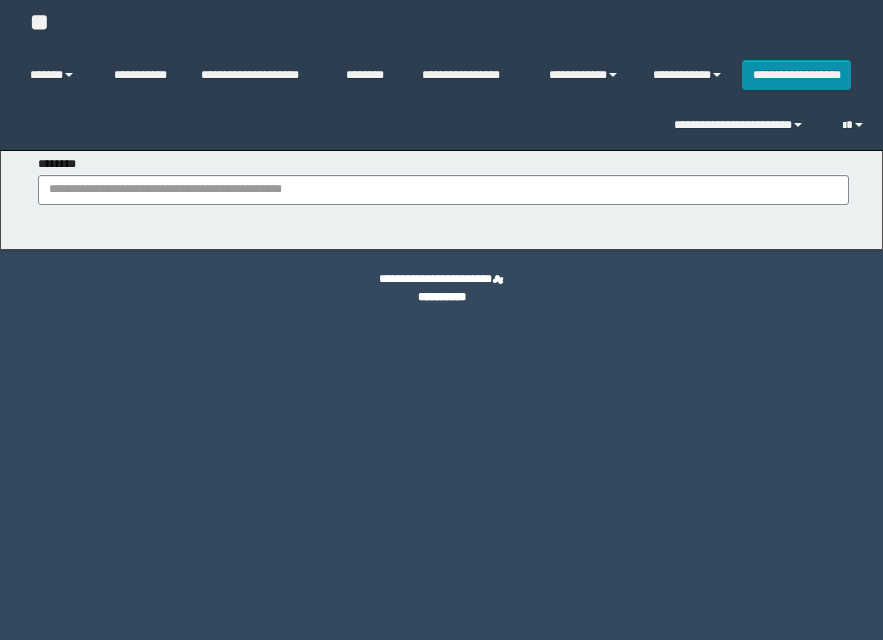 scroll, scrollTop: 0, scrollLeft: 0, axis: both 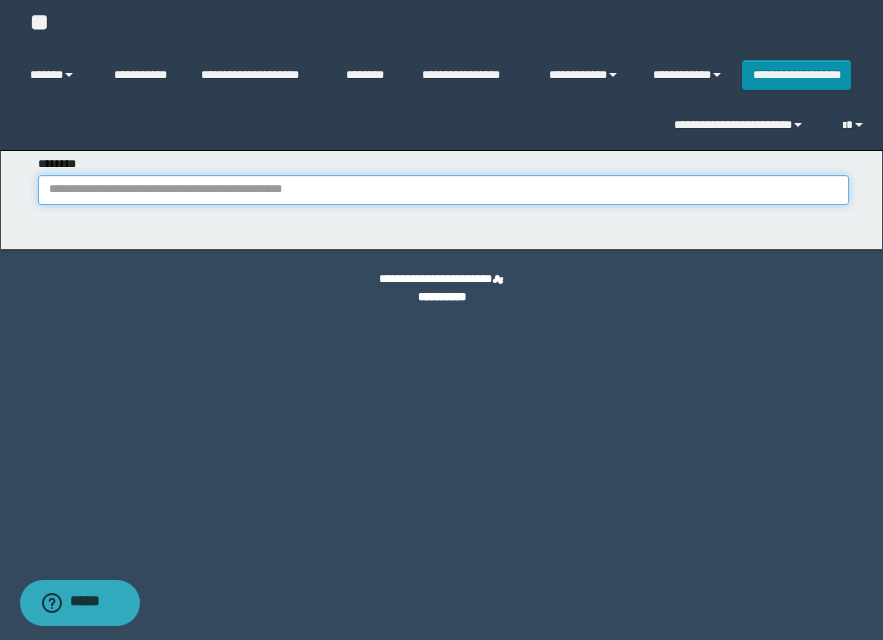 click on "********" at bounding box center [443, 190] 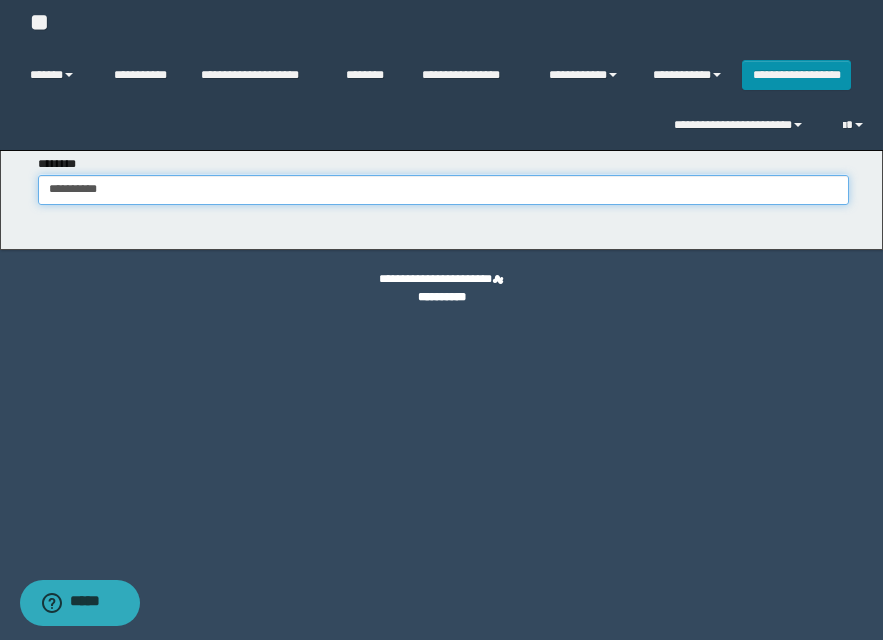 type on "**********" 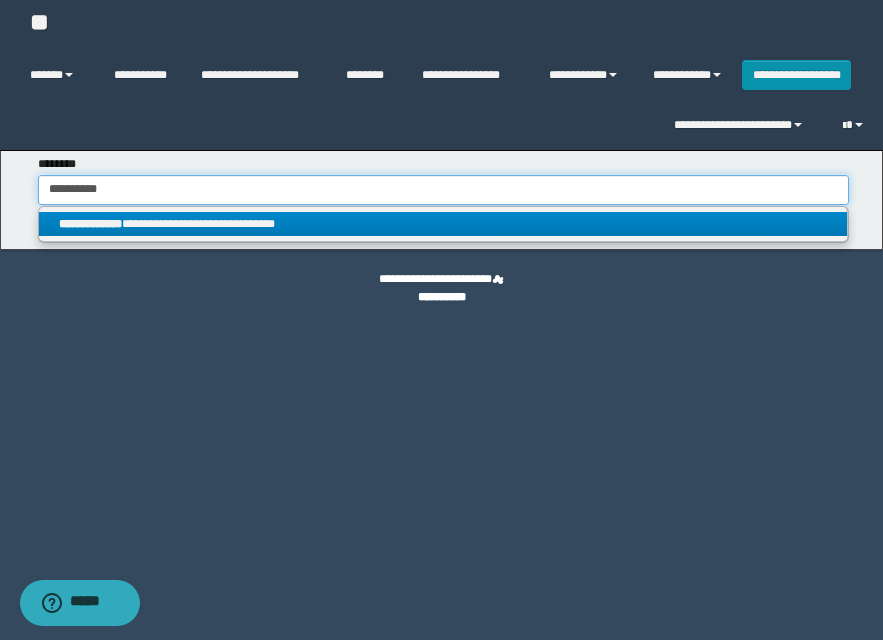 type on "**********" 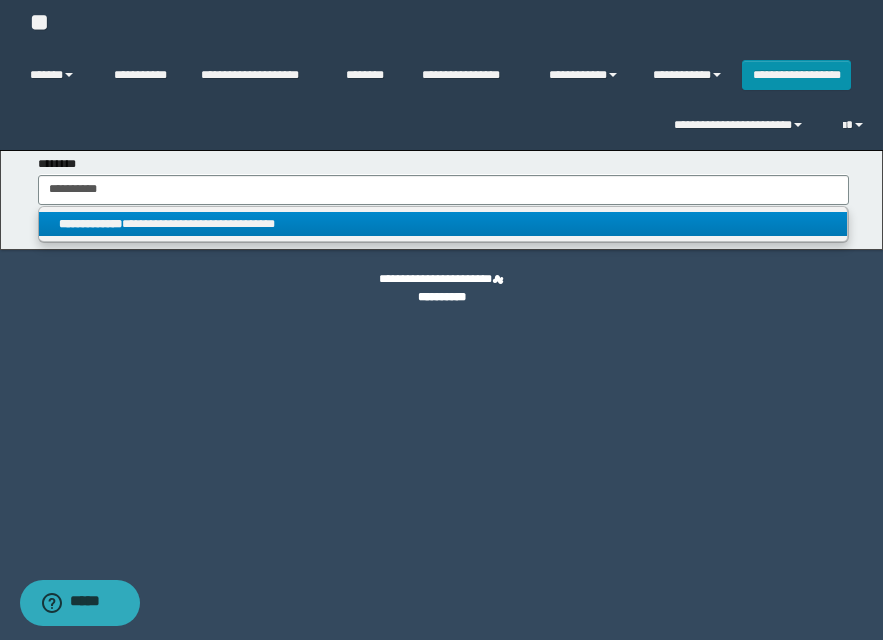 click on "**********" at bounding box center [443, 224] 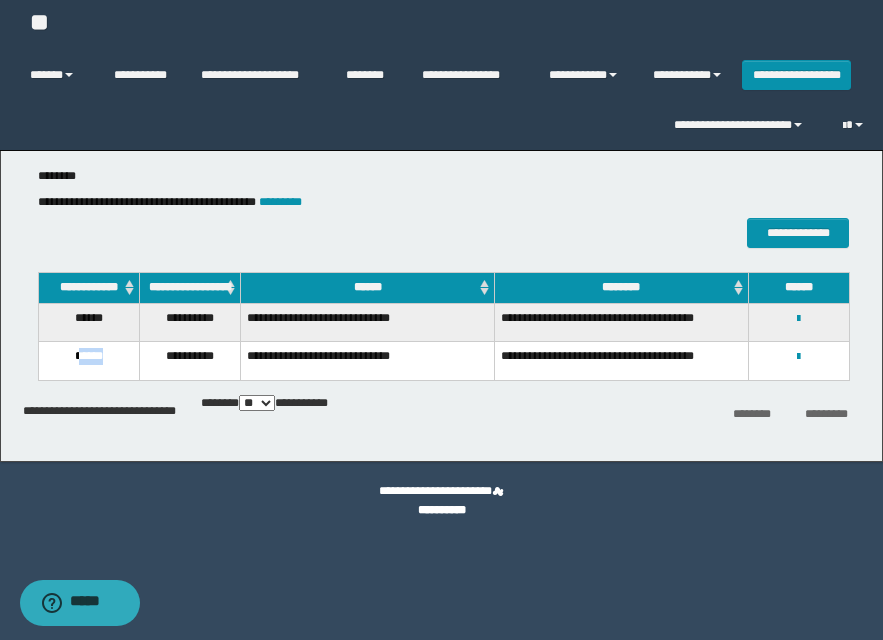 drag, startPoint x: 75, startPoint y: 362, endPoint x: 124, endPoint y: 364, distance: 49.0408 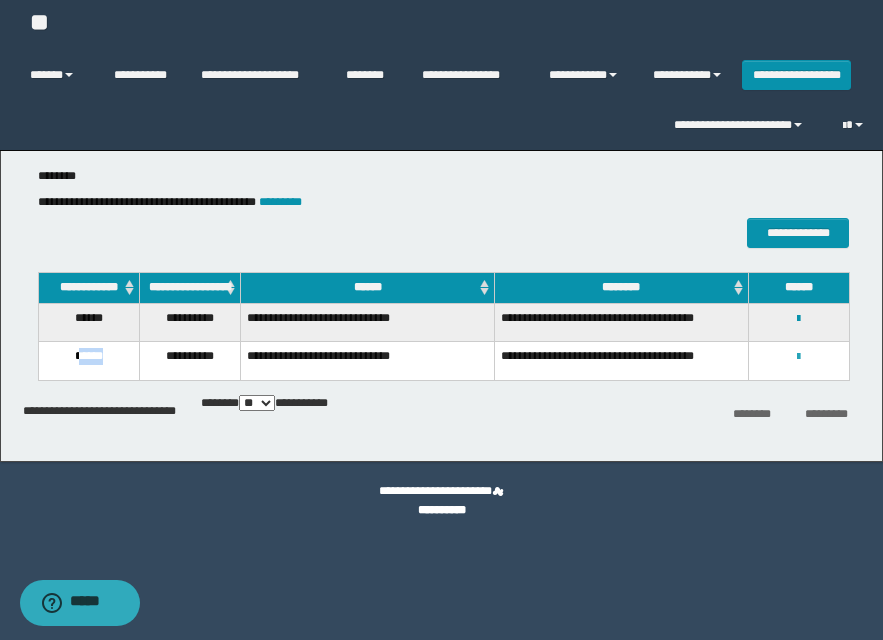 click at bounding box center (798, 357) 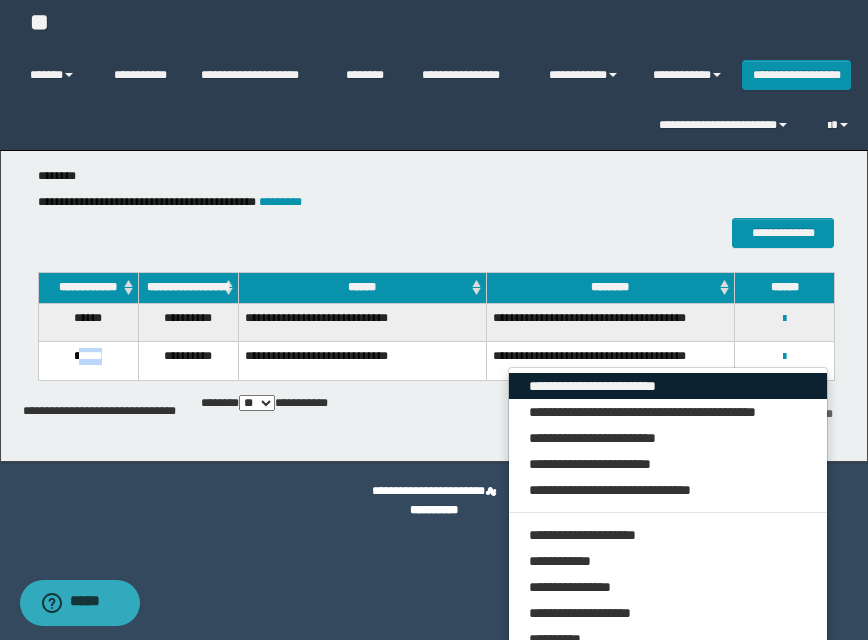 click on "**********" at bounding box center (668, 386) 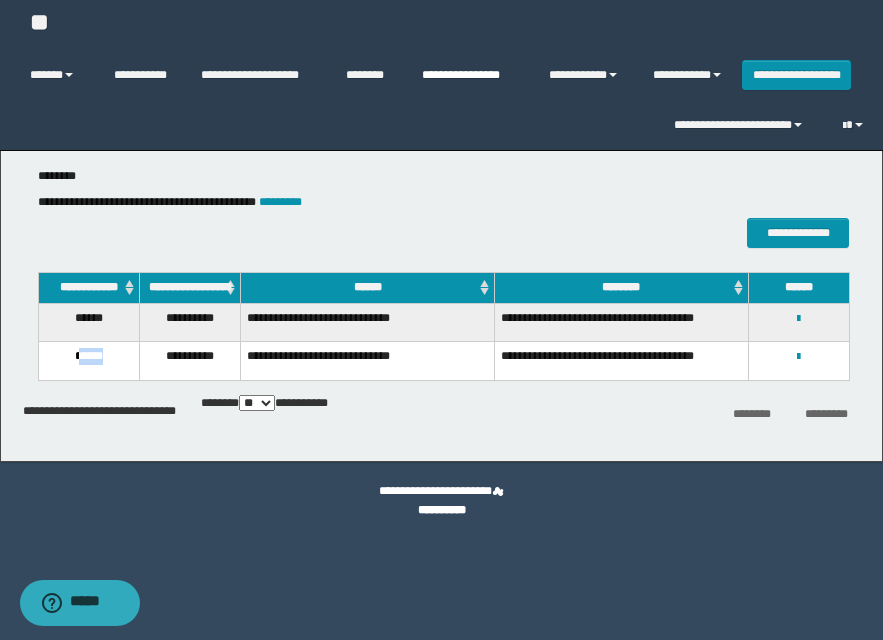 click on "**********" at bounding box center (470, 75) 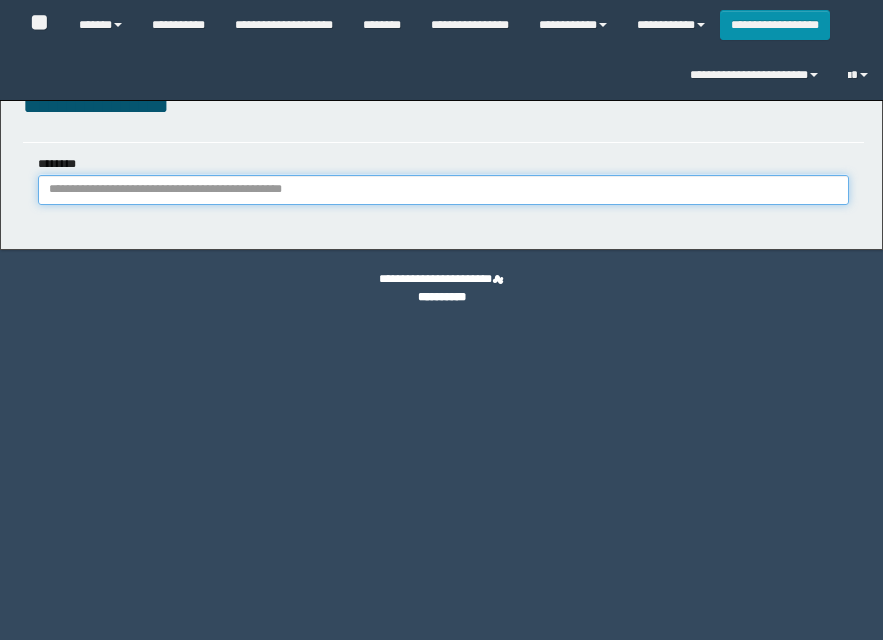 scroll, scrollTop: 0, scrollLeft: 0, axis: both 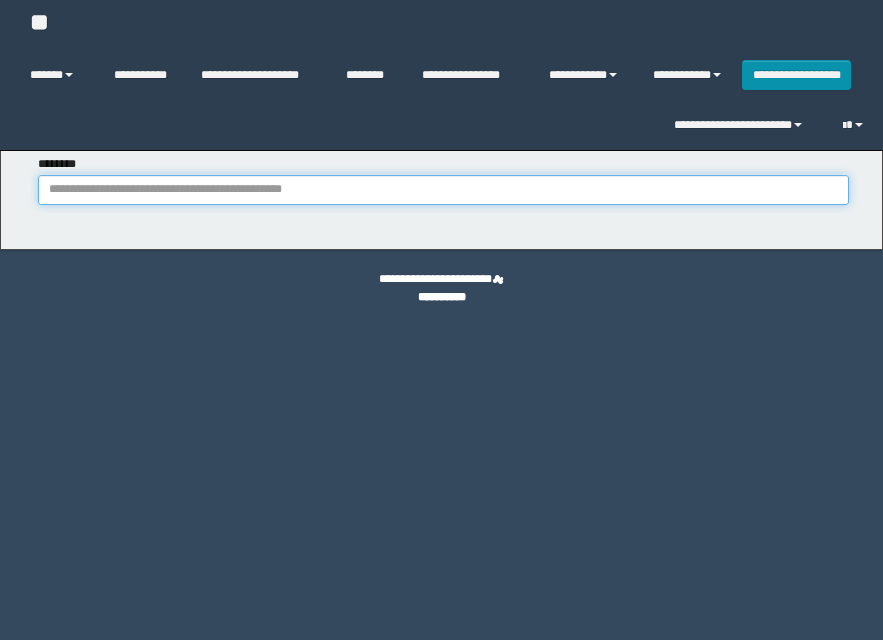 click on "********" at bounding box center (443, 190) 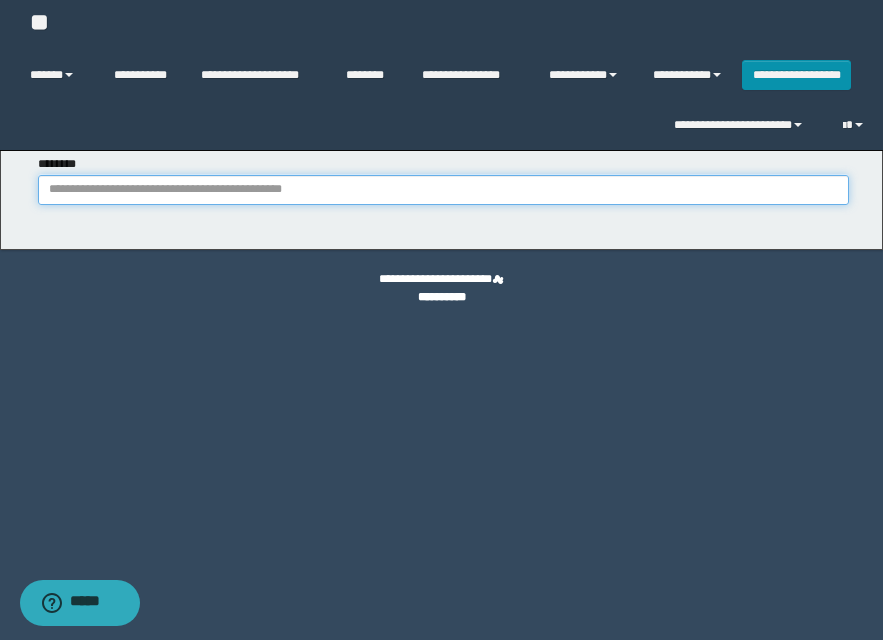 paste on "**********" 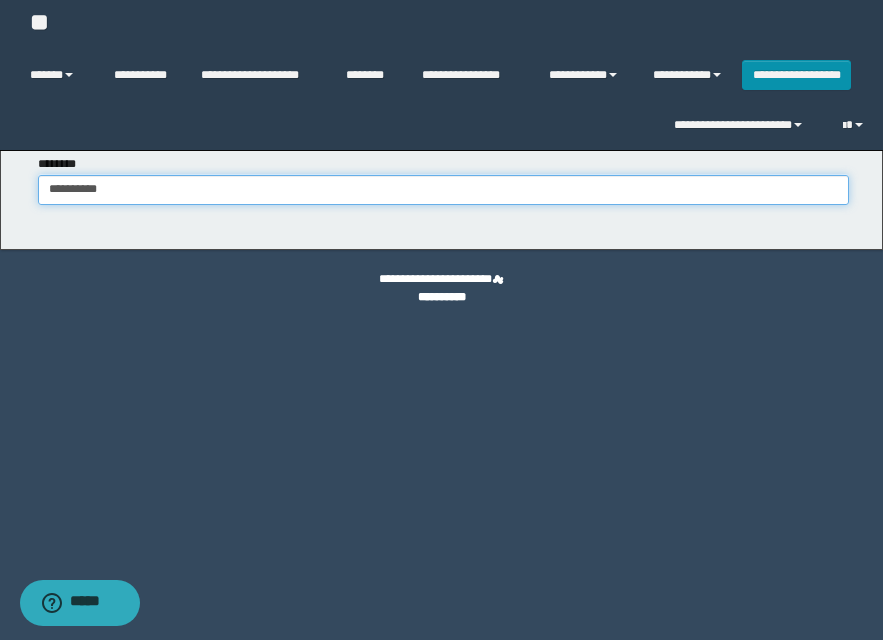 type on "**********" 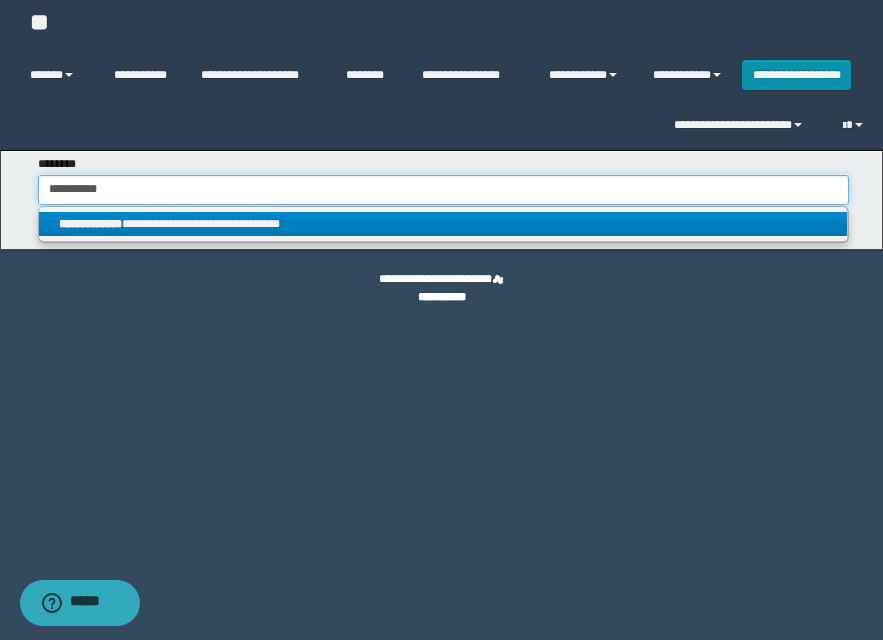 type on "**********" 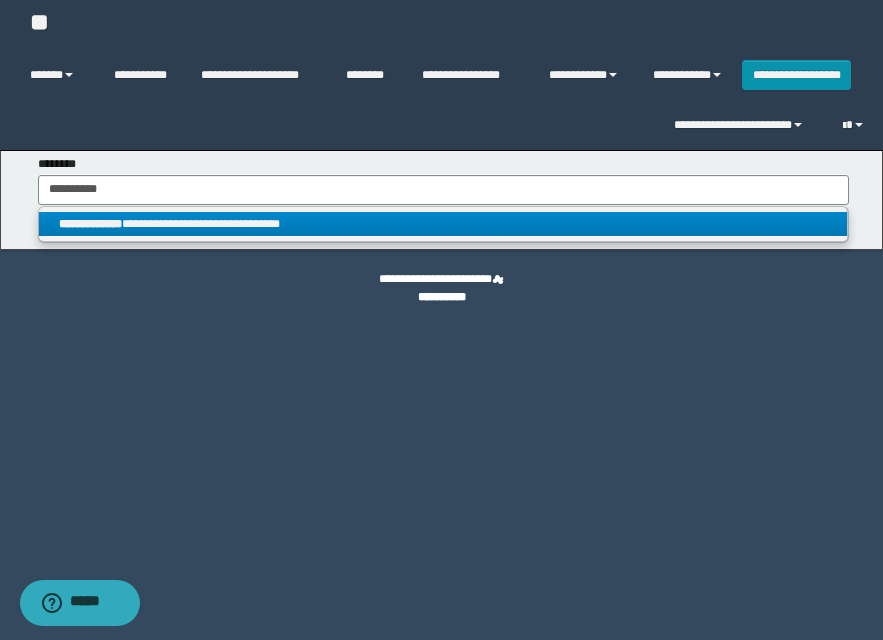 click on "**********" at bounding box center [443, 224] 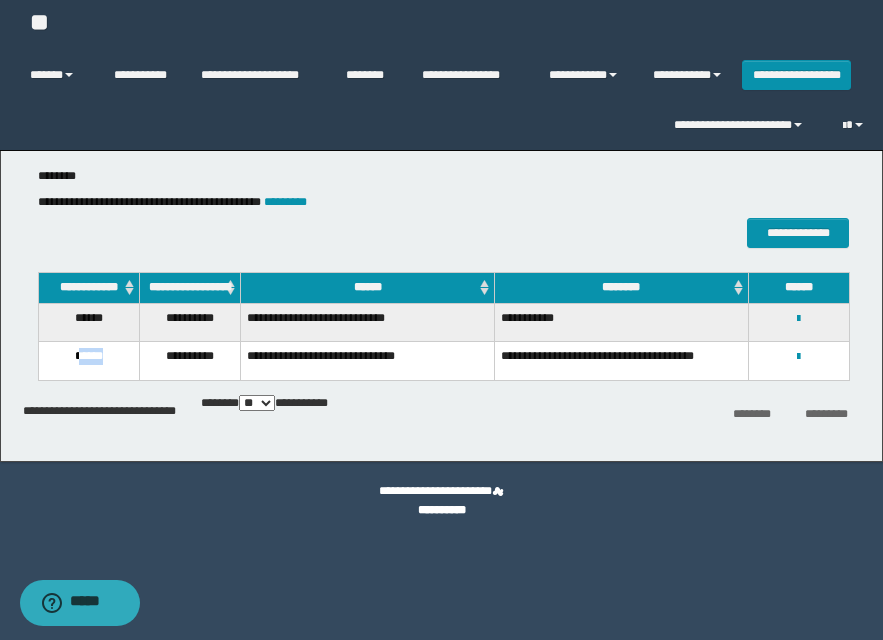 drag, startPoint x: 78, startPoint y: 364, endPoint x: 125, endPoint y: 368, distance: 47.169907 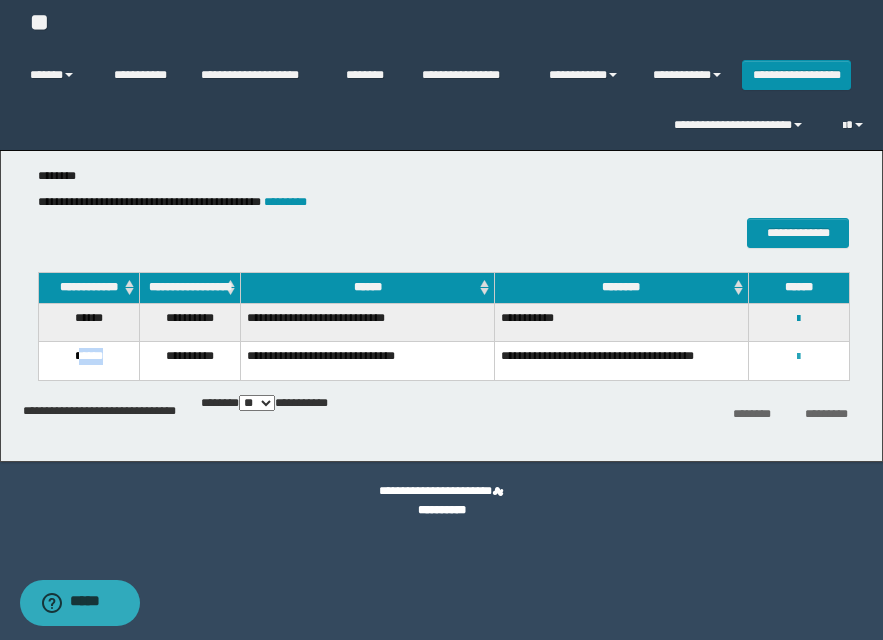click at bounding box center [798, 357] 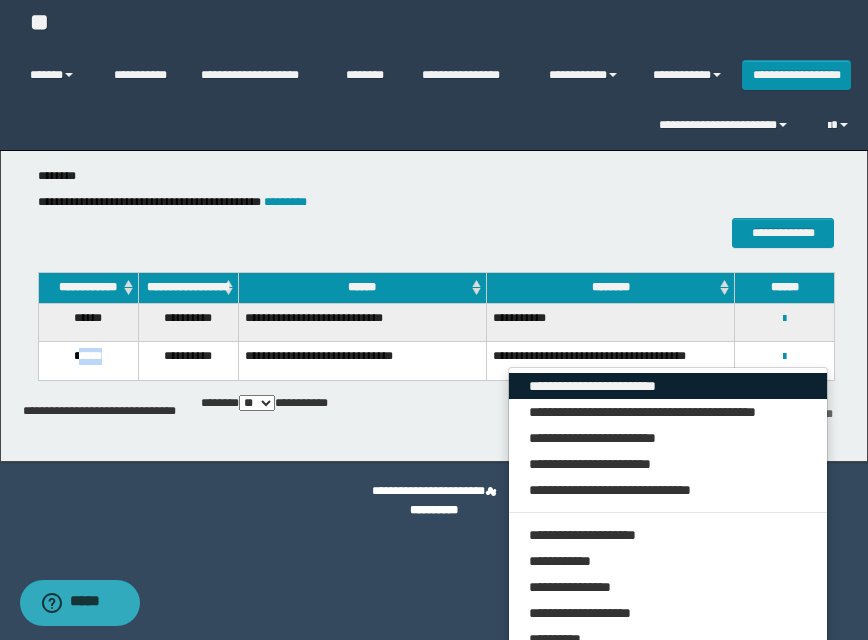 click on "**********" at bounding box center [668, 386] 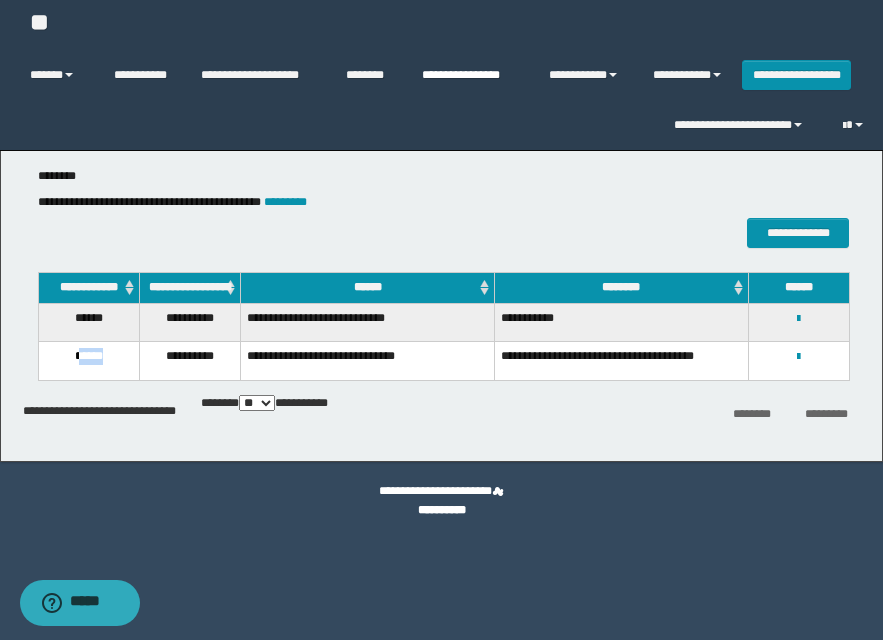 click on "**********" at bounding box center (470, 75) 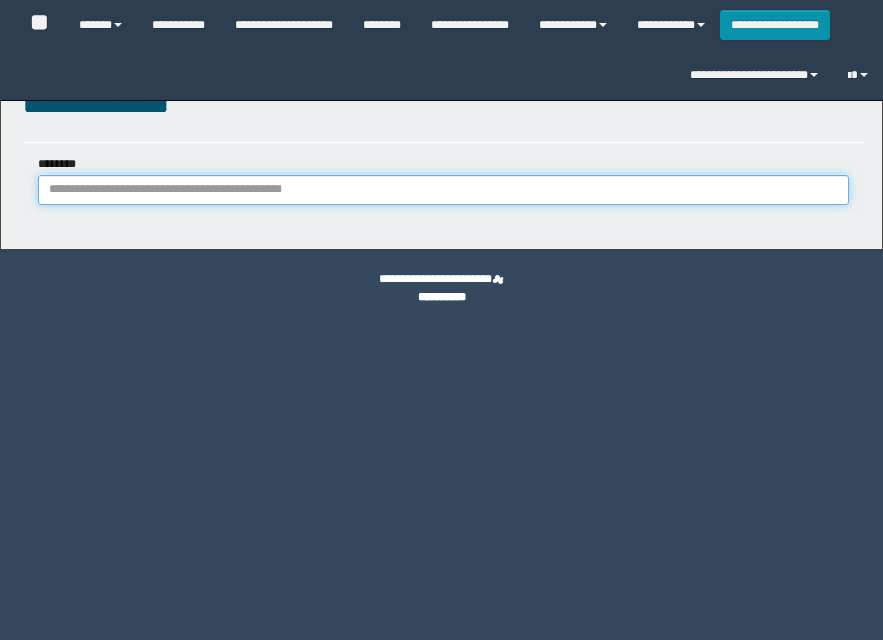scroll, scrollTop: 0, scrollLeft: 0, axis: both 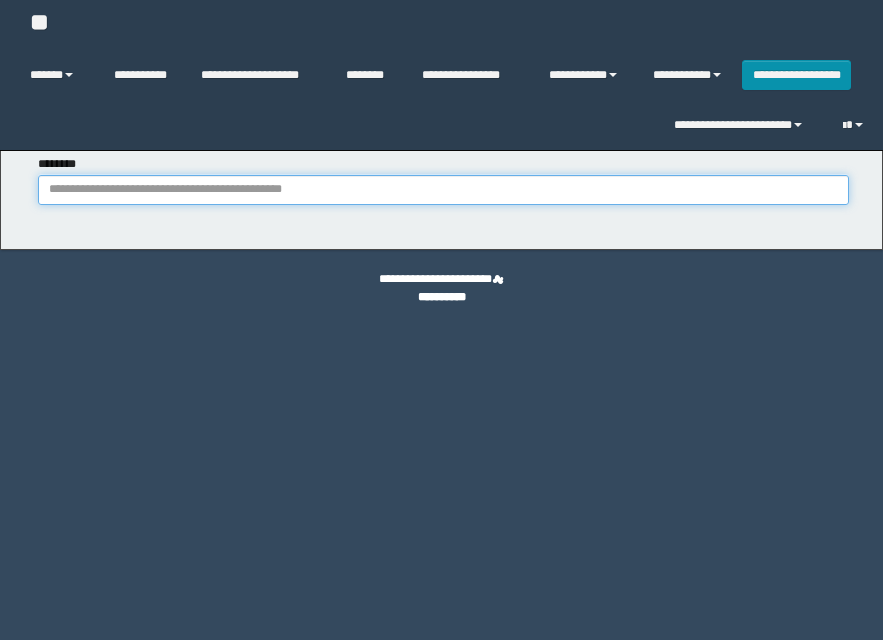 click on "********" at bounding box center [443, 190] 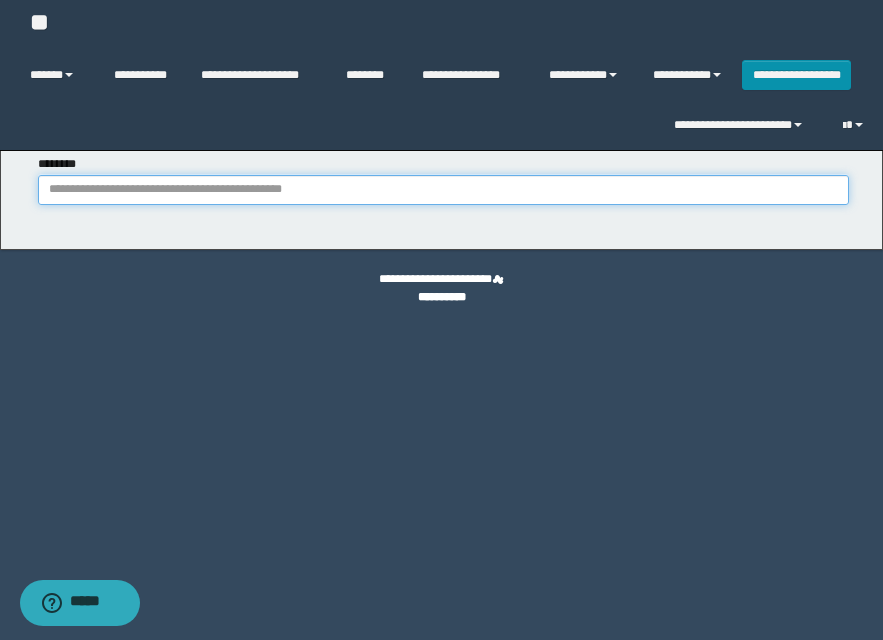 paste on "**********" 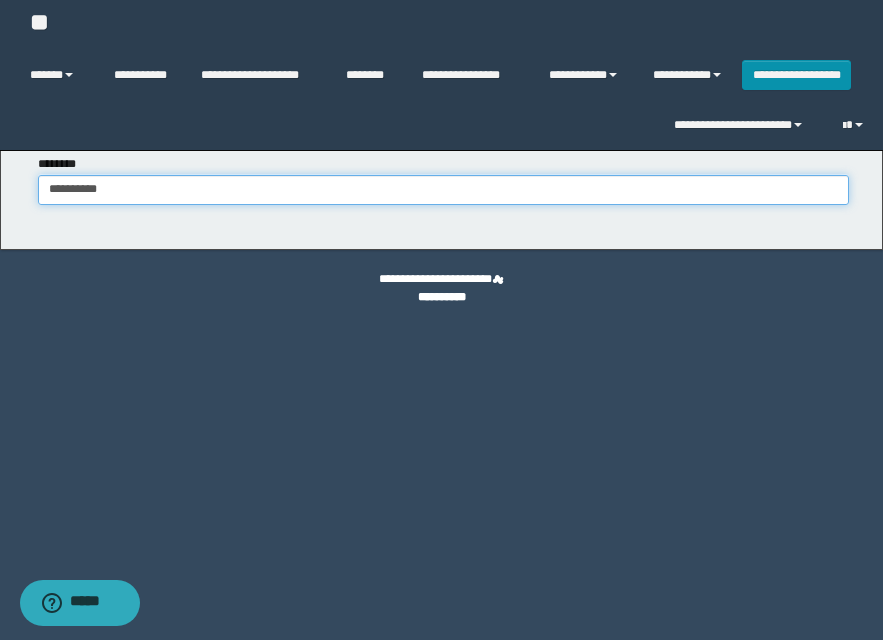 type on "**********" 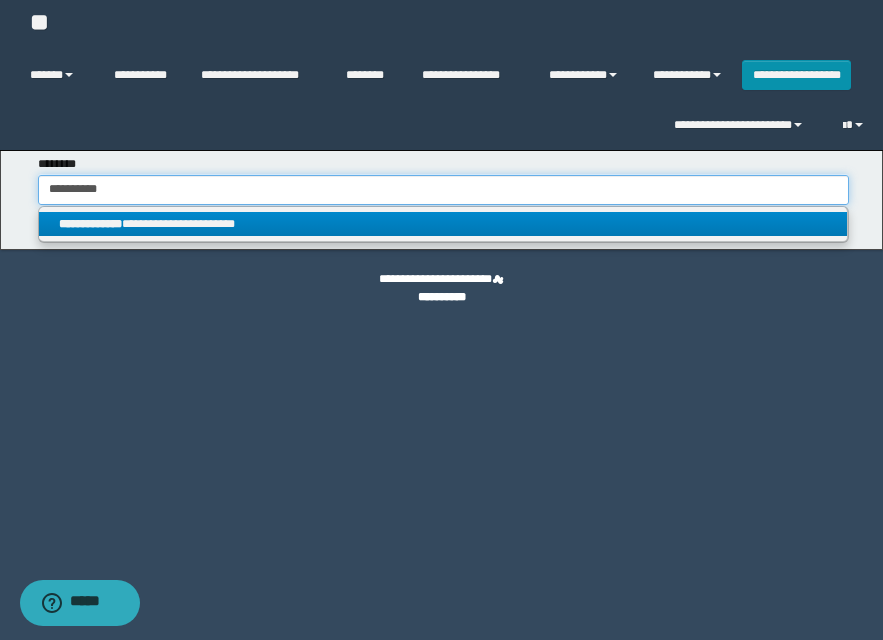 type on "**********" 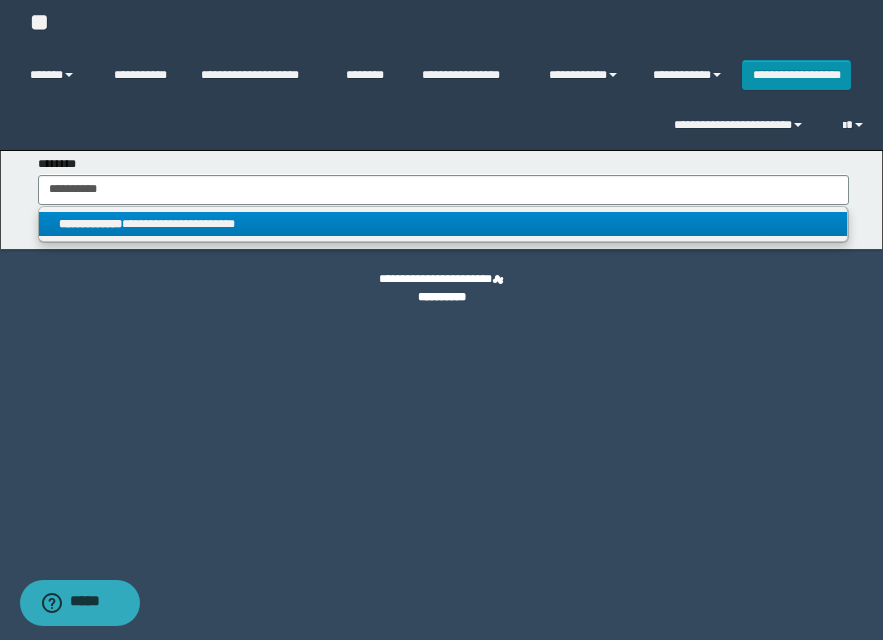 click on "**********" at bounding box center [443, 224] 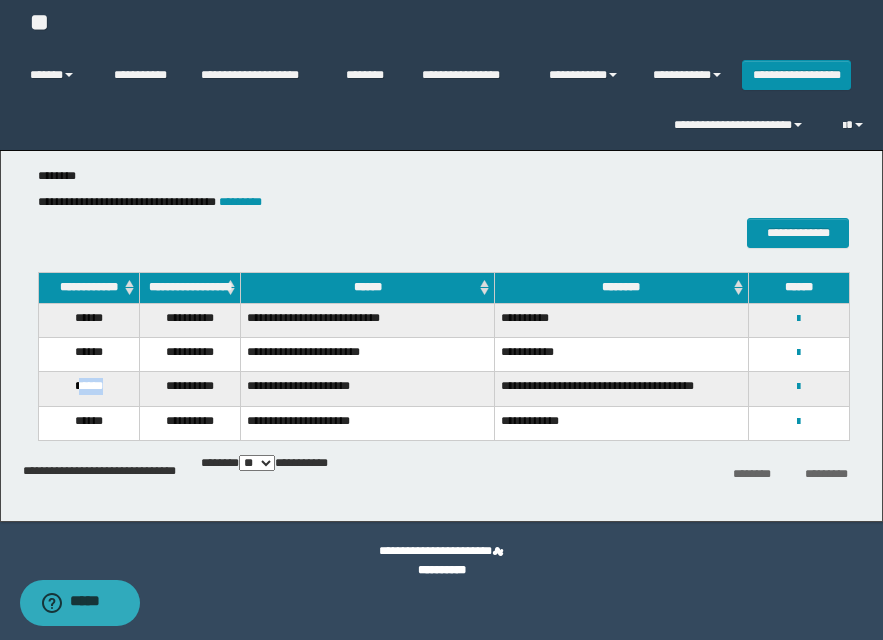 click on "******" at bounding box center [88, 389] 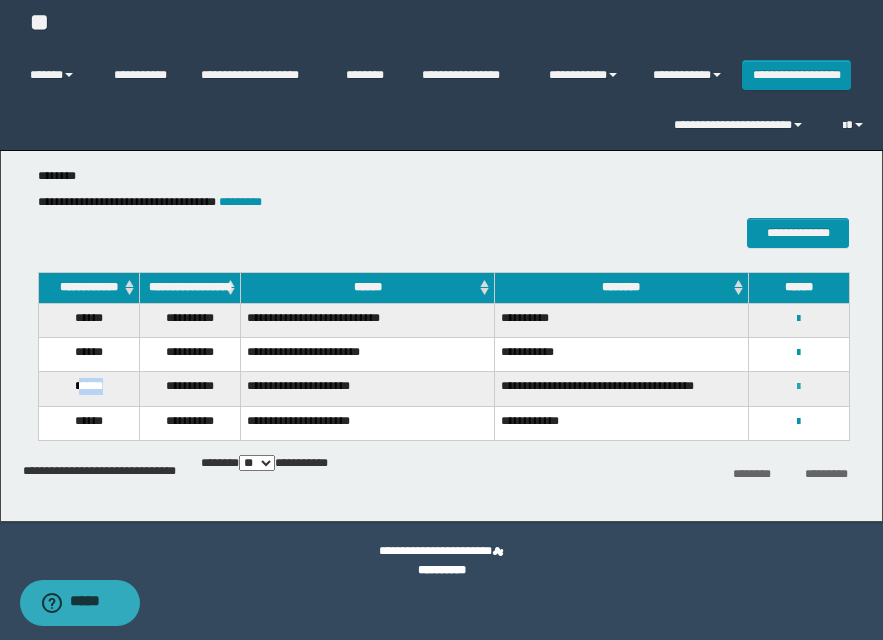 click at bounding box center (798, 387) 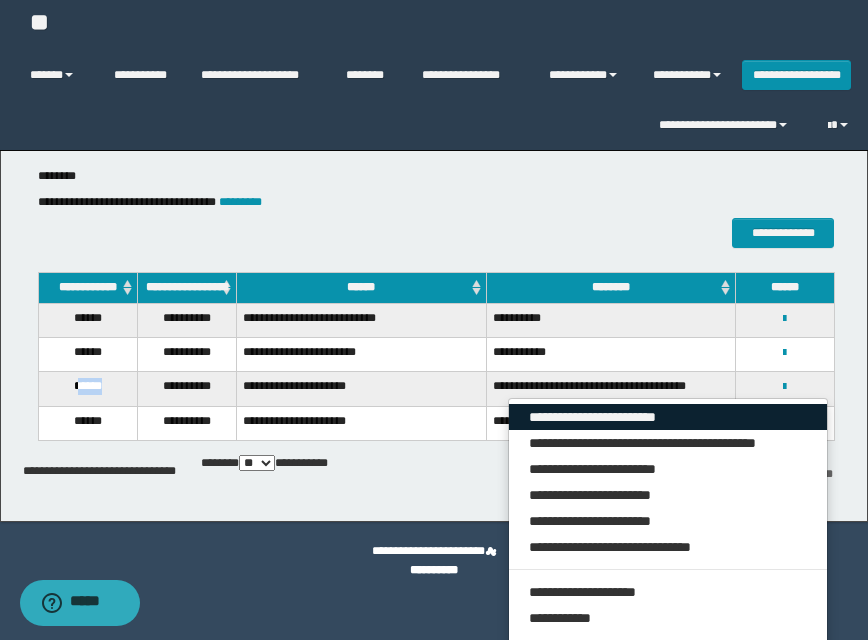 click on "**********" at bounding box center (668, 417) 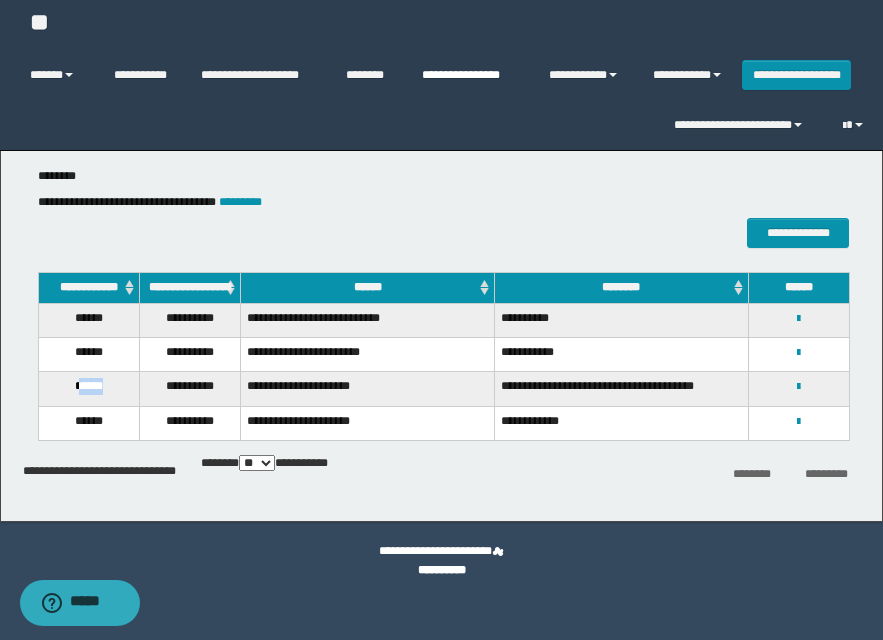 click on "**********" at bounding box center (470, 75) 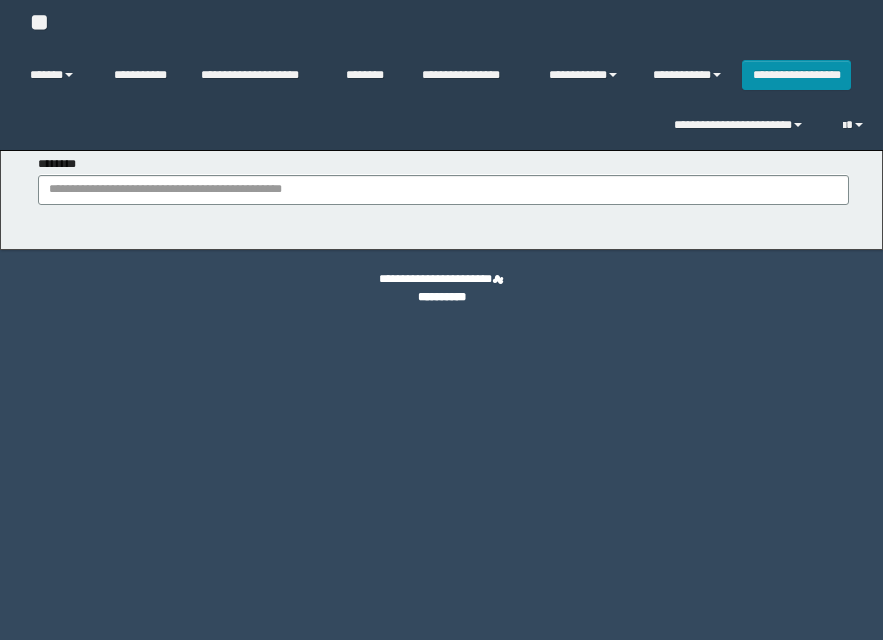 scroll, scrollTop: 0, scrollLeft: 0, axis: both 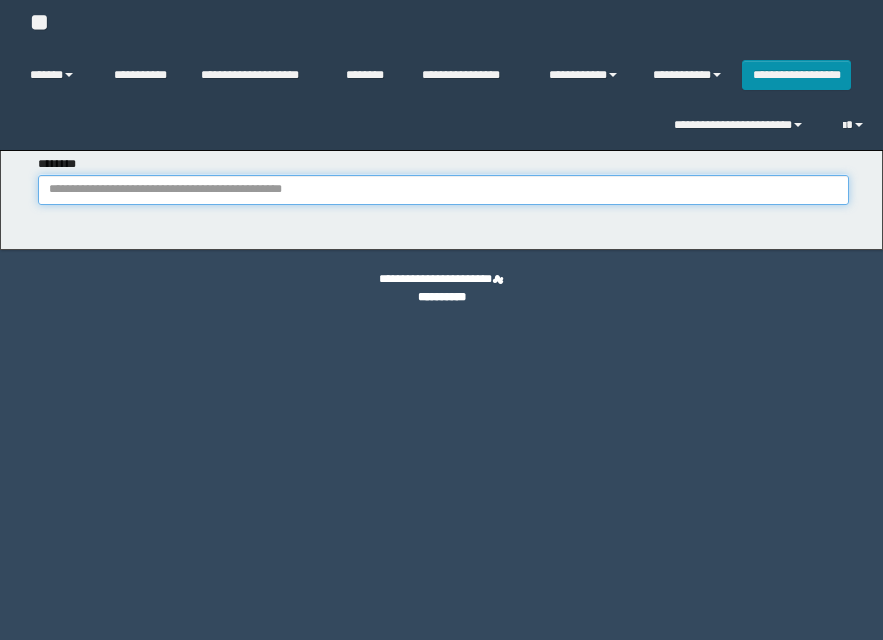 click on "********" at bounding box center [443, 190] 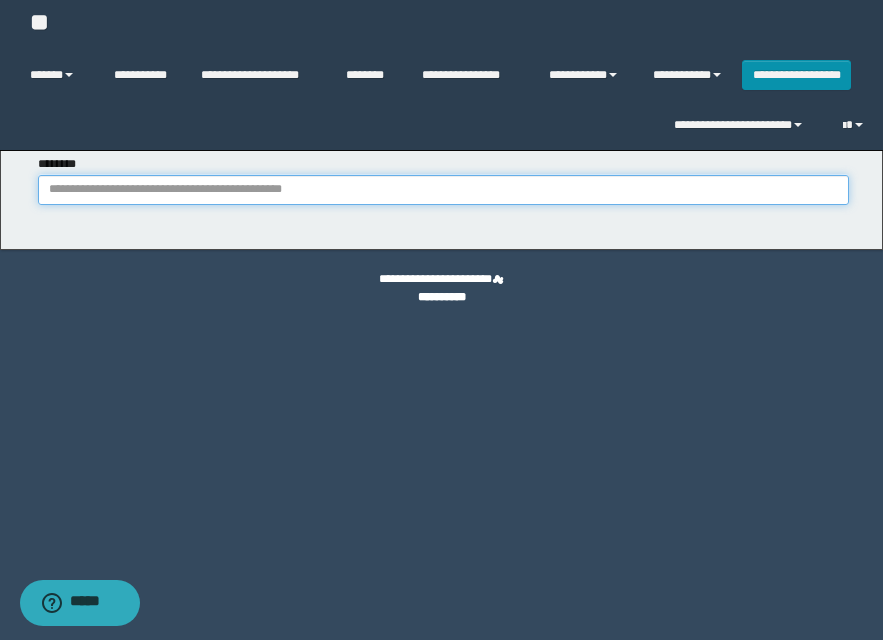 paste on "**********" 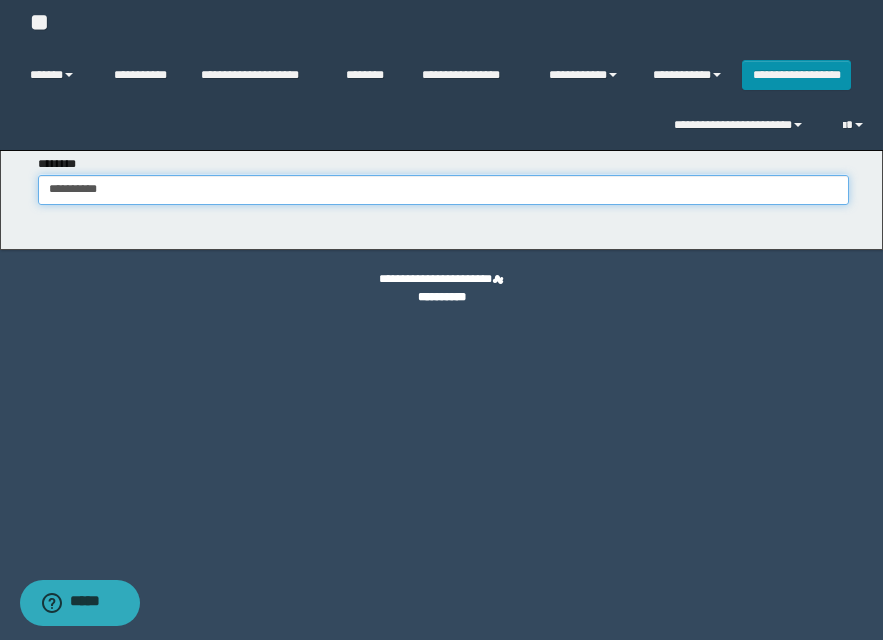 type on "**********" 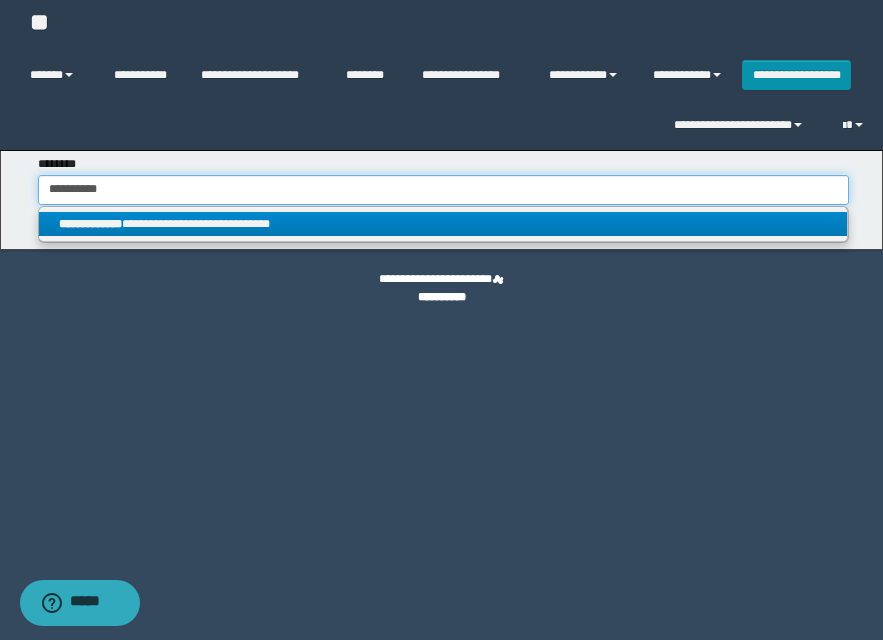 type on "**********" 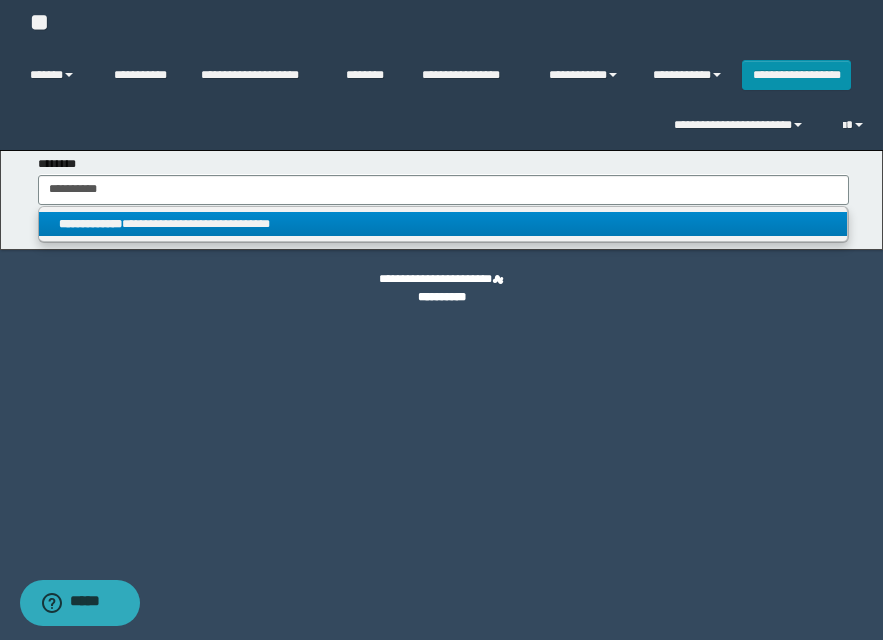 drag, startPoint x: 416, startPoint y: 206, endPoint x: 418, endPoint y: 223, distance: 17.117243 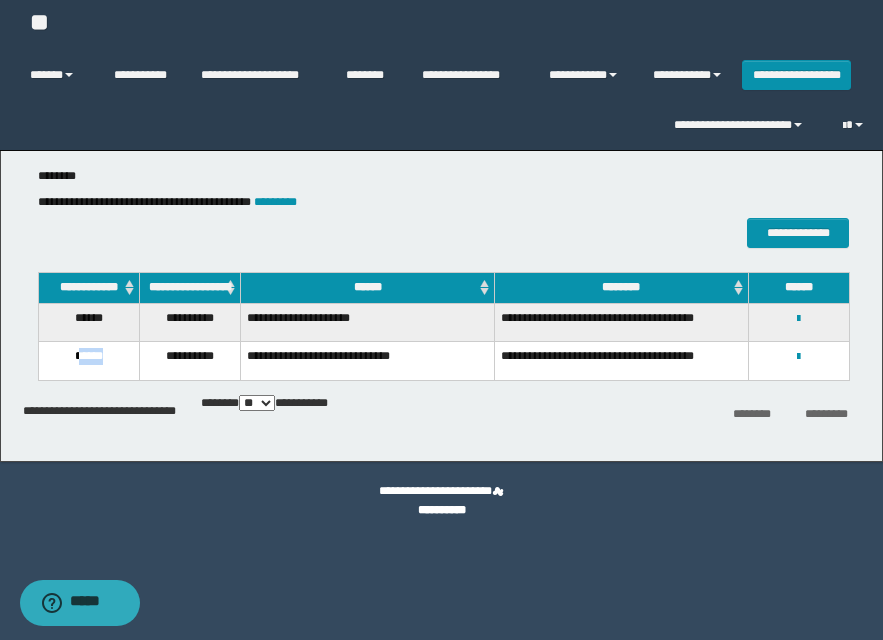 drag, startPoint x: 74, startPoint y: 362, endPoint x: 114, endPoint y: 362, distance: 40 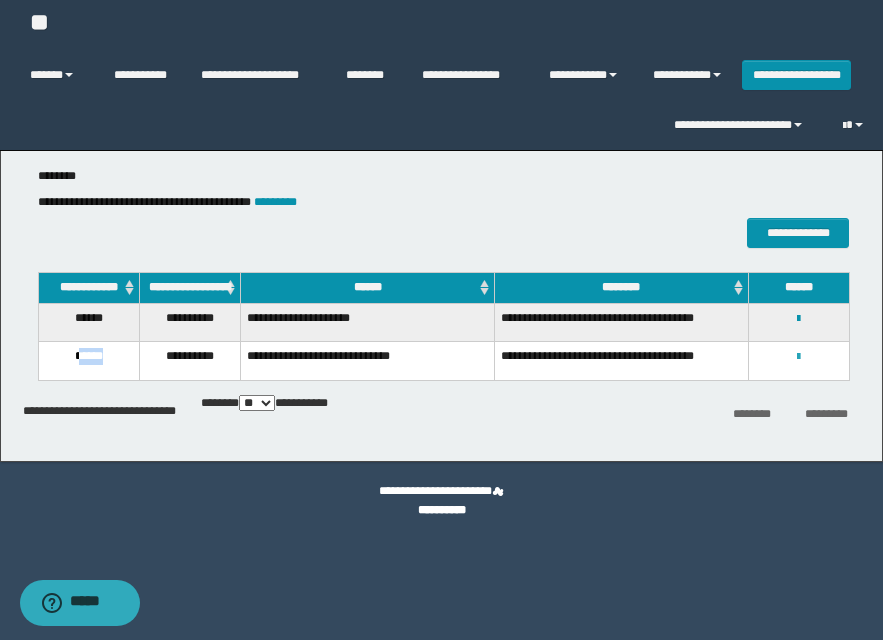 click at bounding box center [798, 357] 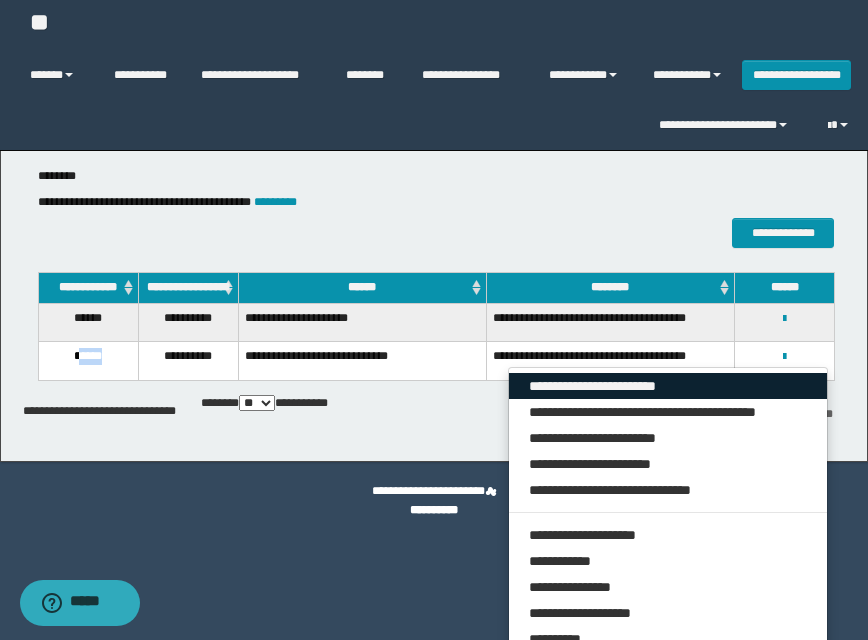 click on "**********" at bounding box center [668, 386] 